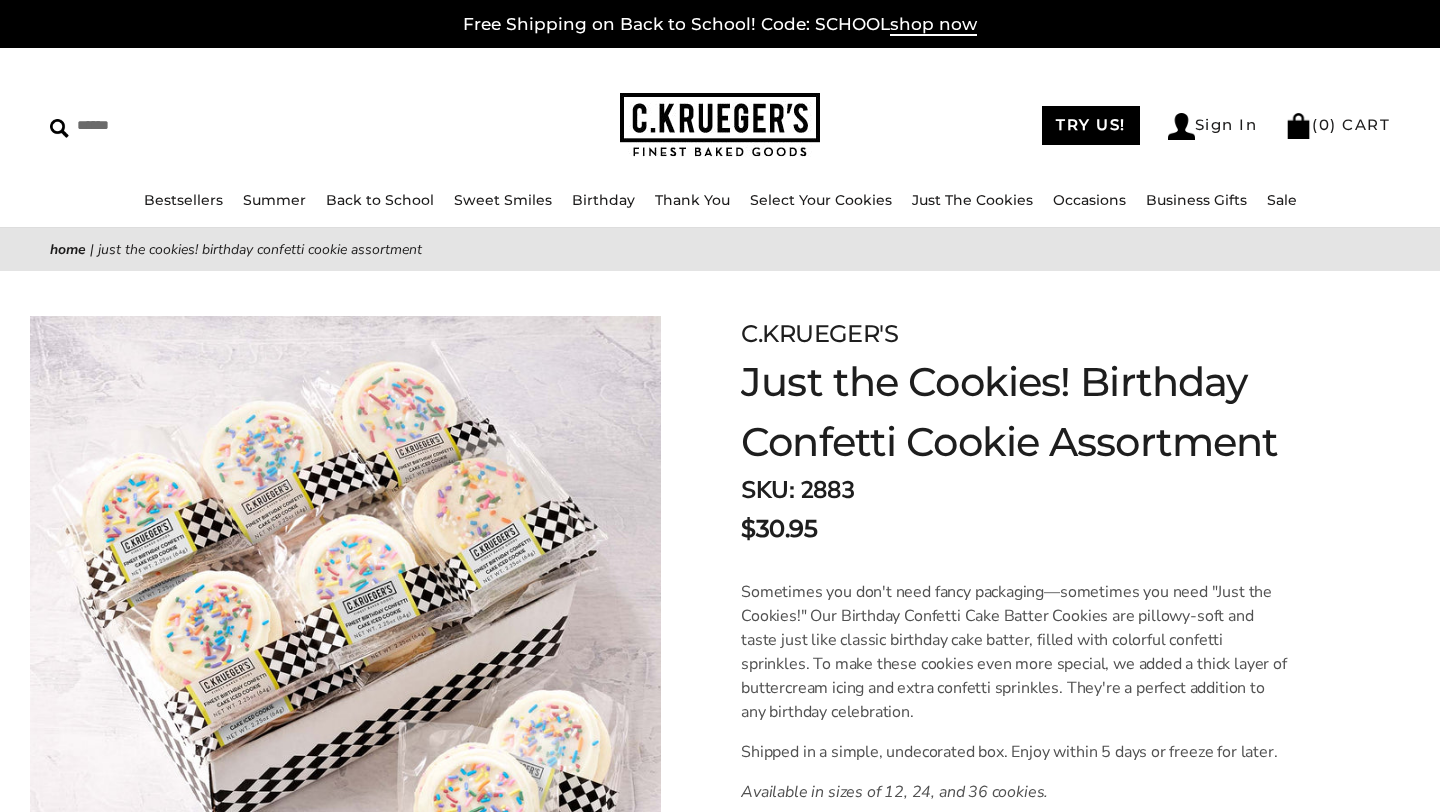 scroll, scrollTop: 0, scrollLeft: 0, axis: both 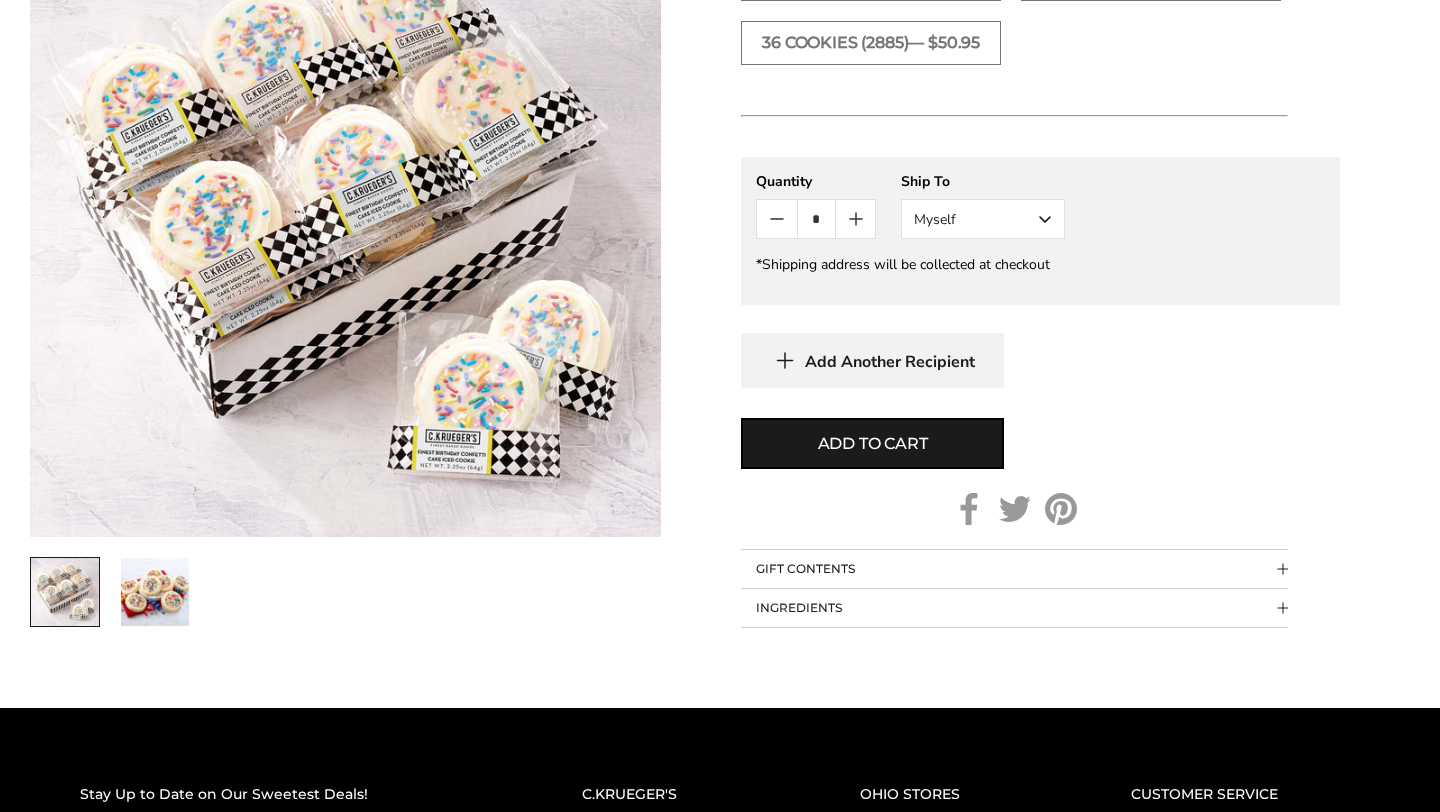 click on "INGREDIENTS" at bounding box center (1014, 608) 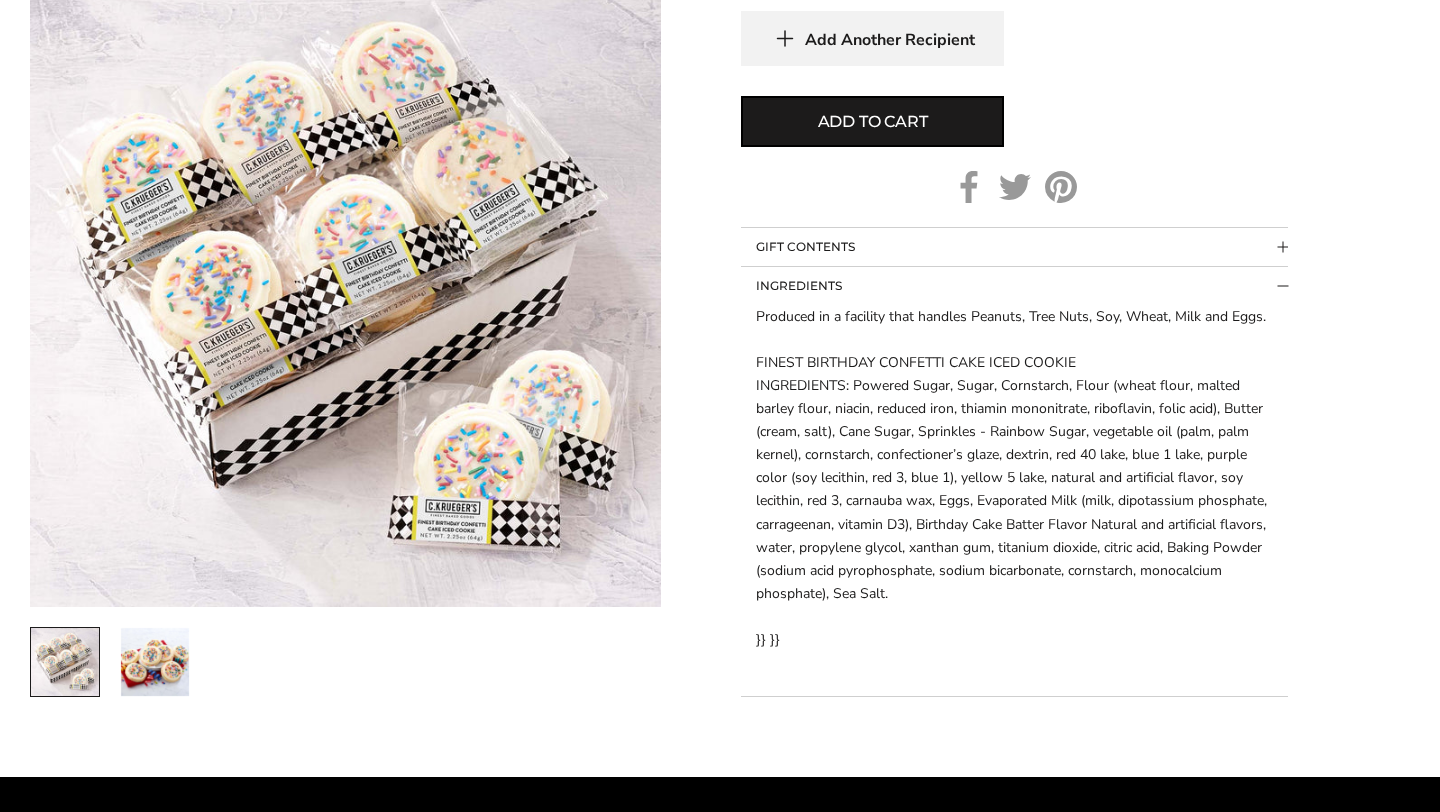 scroll, scrollTop: 0, scrollLeft: 0, axis: both 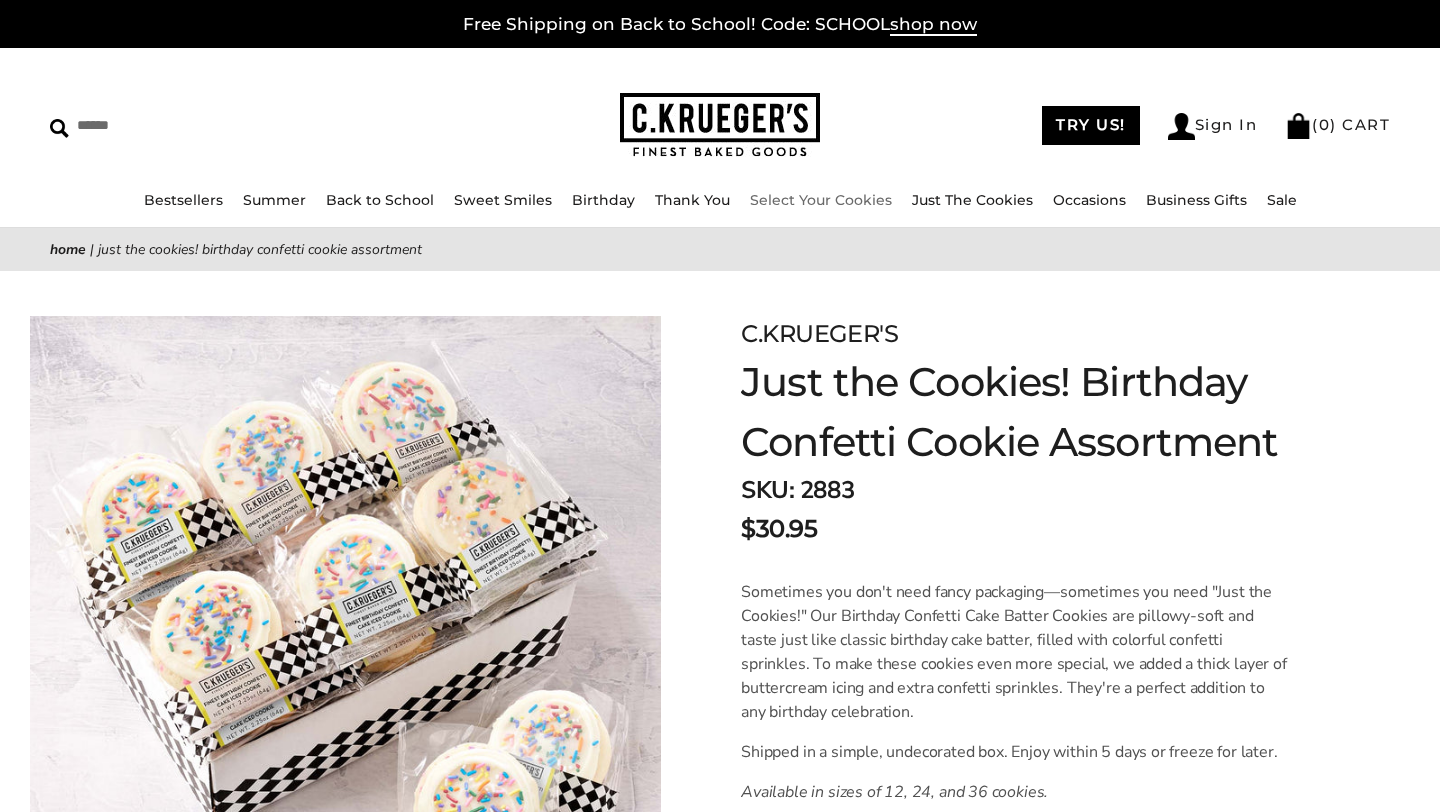 click on "Select Your Cookies" at bounding box center [821, 200] 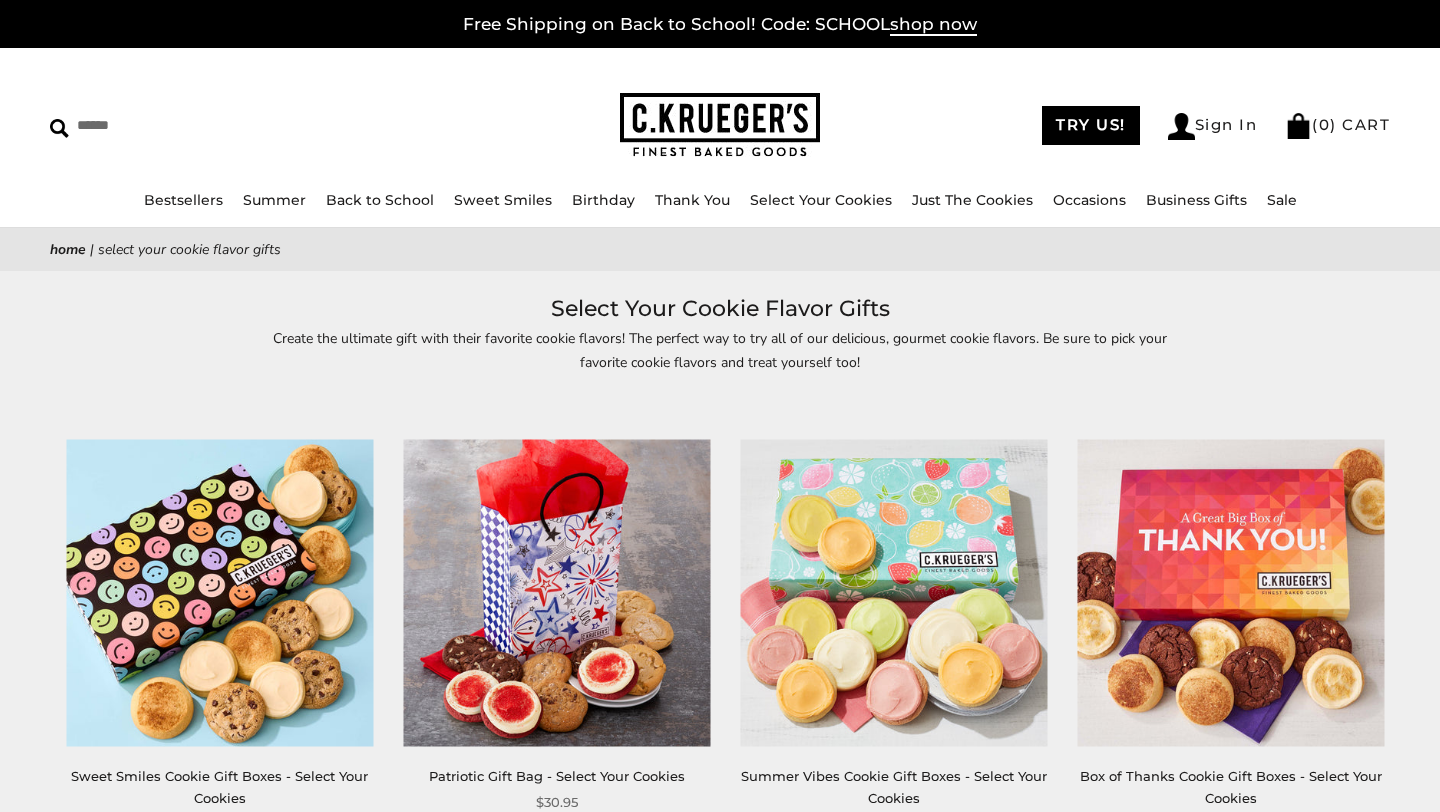 scroll, scrollTop: 0, scrollLeft: 0, axis: both 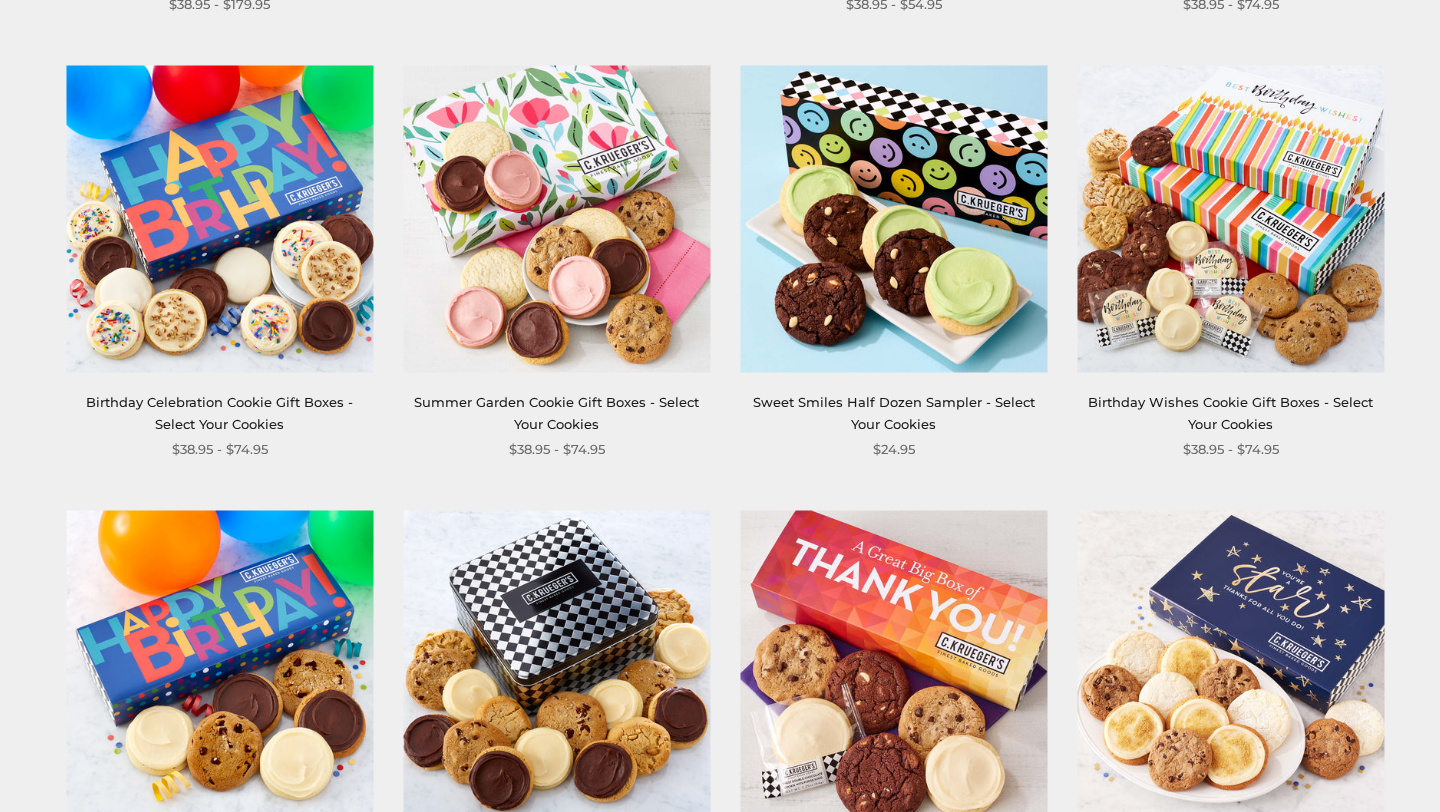 click on "Birthday Wishes Cookie Gift Boxes - Select Your Cookies" at bounding box center (1230, 412) 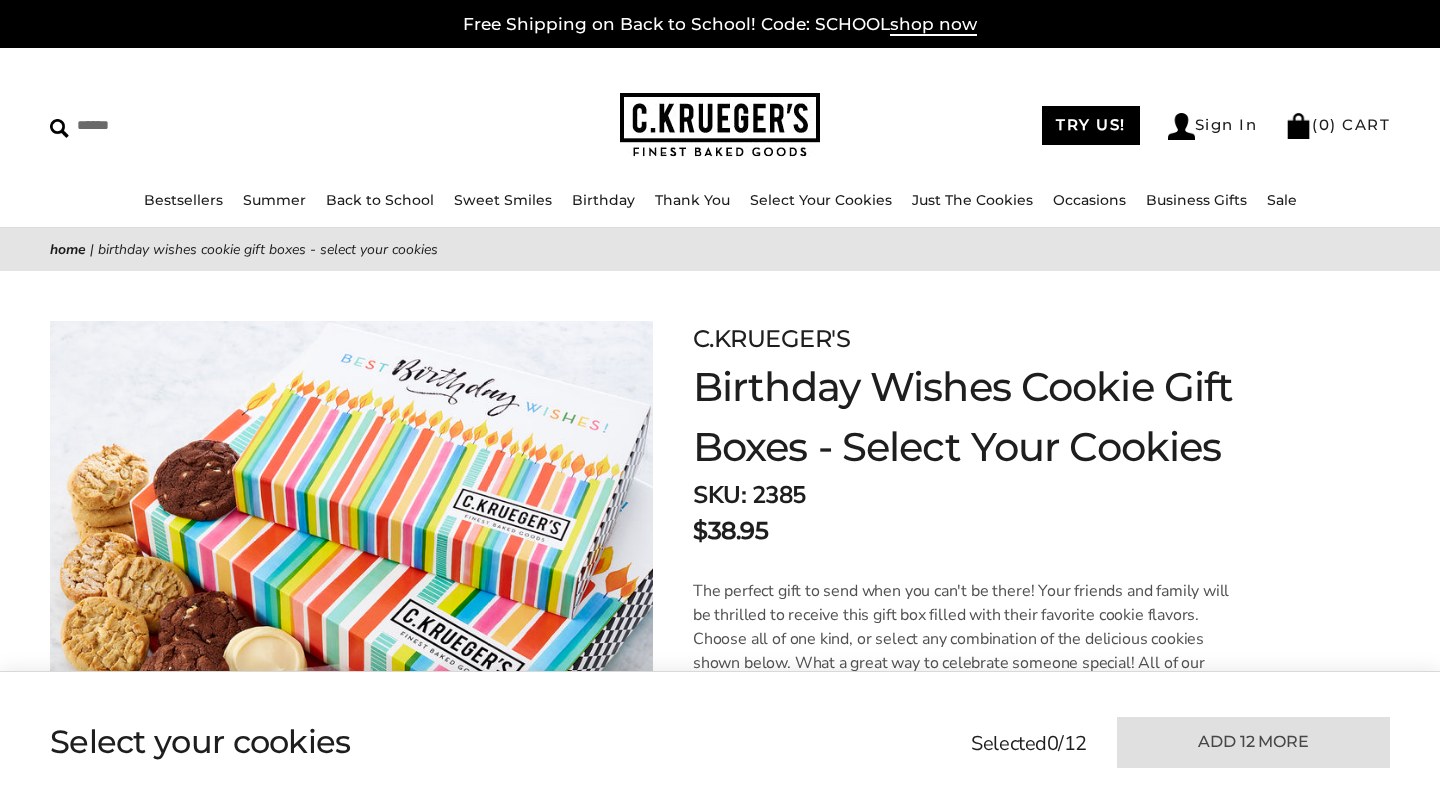 scroll, scrollTop: 0, scrollLeft: 0, axis: both 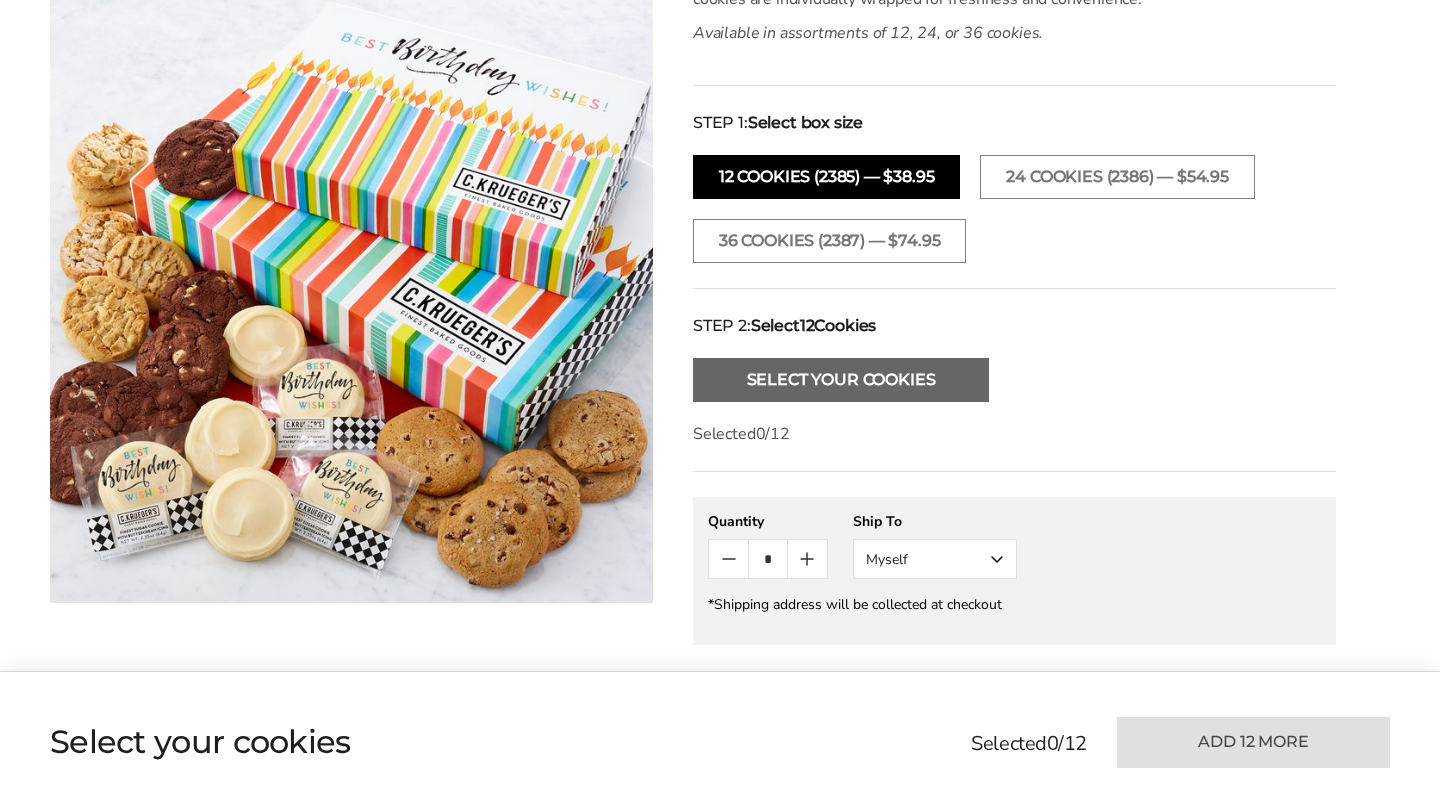 click on "Select Your Cookies" at bounding box center (841, 380) 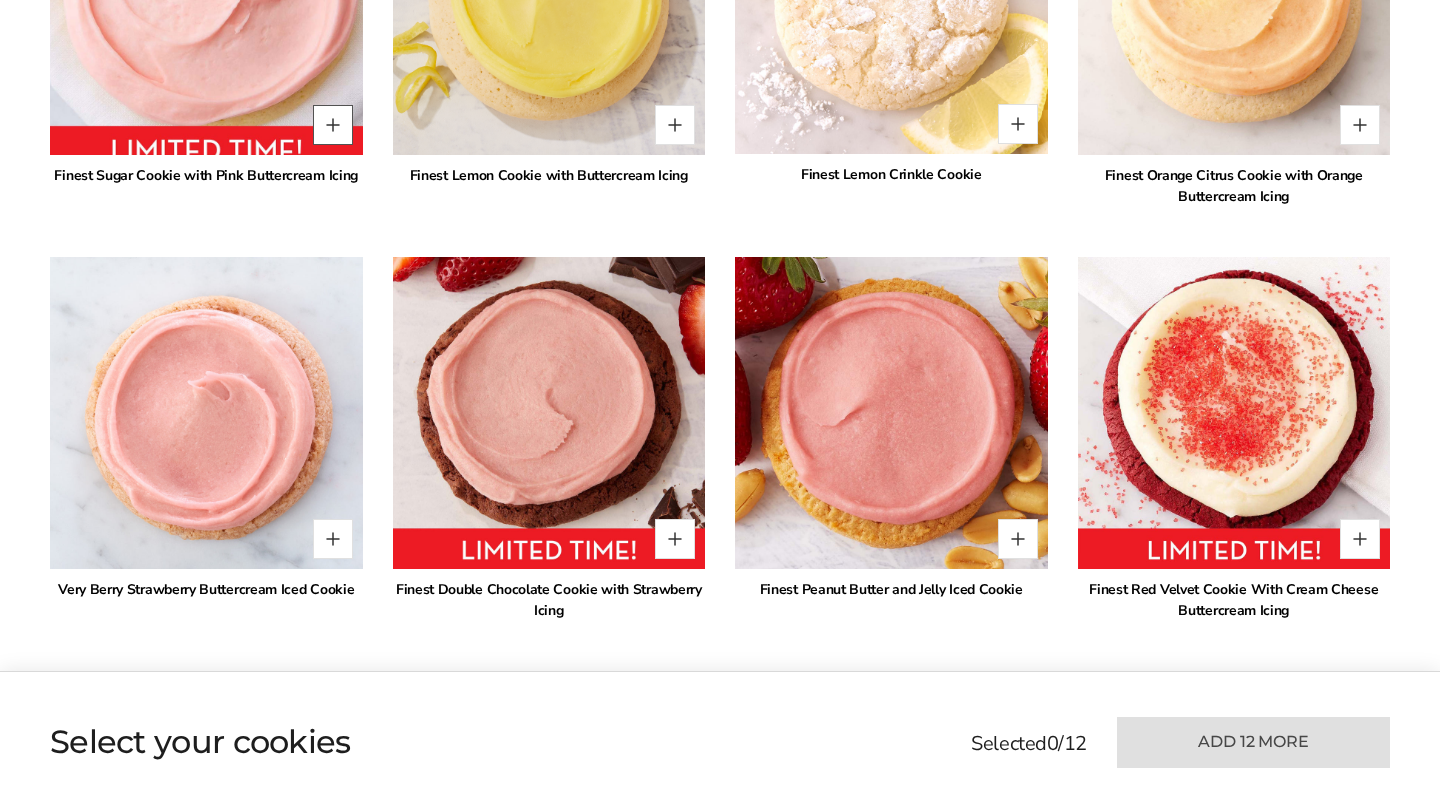 scroll, scrollTop: 1649, scrollLeft: 0, axis: vertical 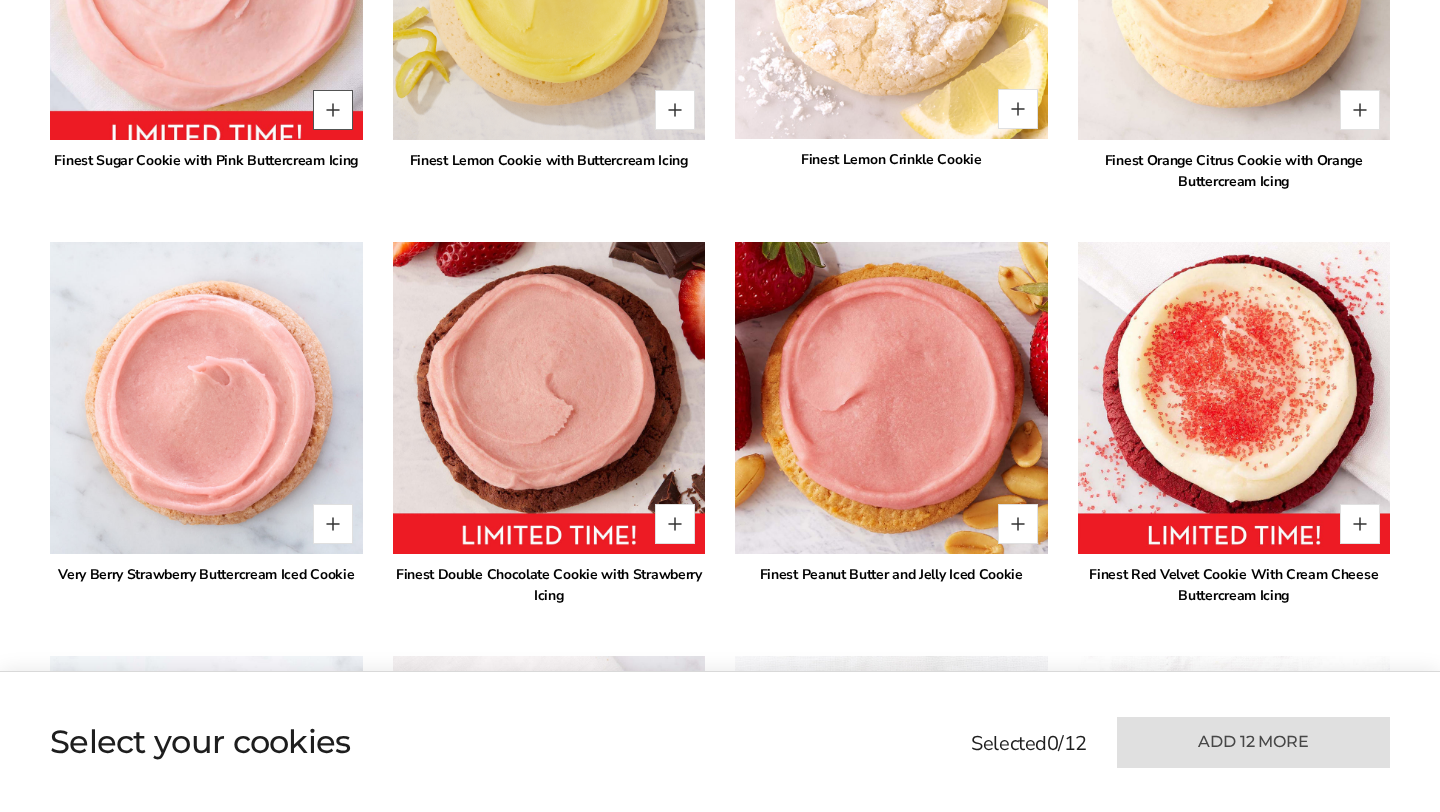click at bounding box center [333, 110] 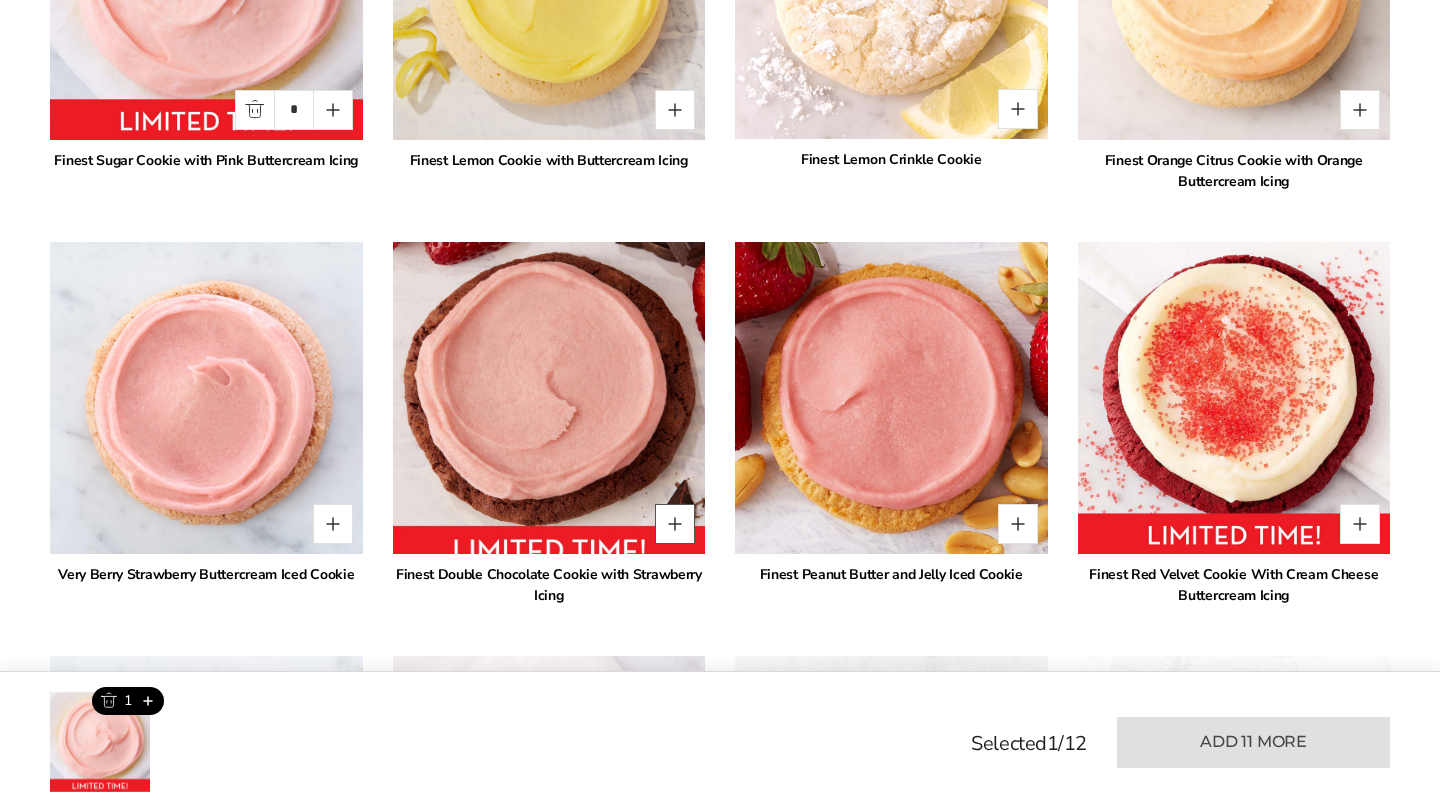 click at bounding box center (675, 524) 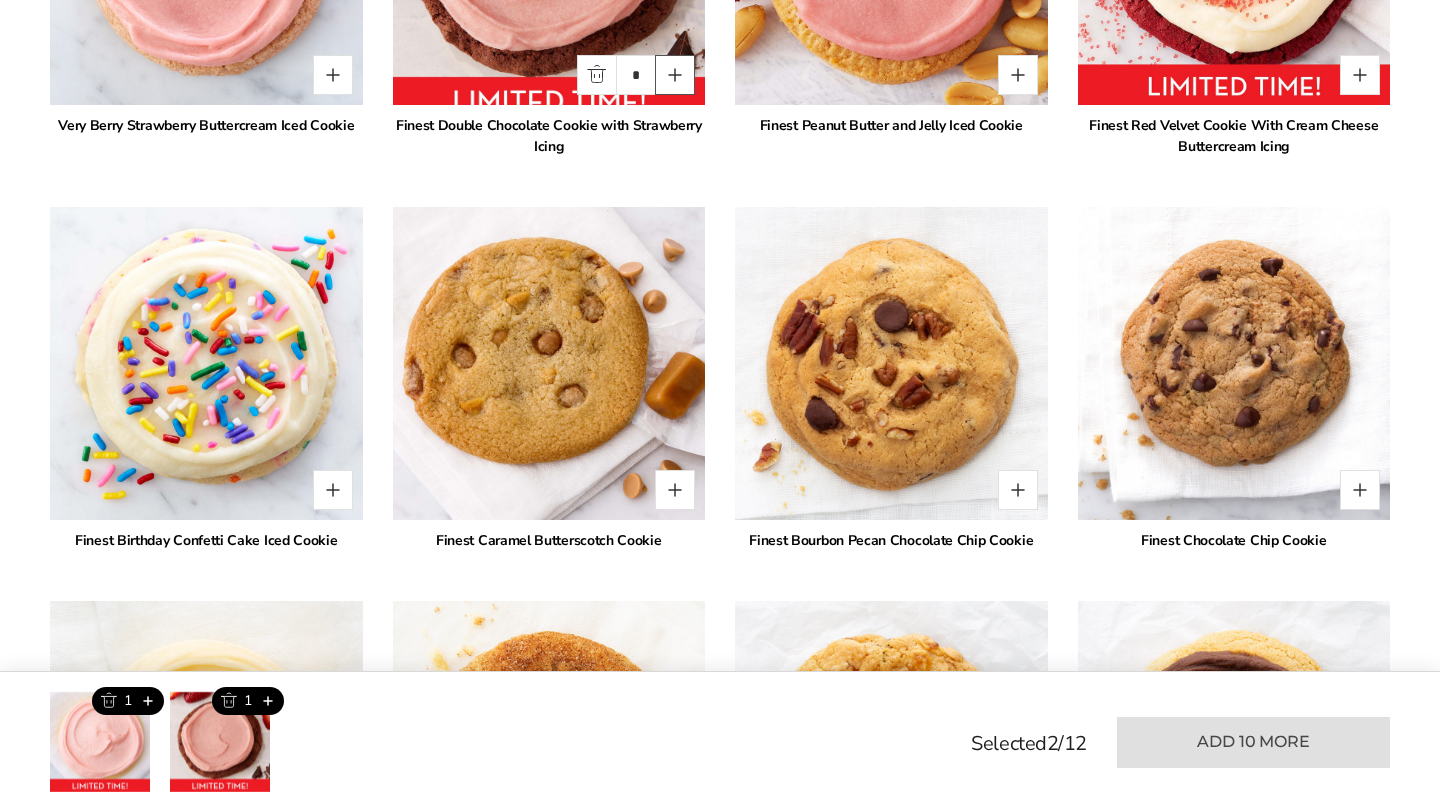scroll, scrollTop: 2100, scrollLeft: 0, axis: vertical 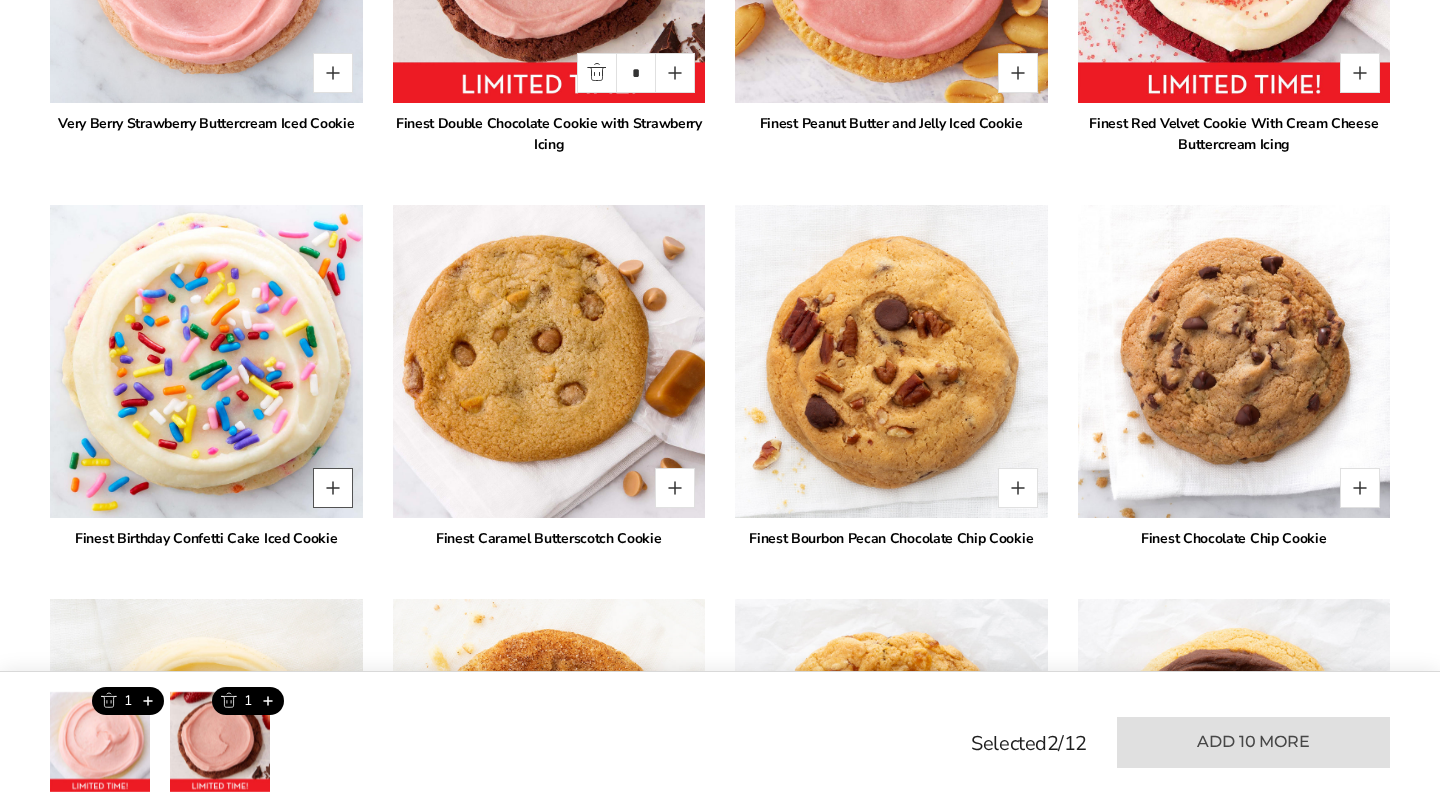 click at bounding box center (333, 488) 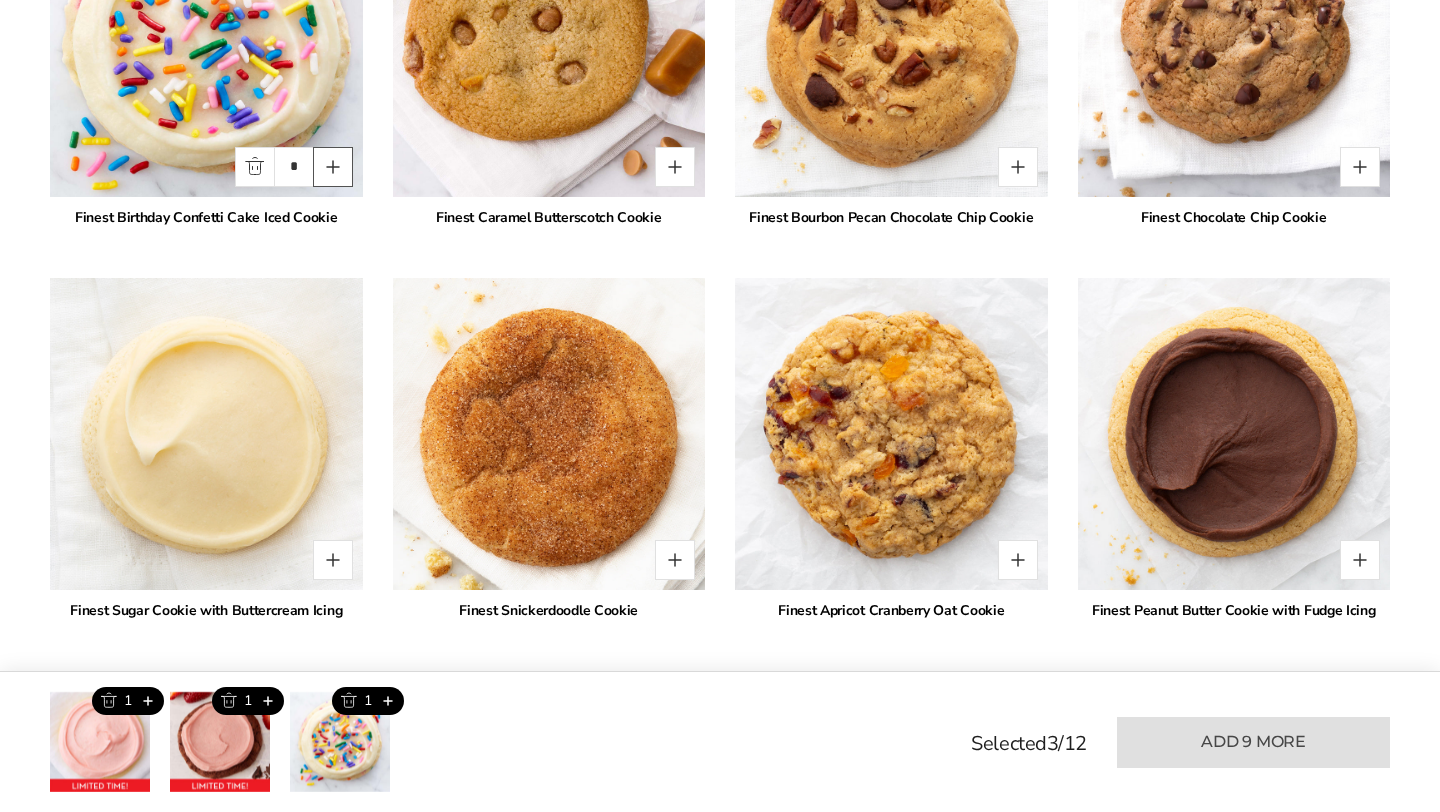 scroll, scrollTop: 2467, scrollLeft: 0, axis: vertical 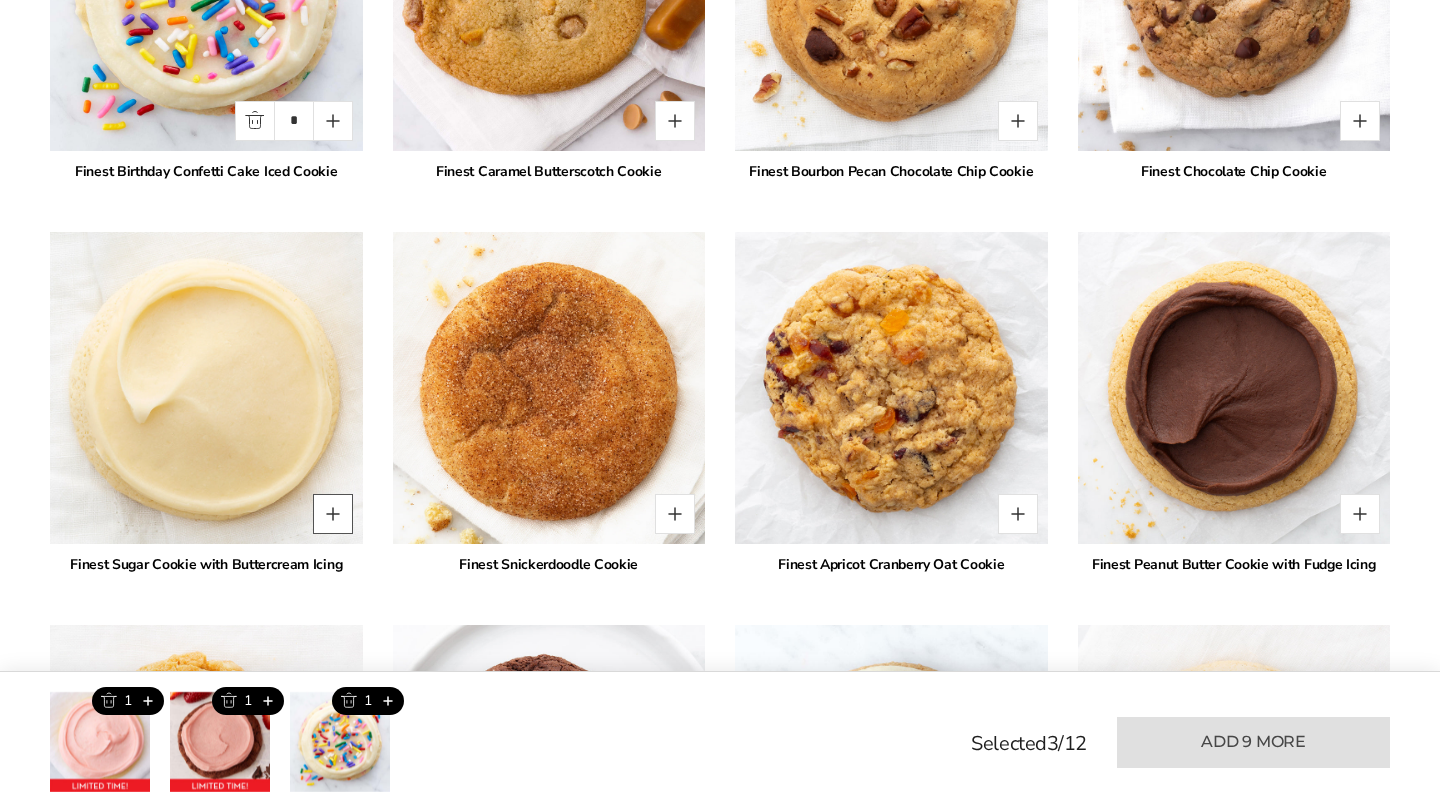 click at bounding box center (333, 514) 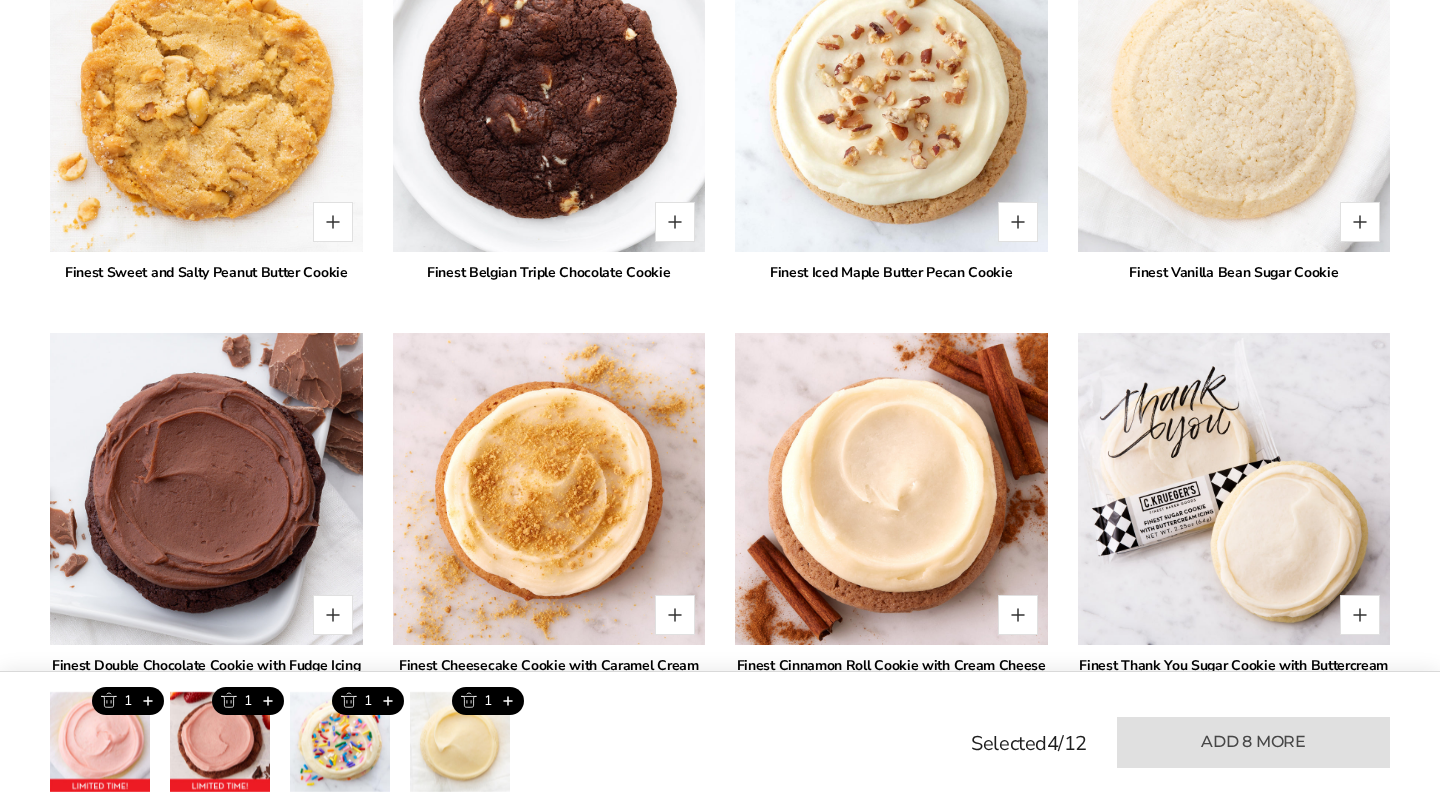 scroll, scrollTop: 3237, scrollLeft: 0, axis: vertical 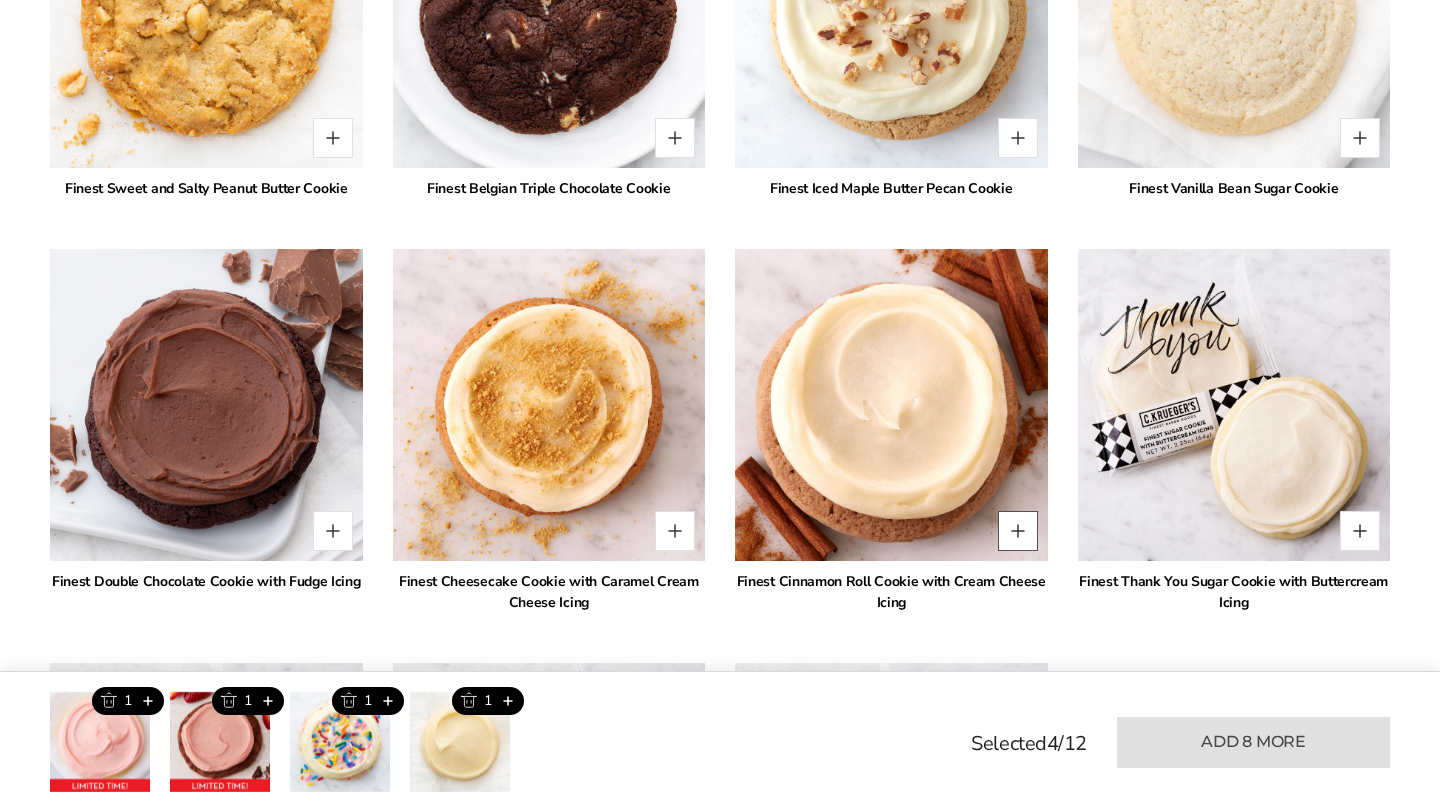 click at bounding box center (1018, 531) 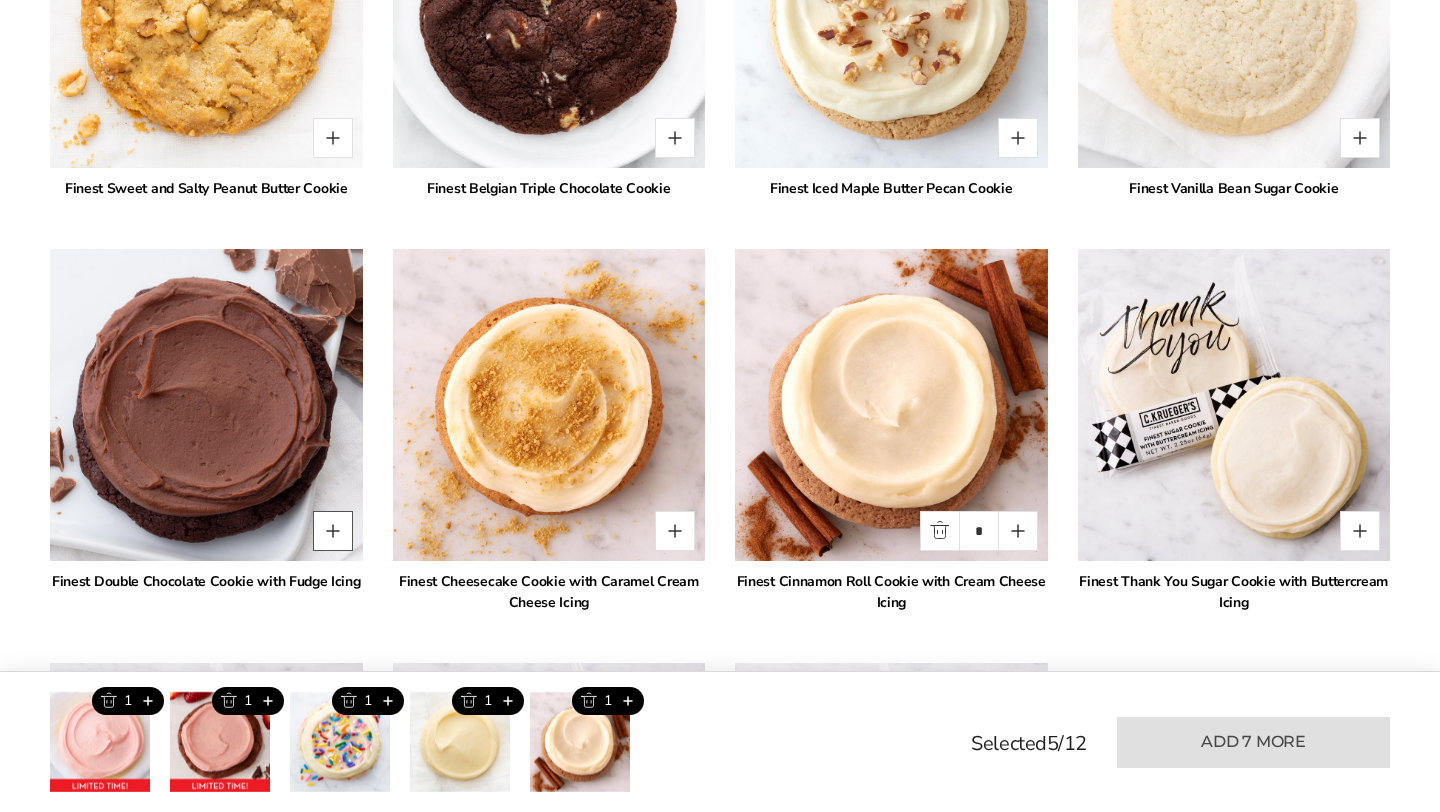 click at bounding box center (333, 531) 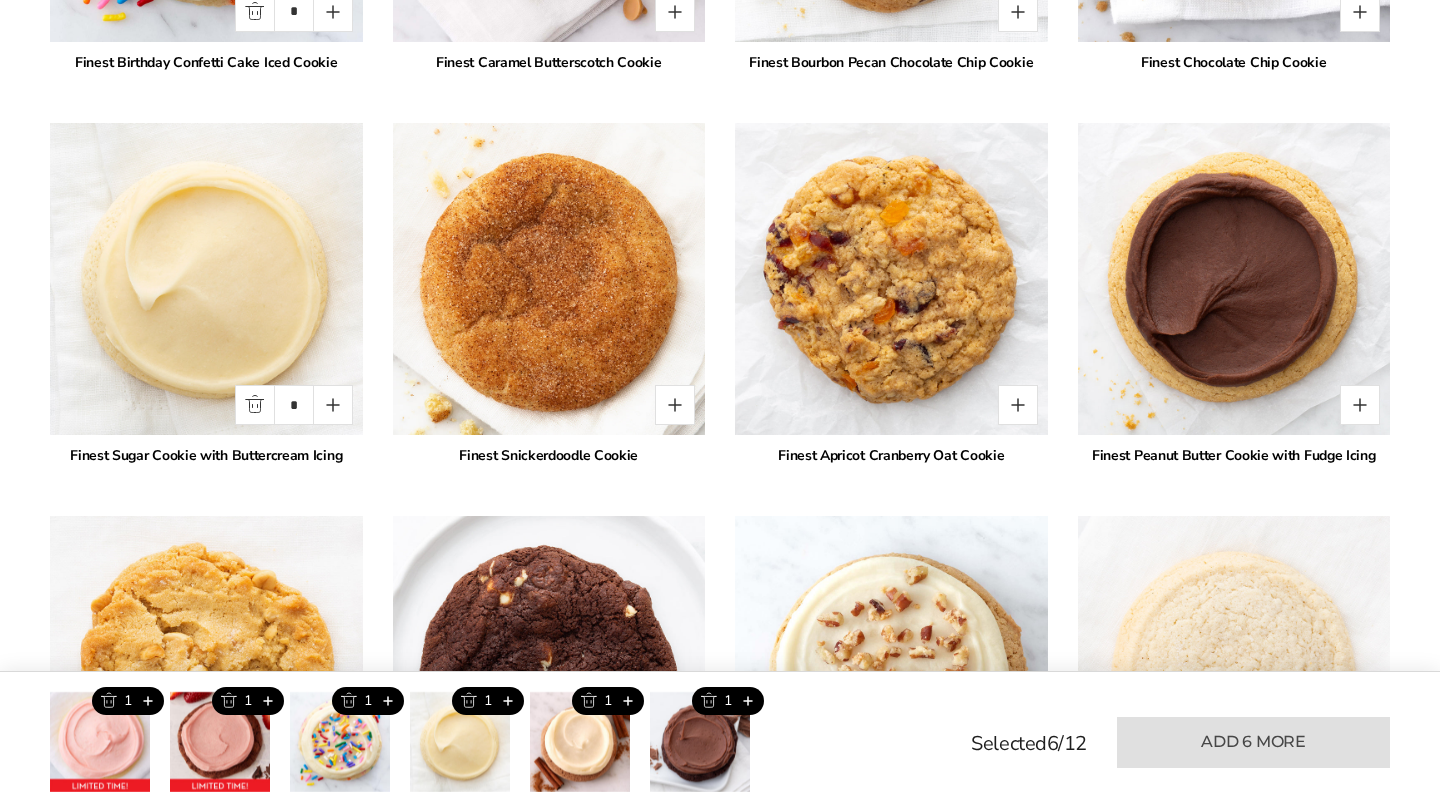 scroll, scrollTop: 2521, scrollLeft: 0, axis: vertical 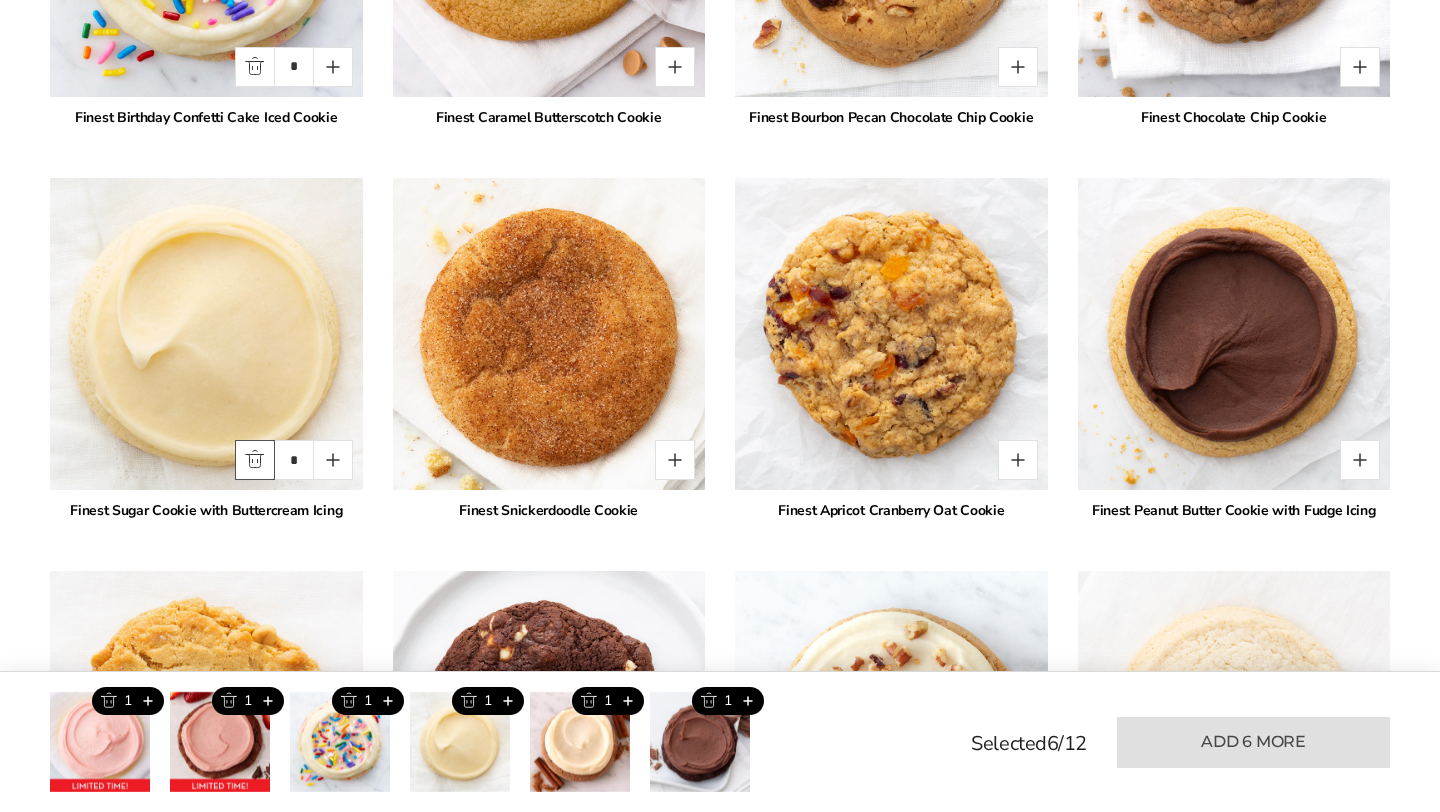 click at bounding box center [255, 460] 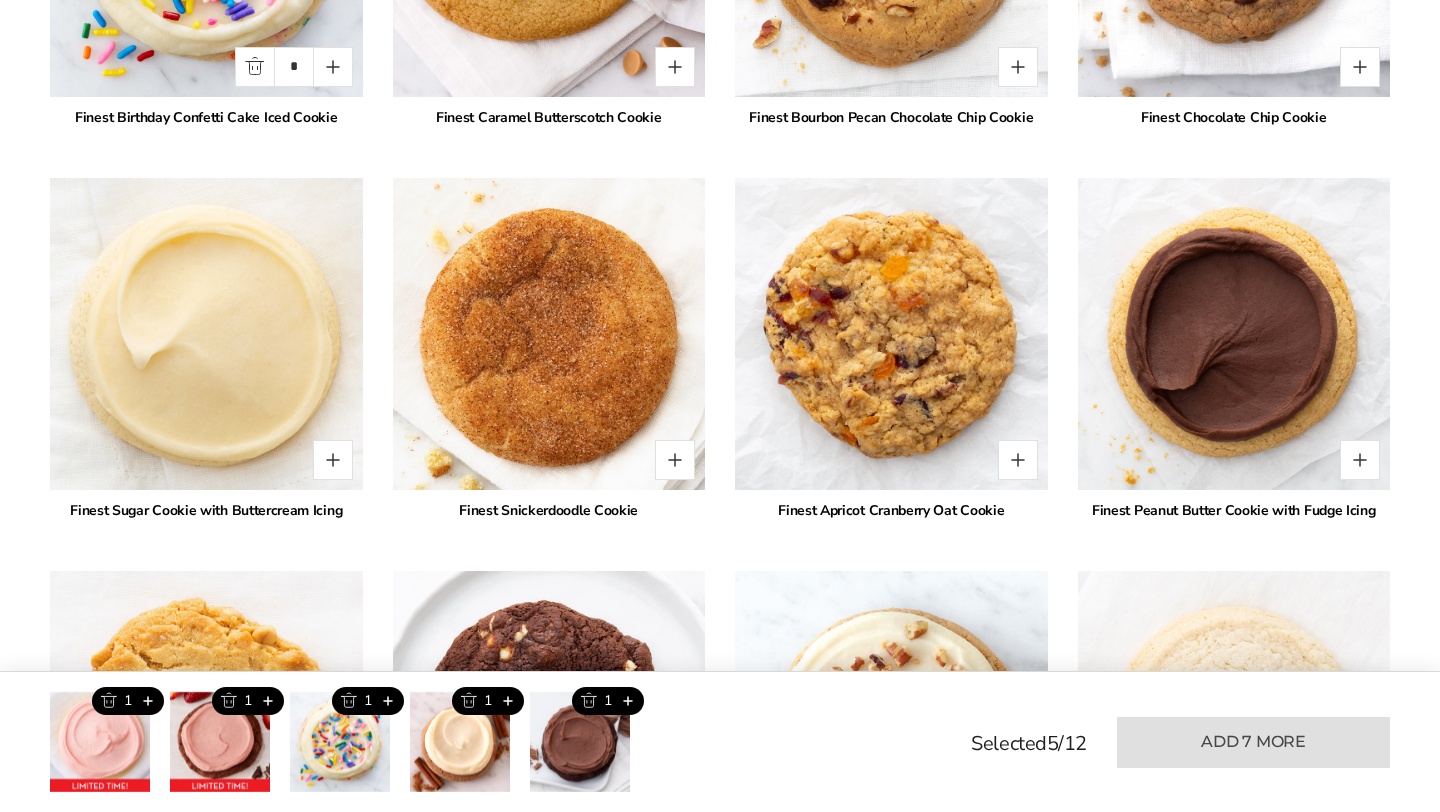 click on "*" at bounding box center [294, 460] 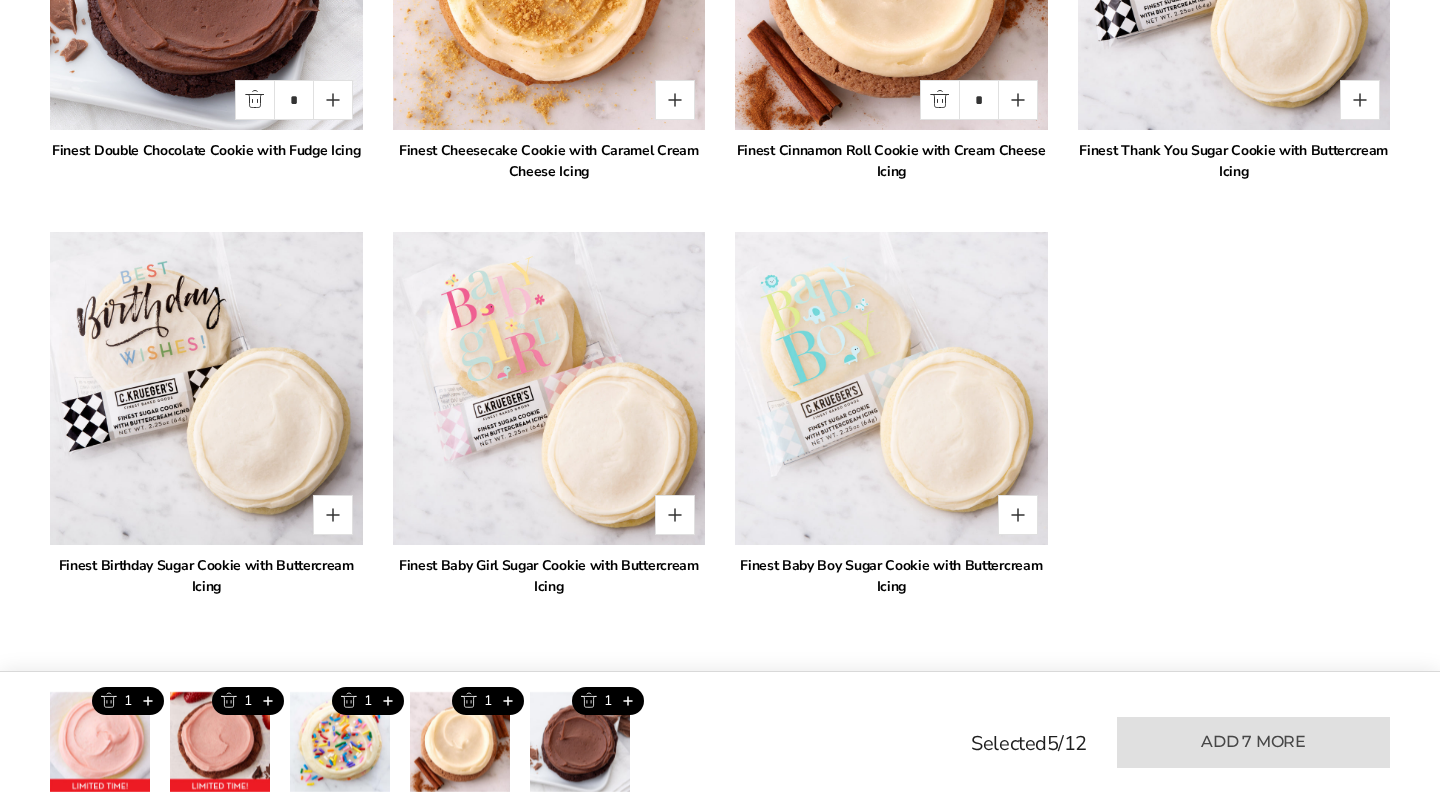 scroll, scrollTop: 3671, scrollLeft: 0, axis: vertical 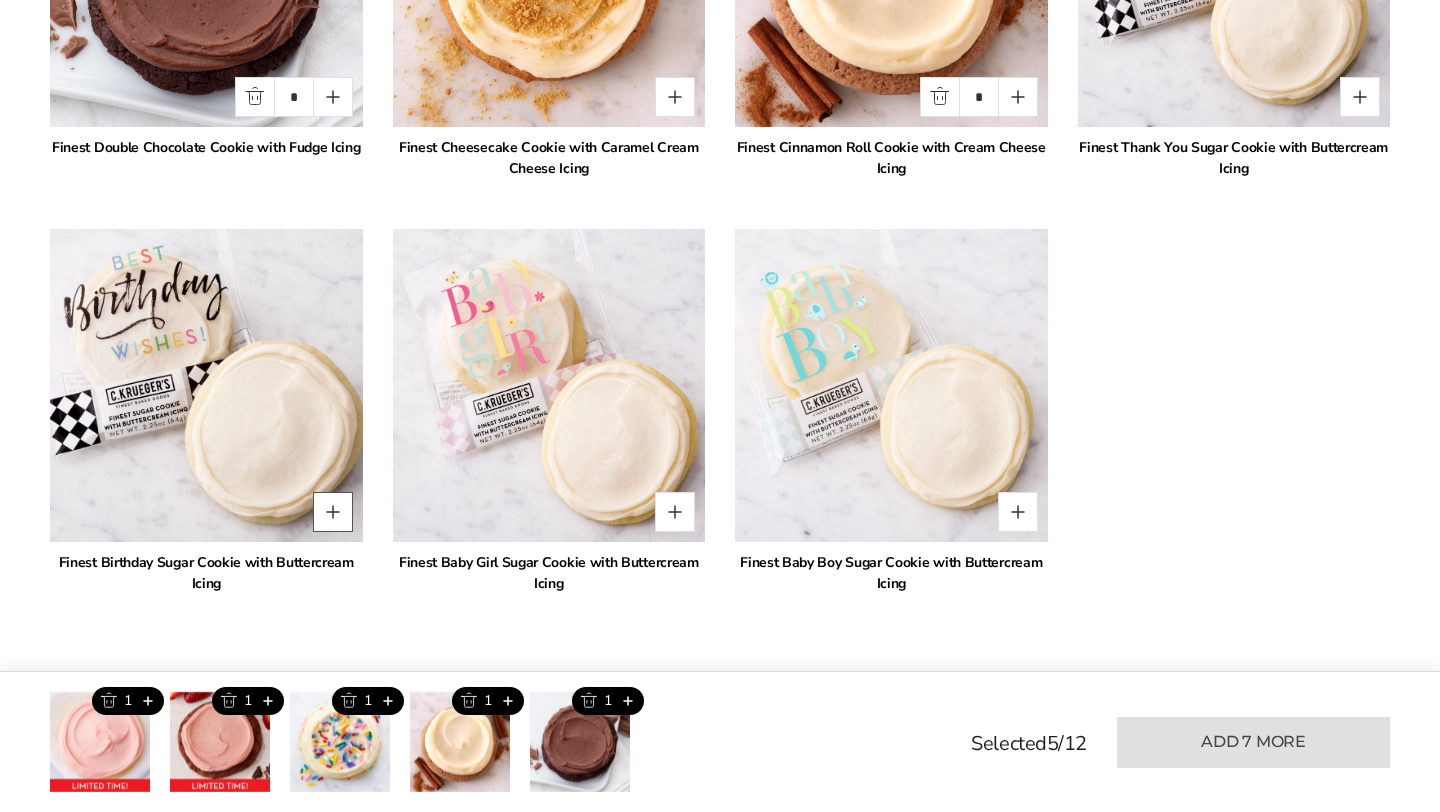 click at bounding box center (333, 512) 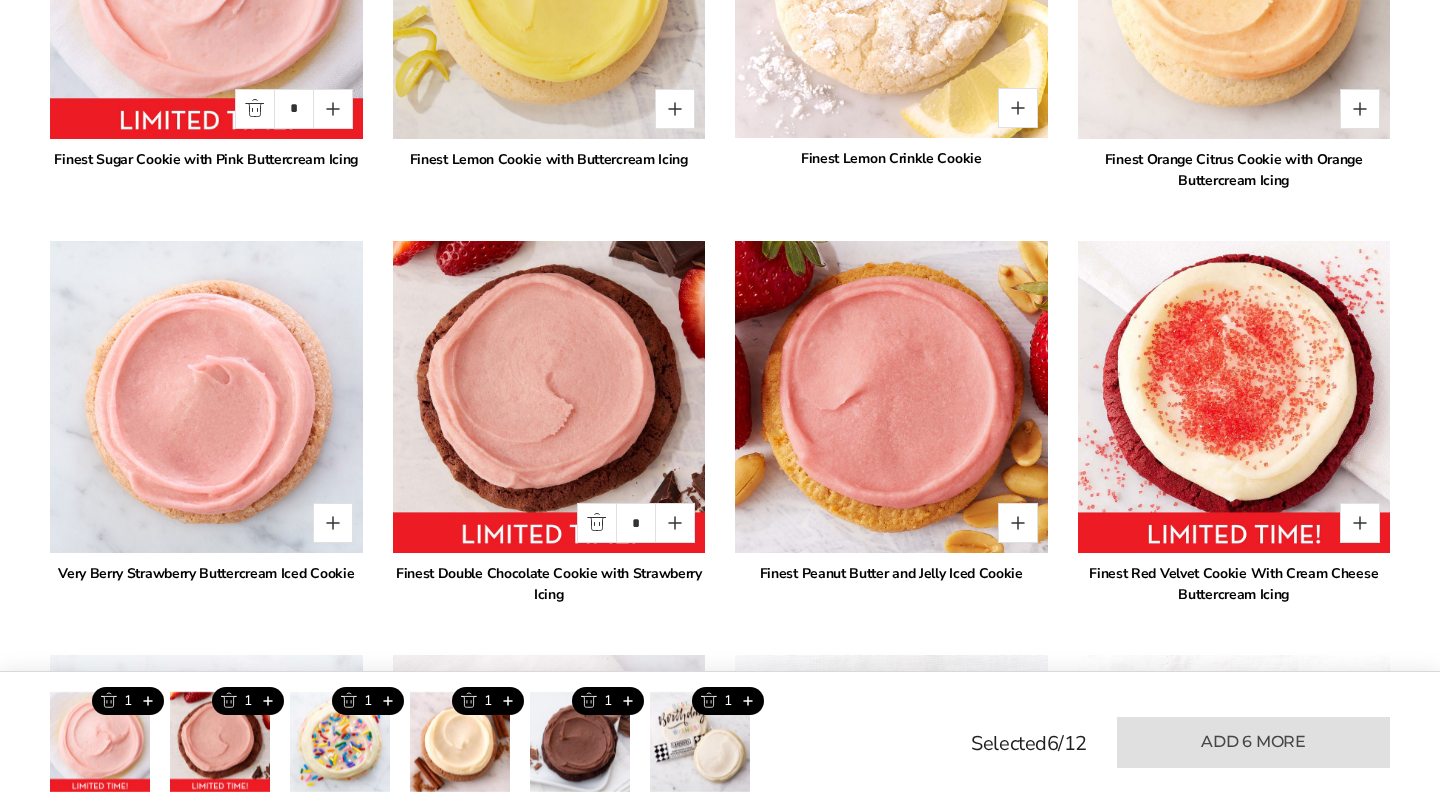 scroll, scrollTop: 1659, scrollLeft: 0, axis: vertical 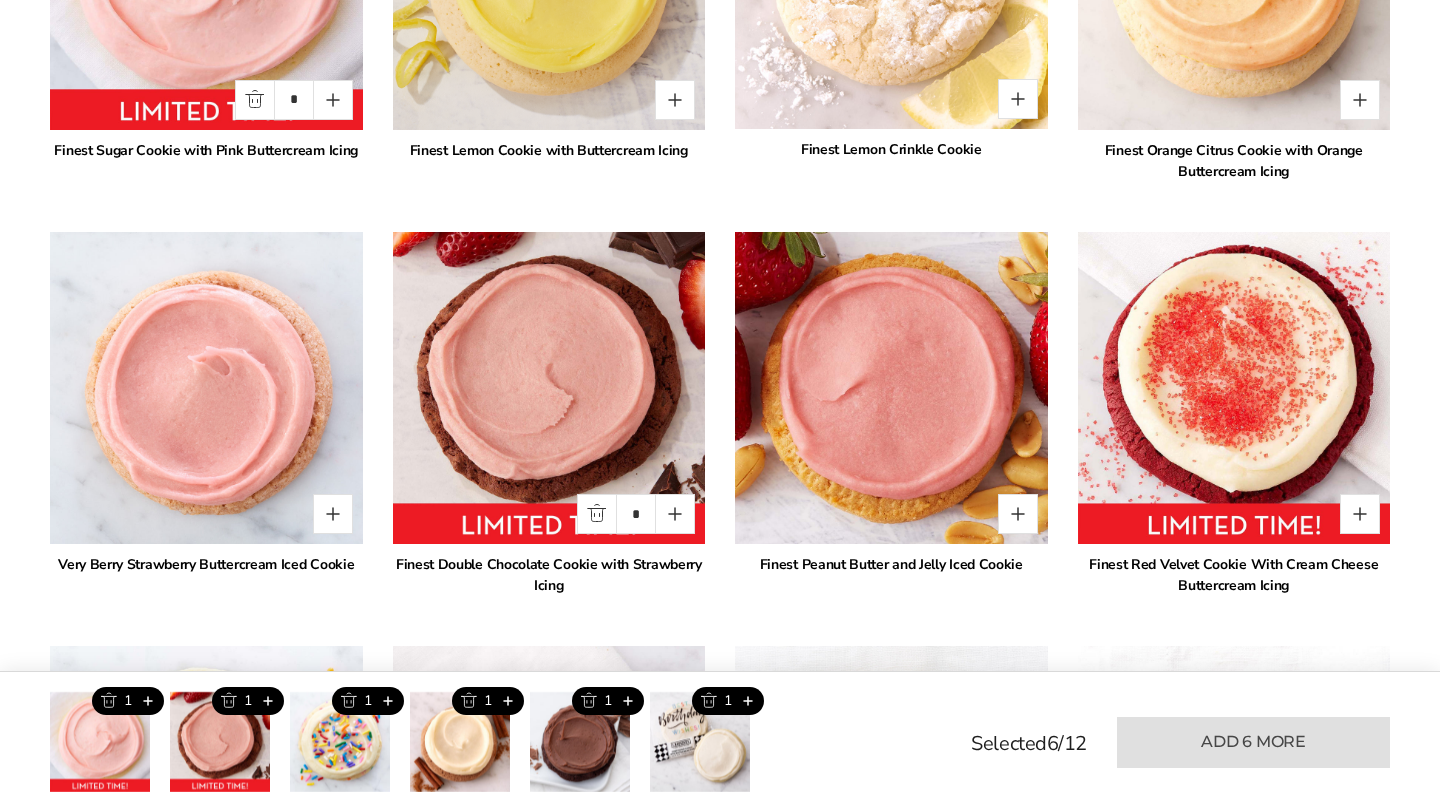click at bounding box center (333, 514) 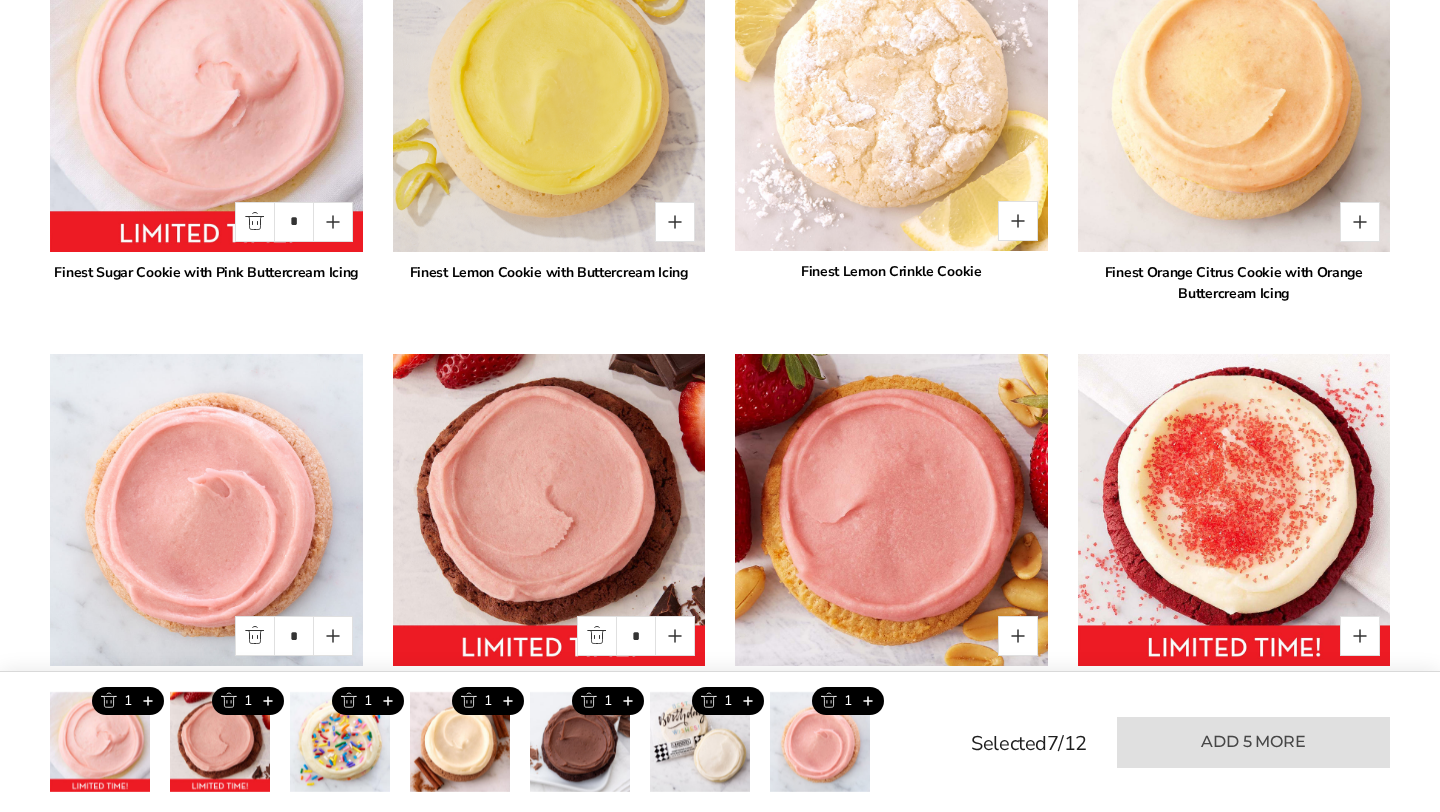 scroll, scrollTop: 1528, scrollLeft: 0, axis: vertical 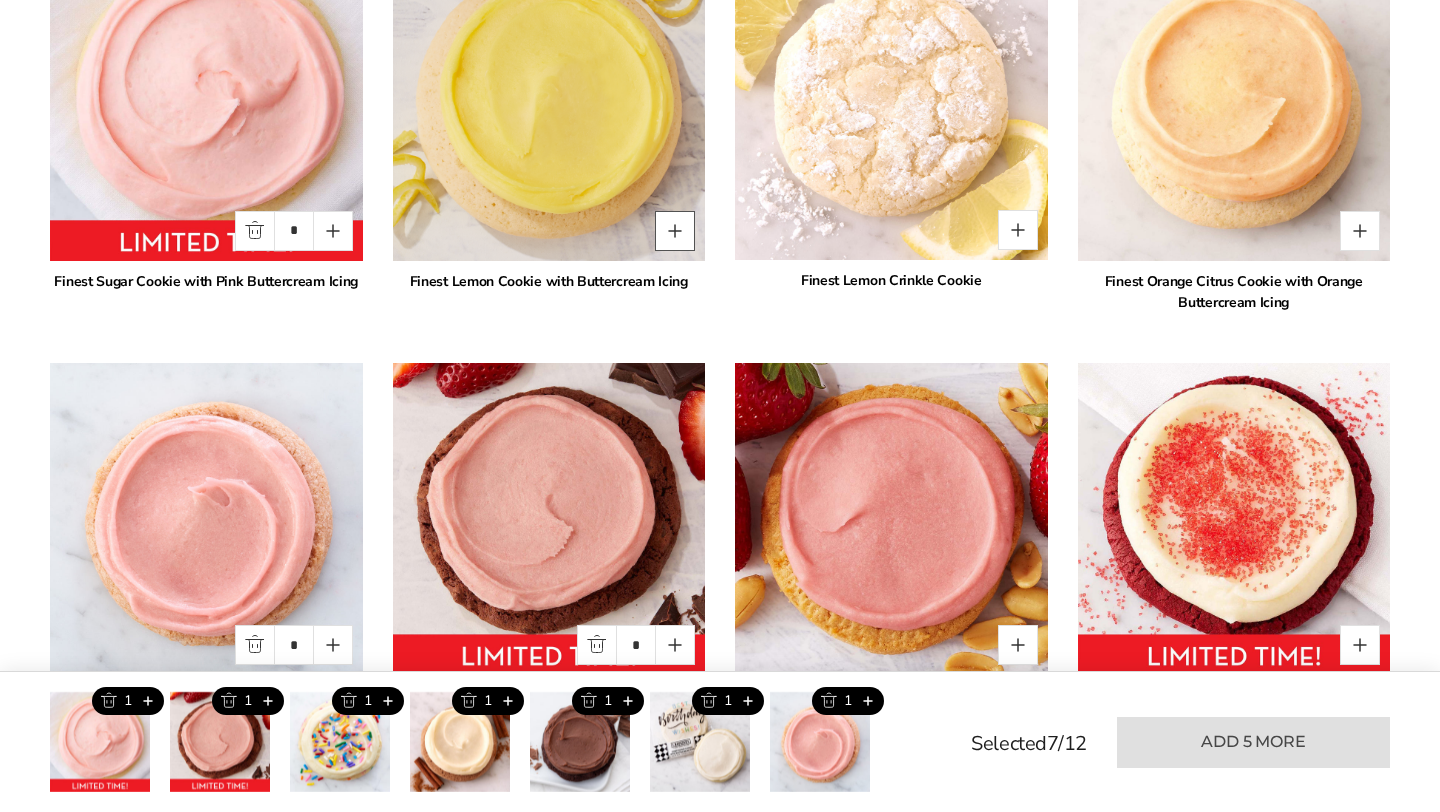 click at bounding box center (675, 231) 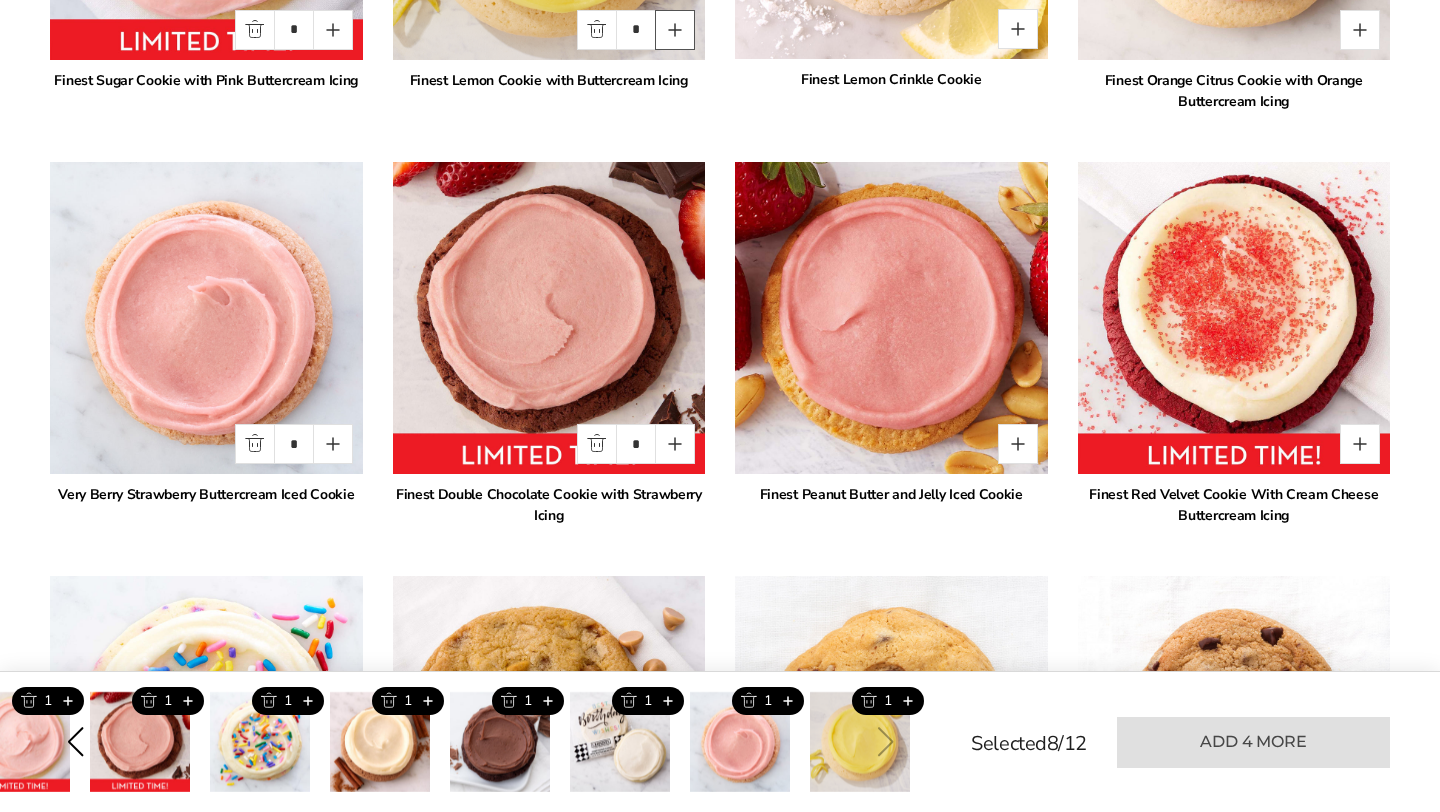 scroll, scrollTop: 1727, scrollLeft: 0, axis: vertical 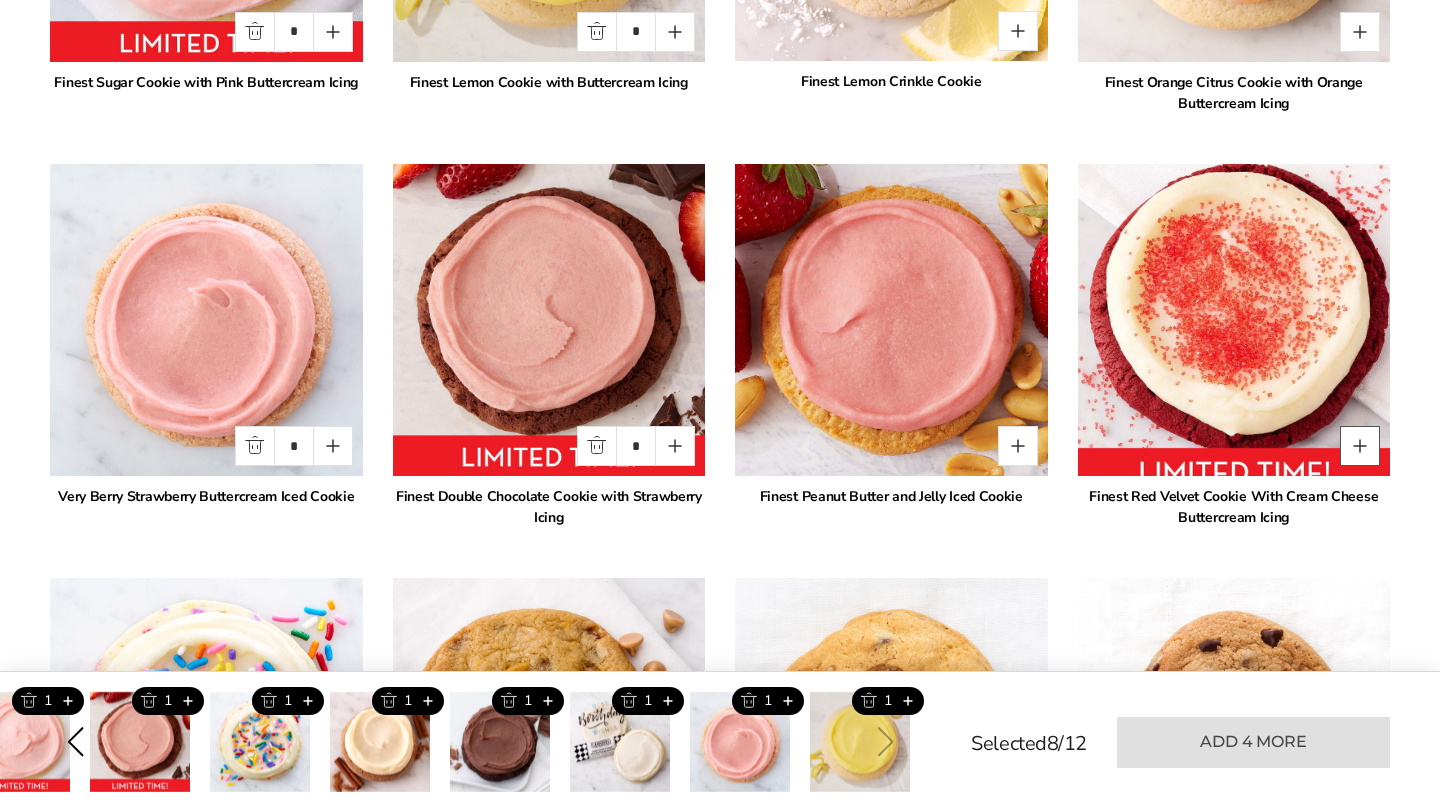 click at bounding box center [1360, 446] 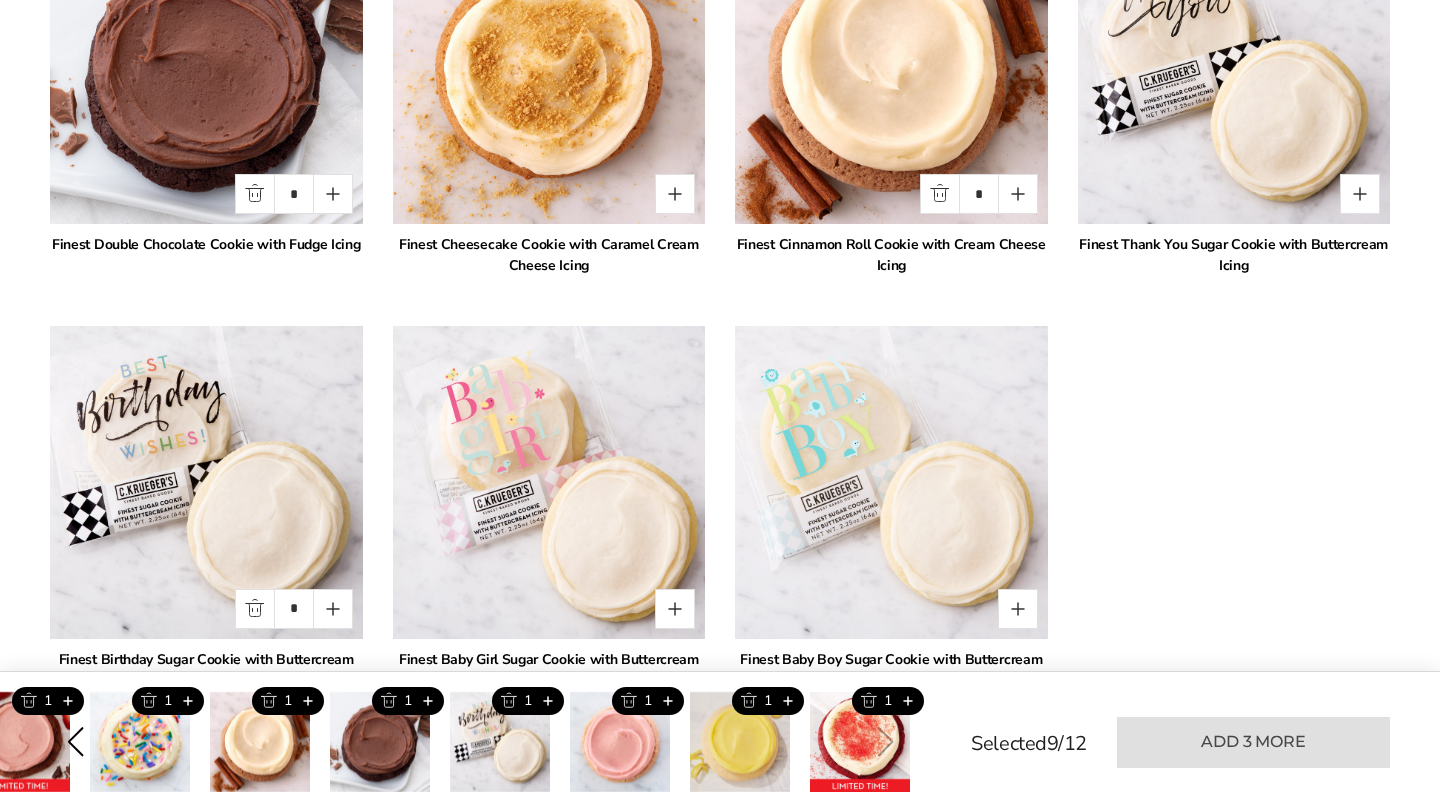 scroll, scrollTop: 3768, scrollLeft: 0, axis: vertical 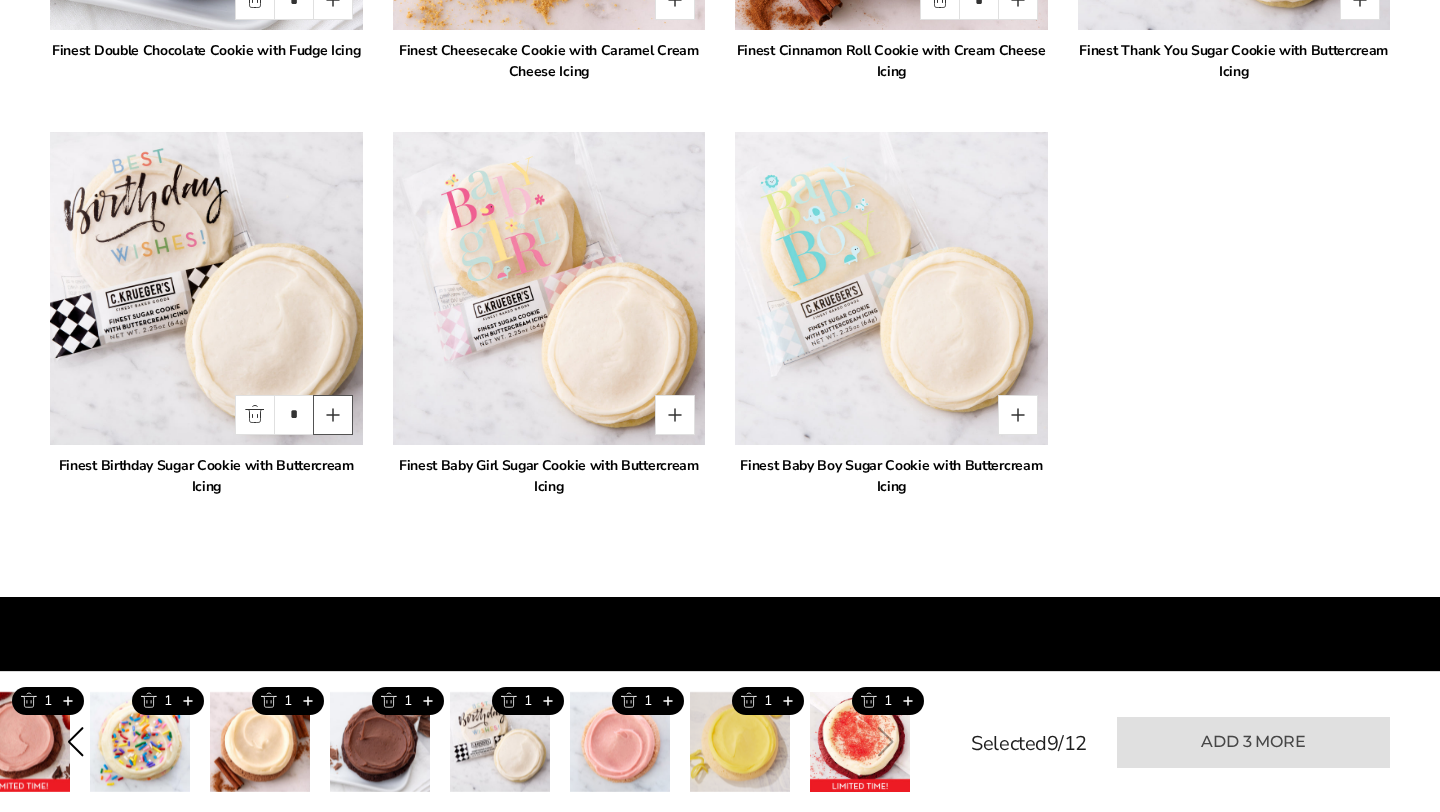 click at bounding box center (333, 415) 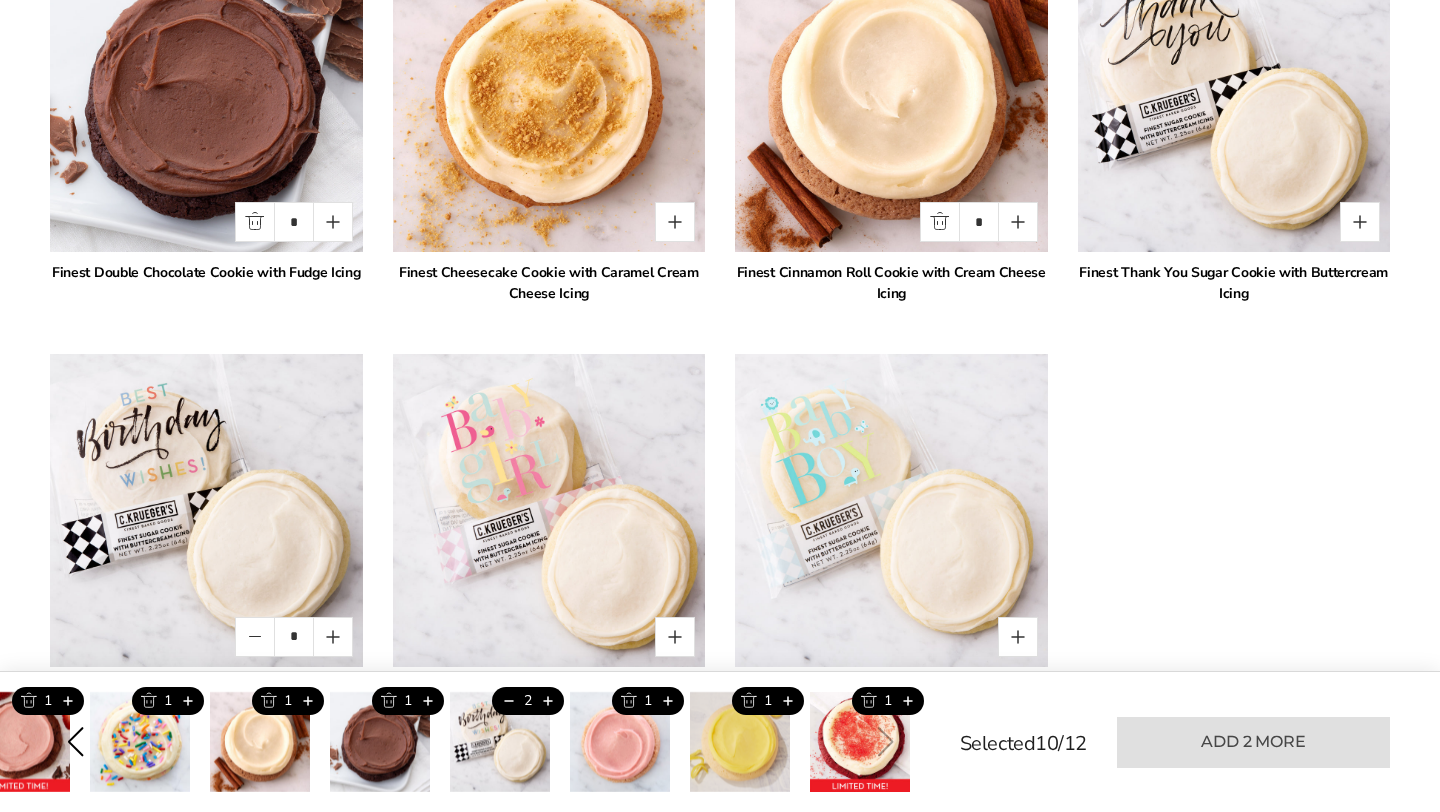 scroll, scrollTop: 3540, scrollLeft: 0, axis: vertical 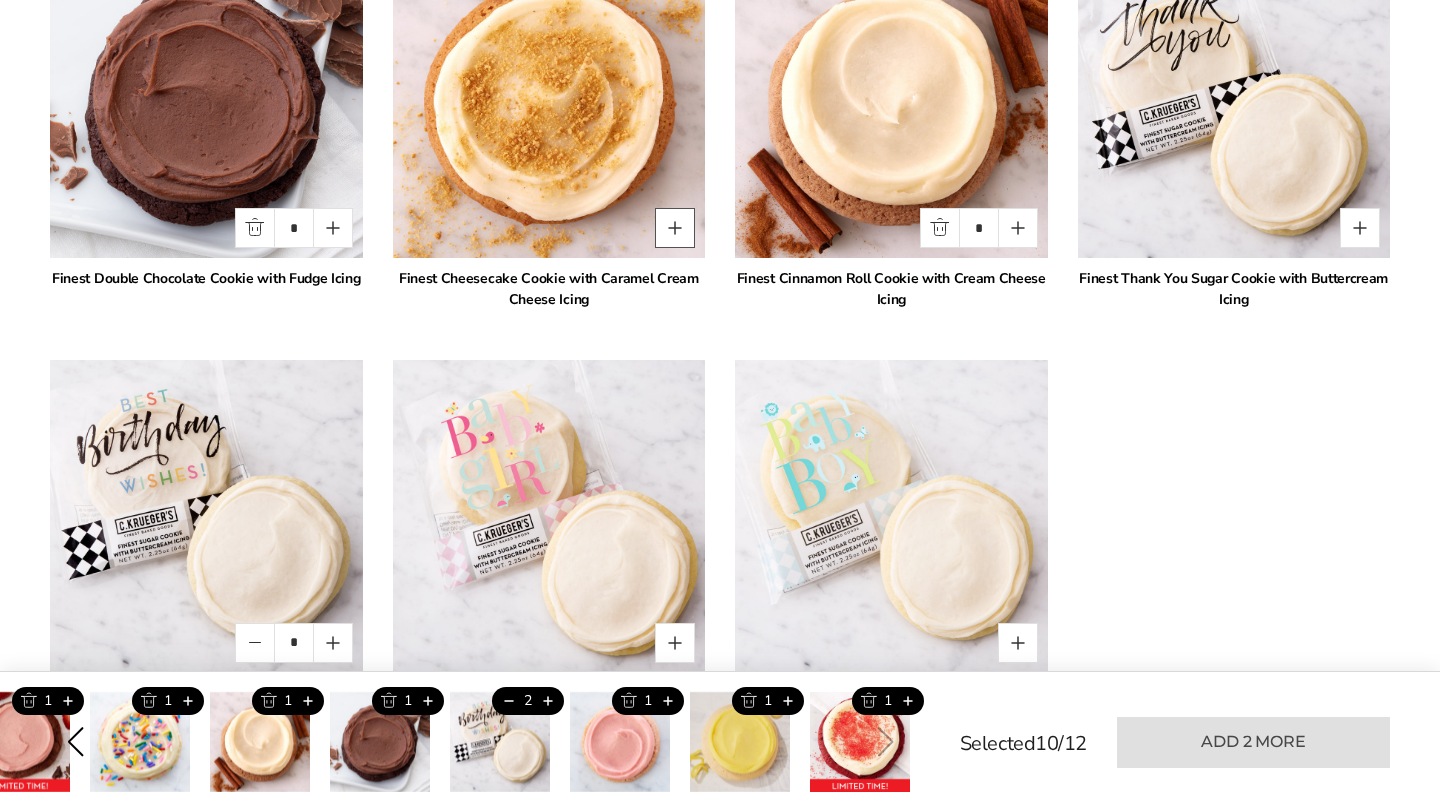 click at bounding box center [675, 228] 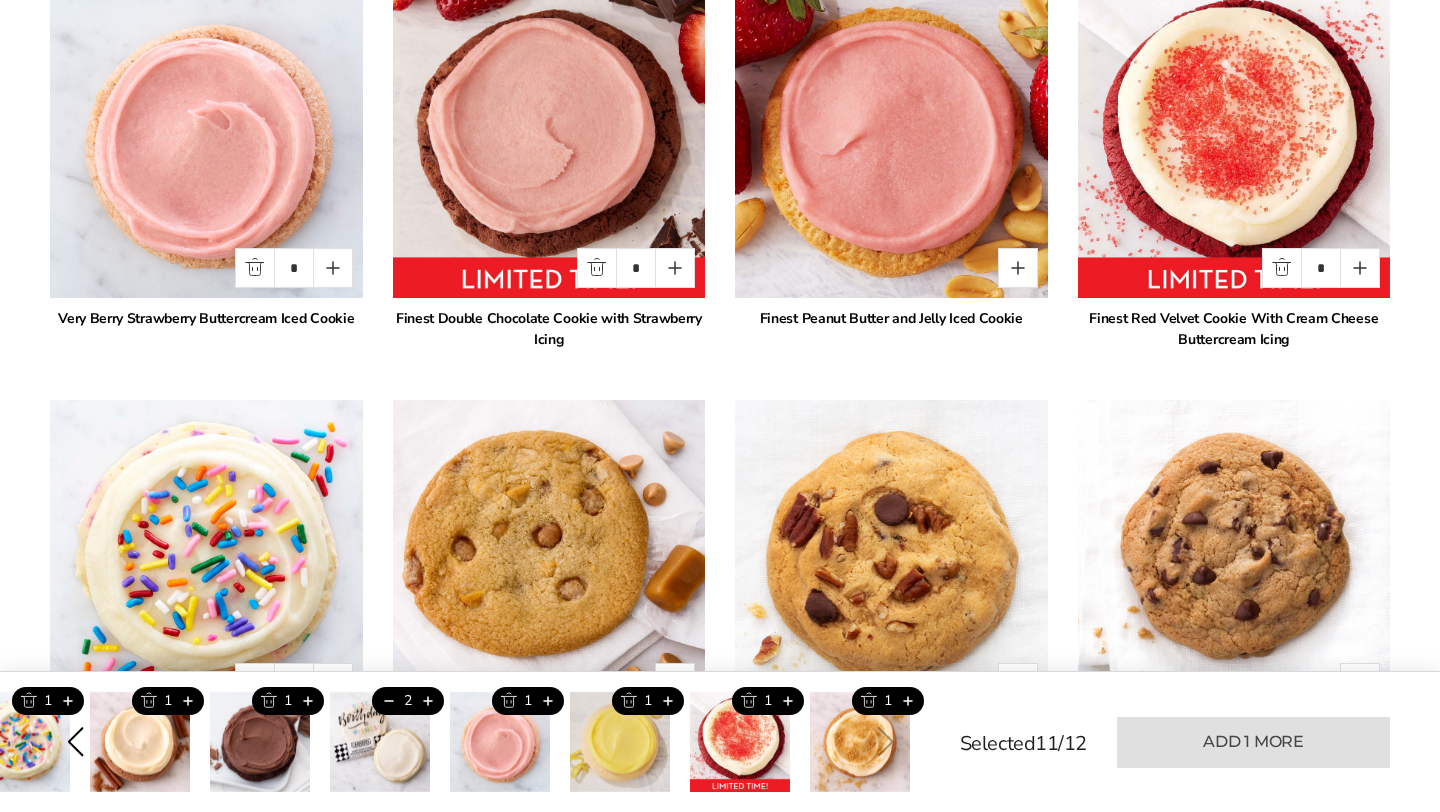 scroll, scrollTop: 1904, scrollLeft: 0, axis: vertical 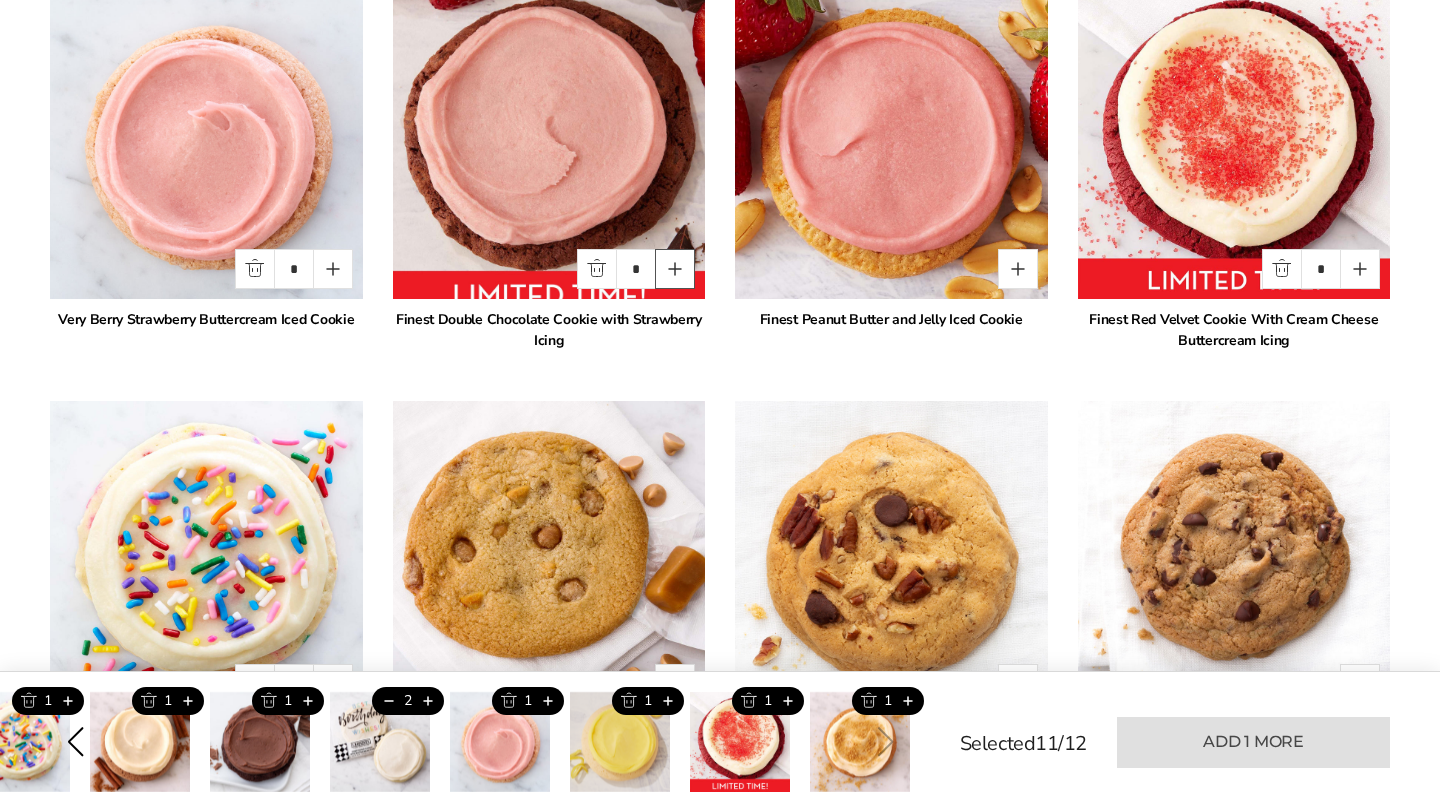 click at bounding box center [675, 269] 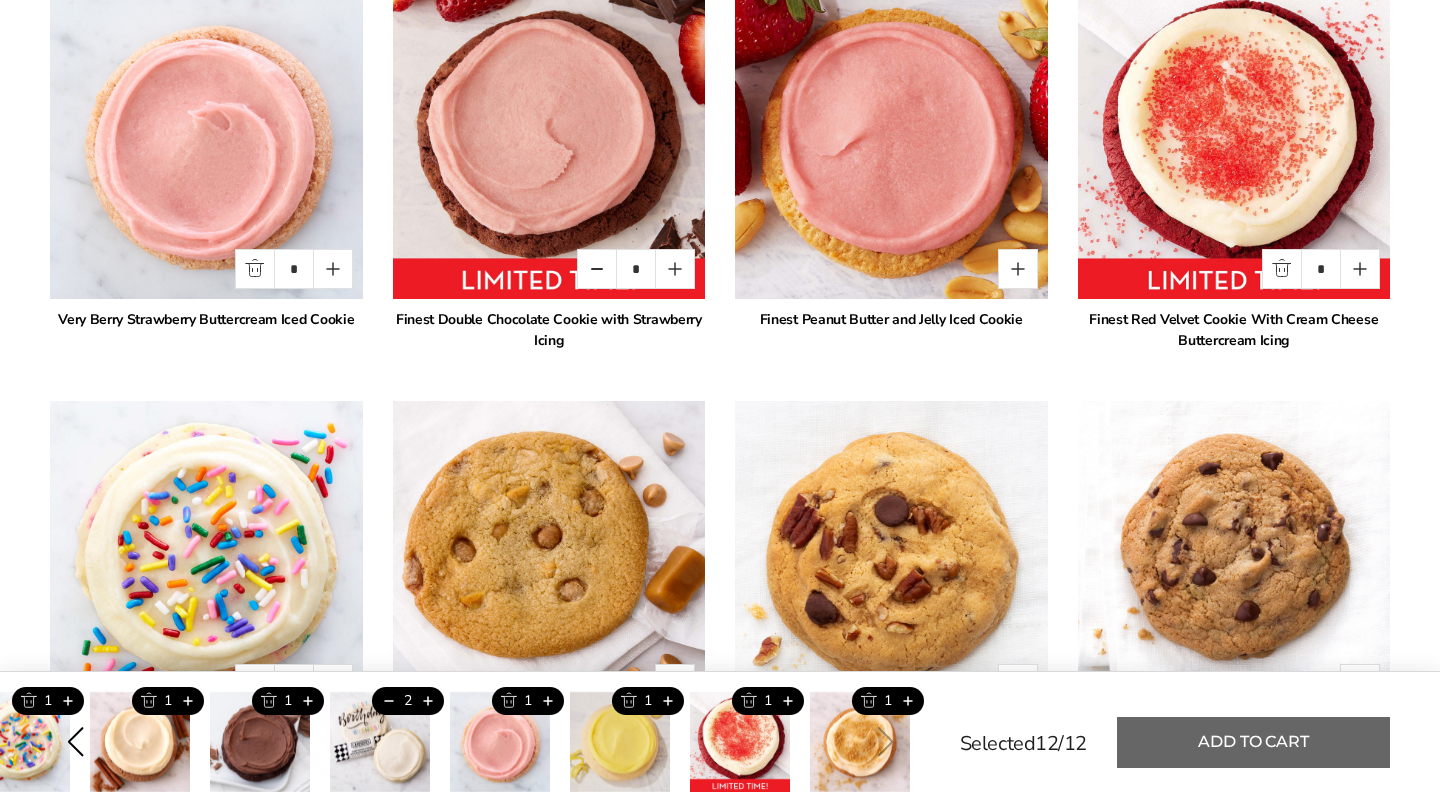 click on "Add to cart" at bounding box center [1253, 742] 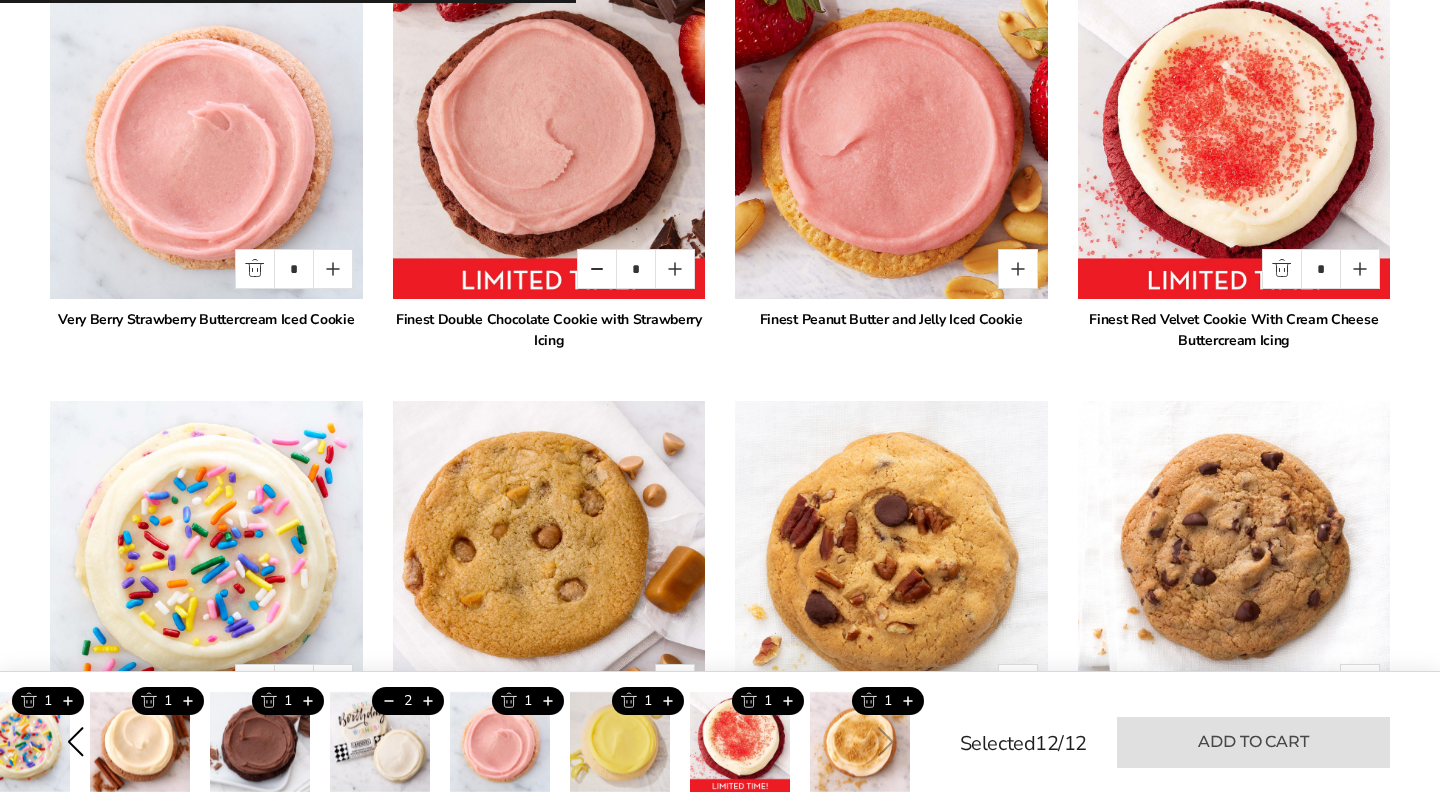 type on "*" 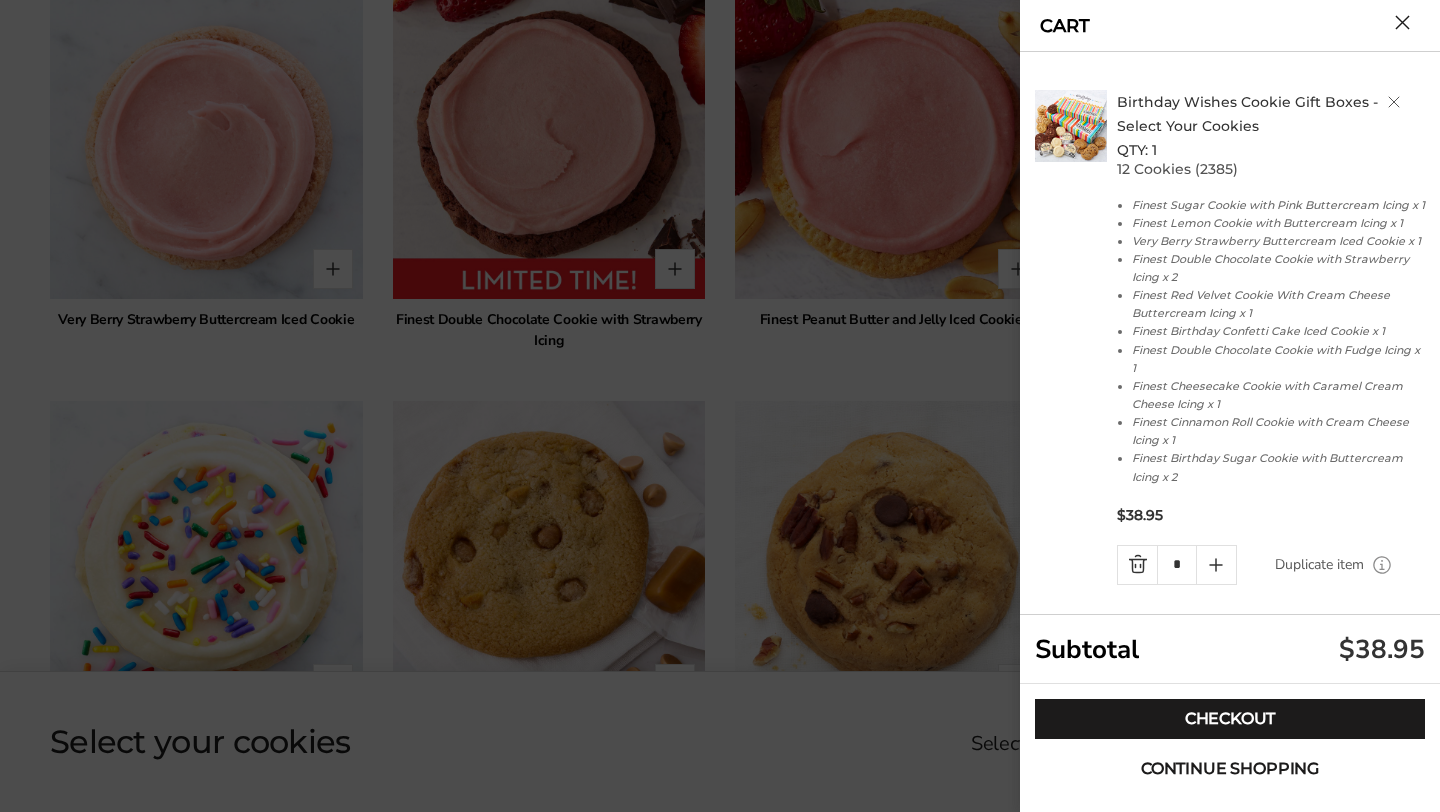 click on "Continue shopping" at bounding box center (1230, 769) 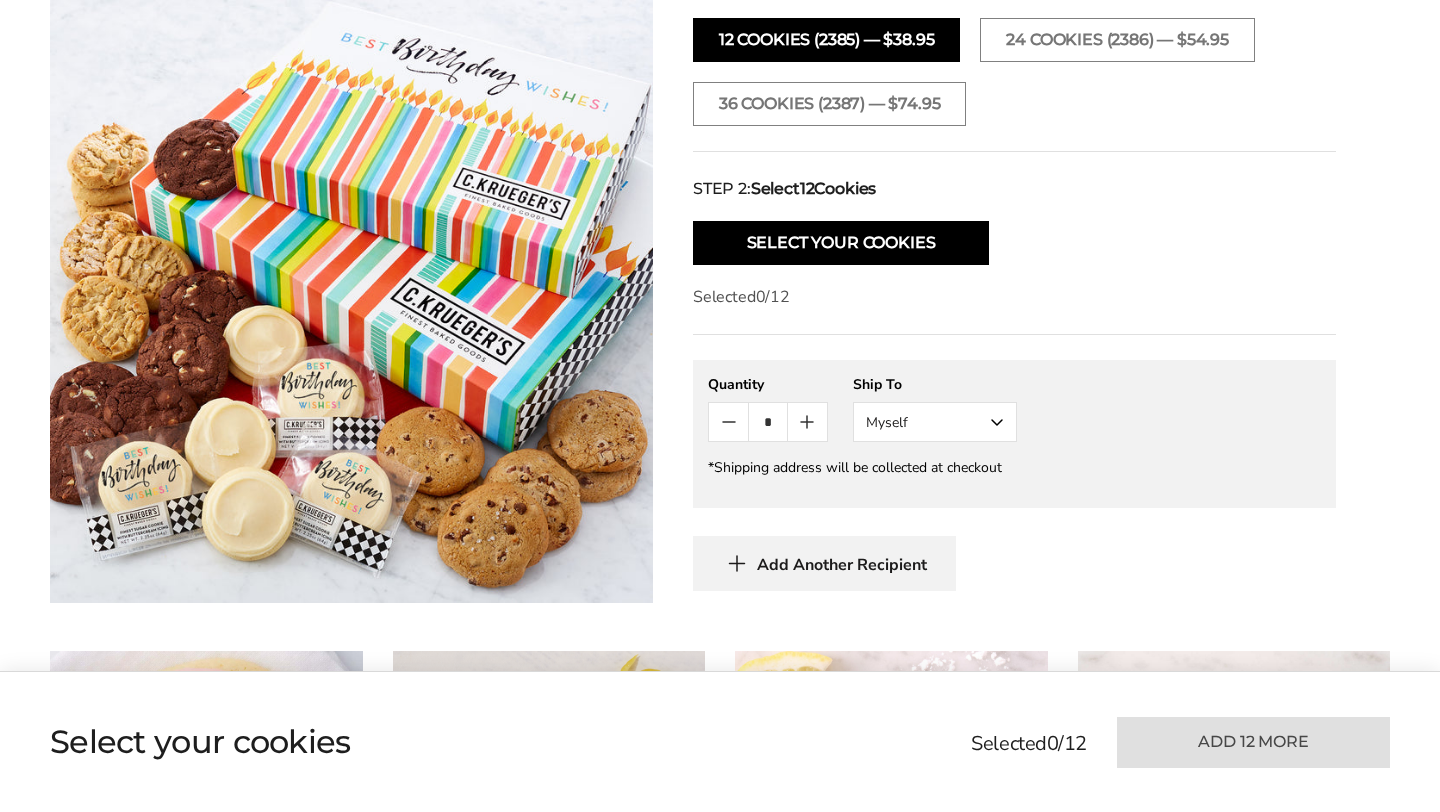 scroll, scrollTop: 785, scrollLeft: 0, axis: vertical 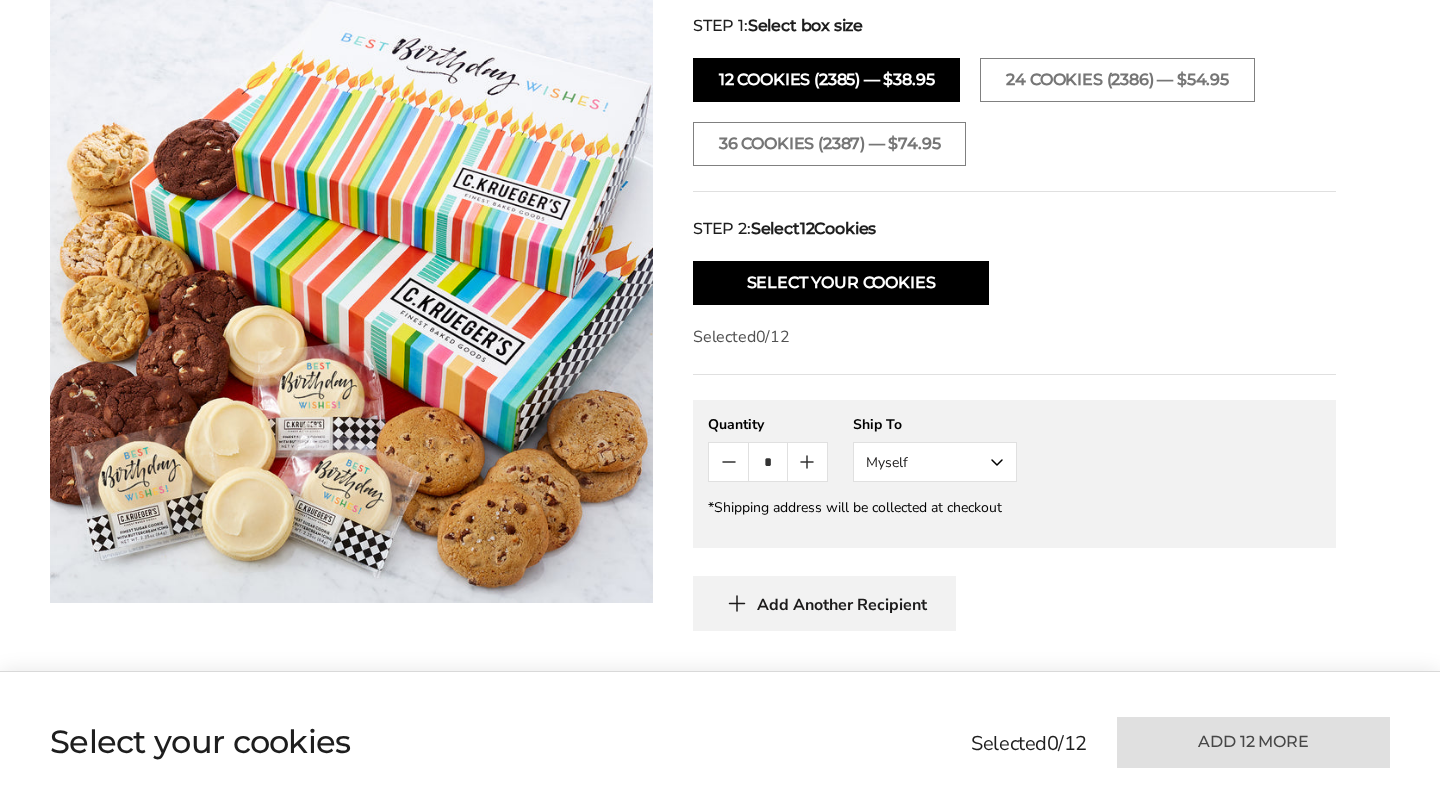 click on "Myself" at bounding box center (935, 462) 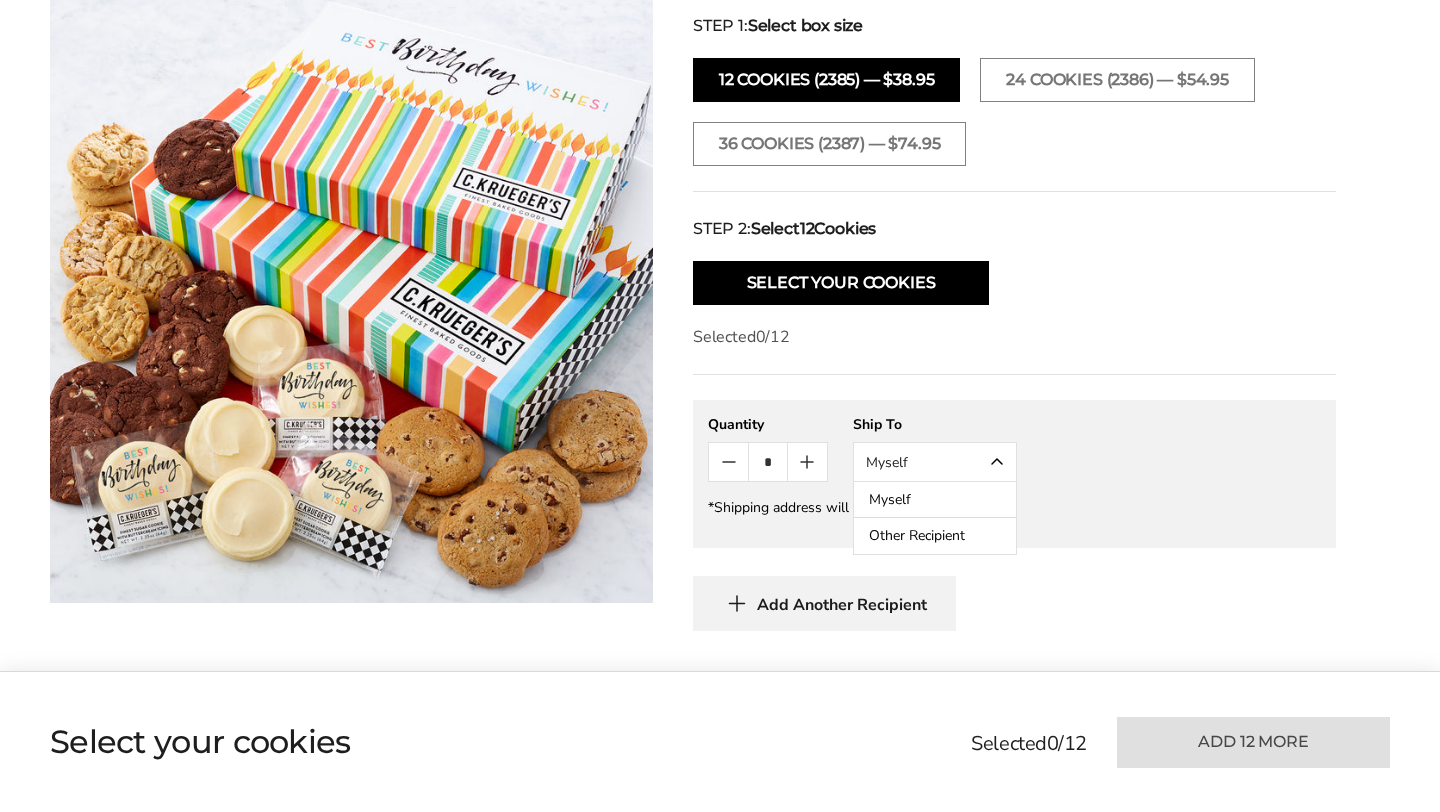 click on "Other Recipient" at bounding box center (935, 536) 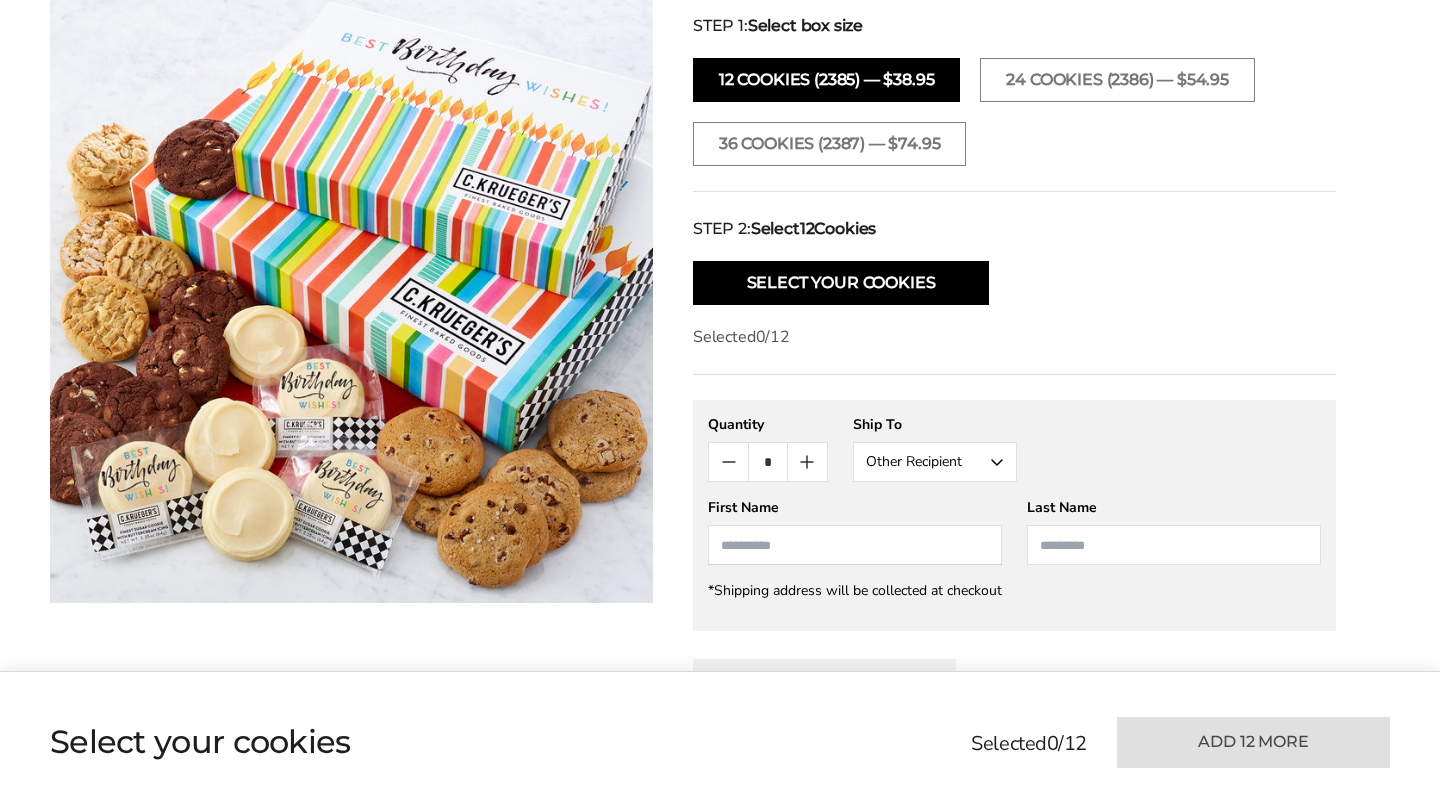 click at bounding box center (855, 545) 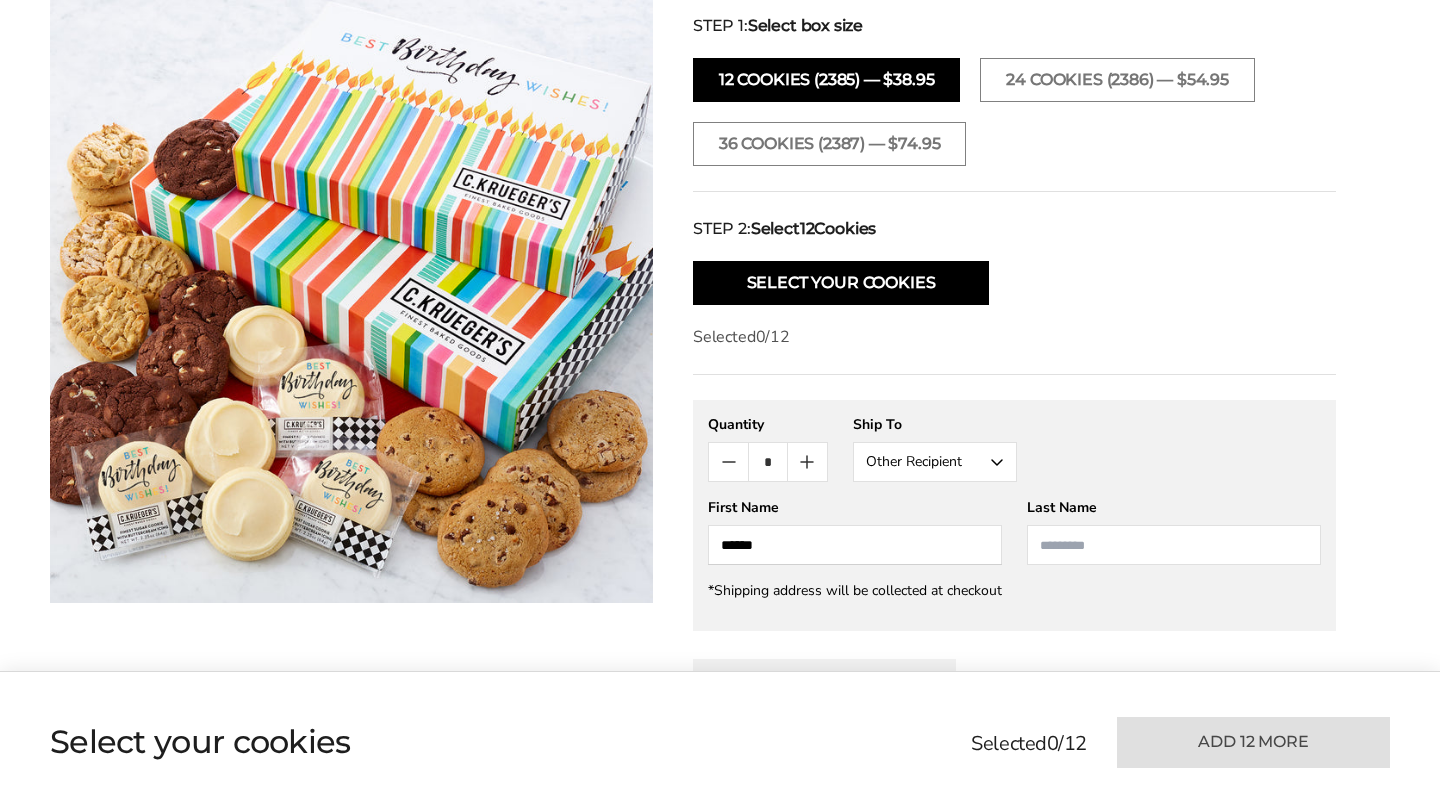 type on "******" 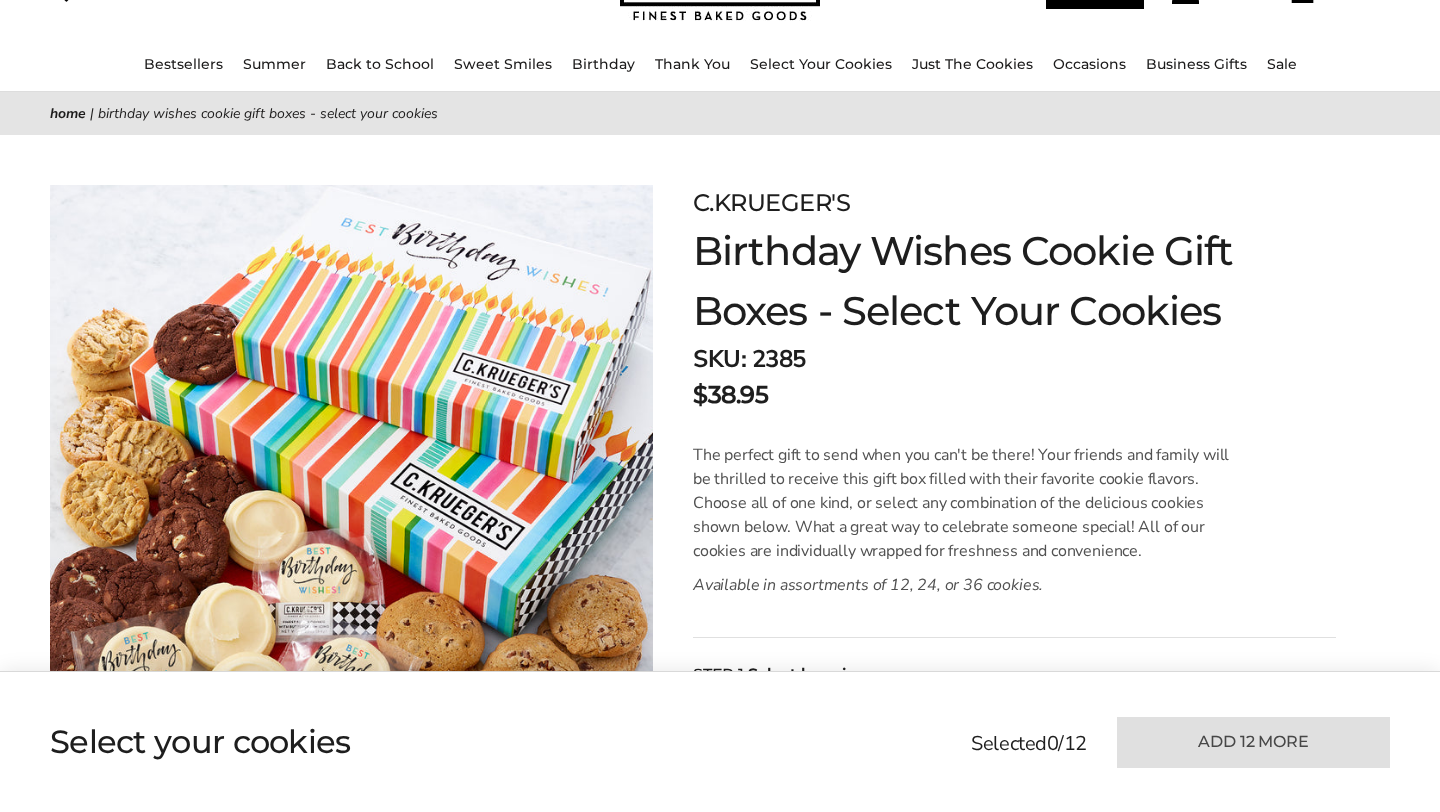 scroll, scrollTop: 0, scrollLeft: 0, axis: both 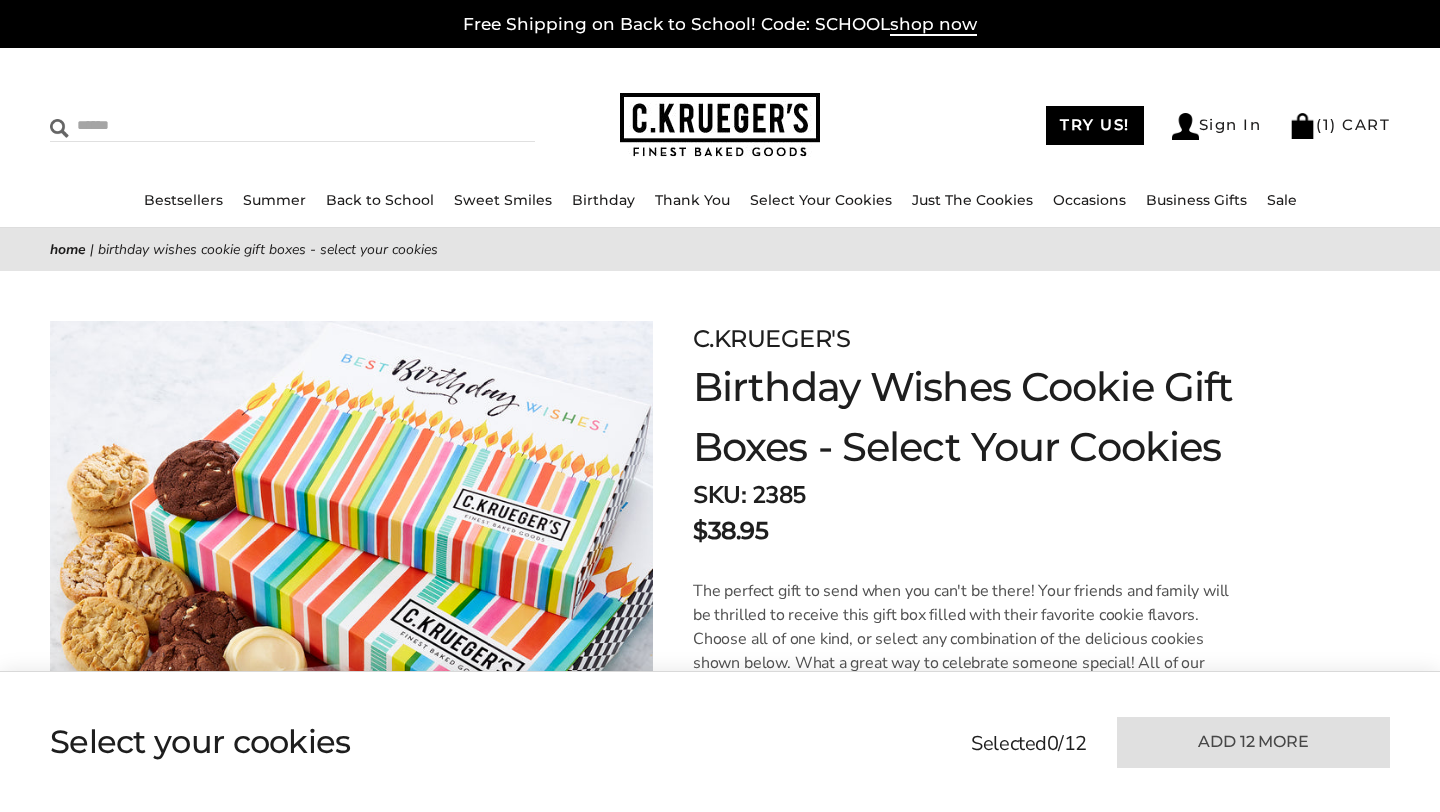 type on "********" 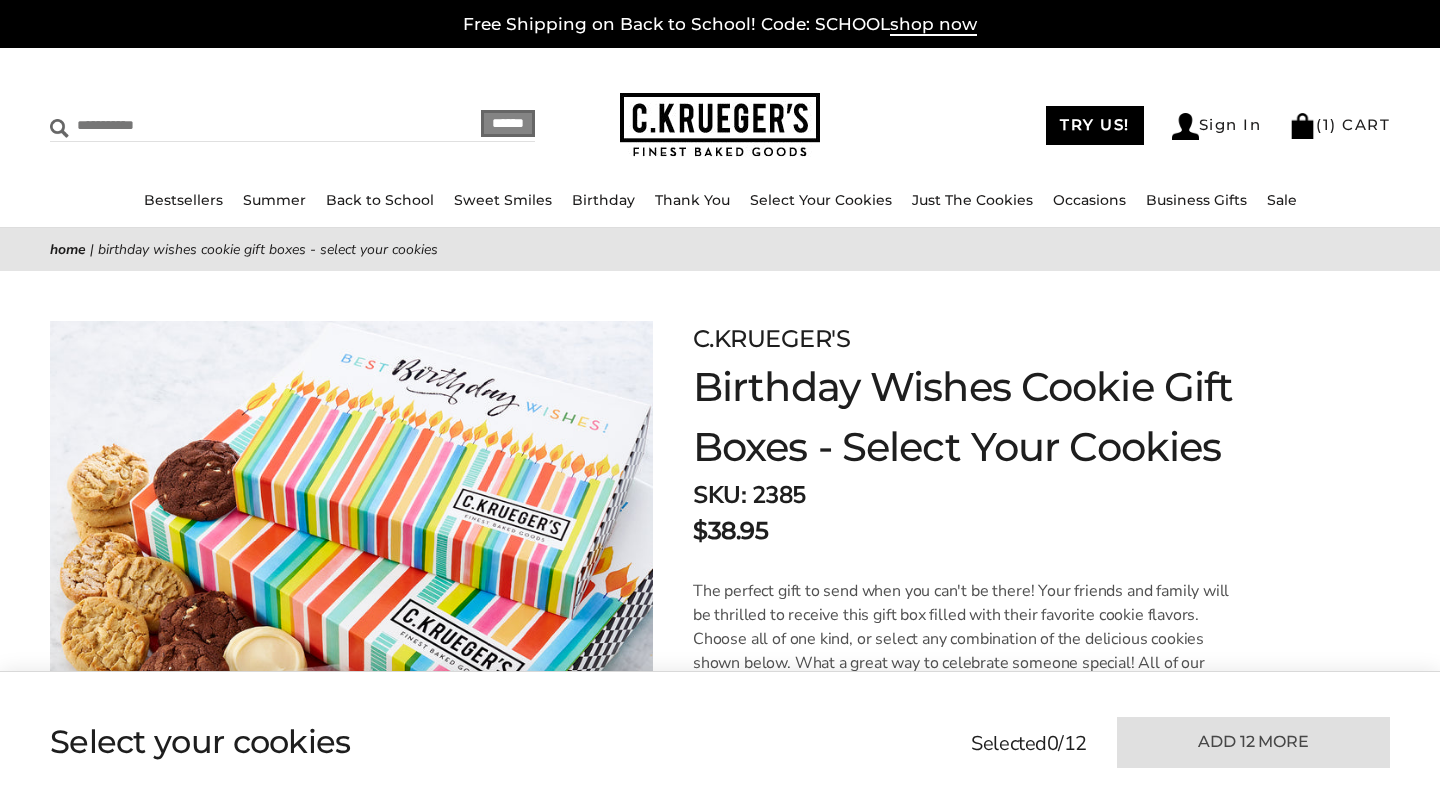 type on "**********" 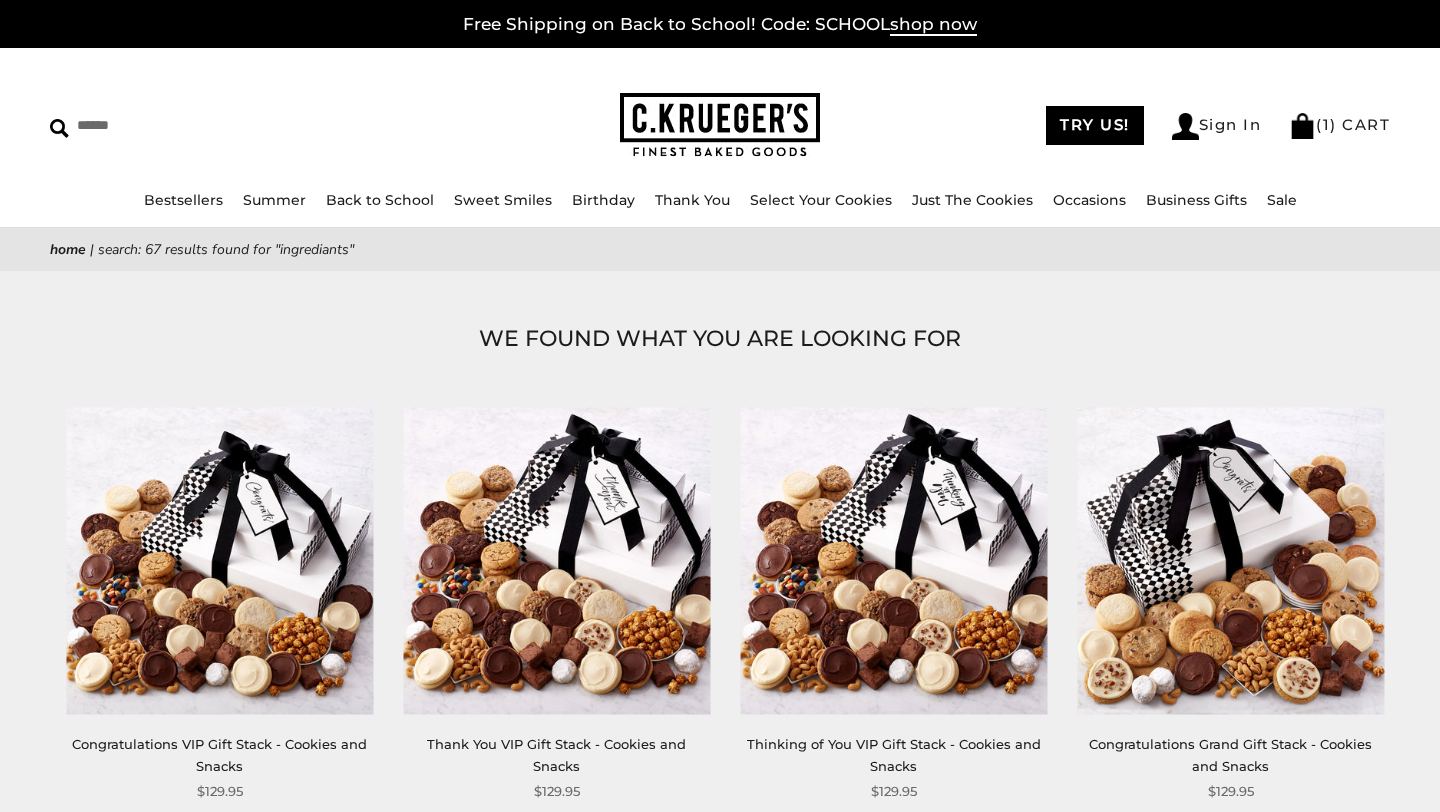 scroll, scrollTop: 0, scrollLeft: 0, axis: both 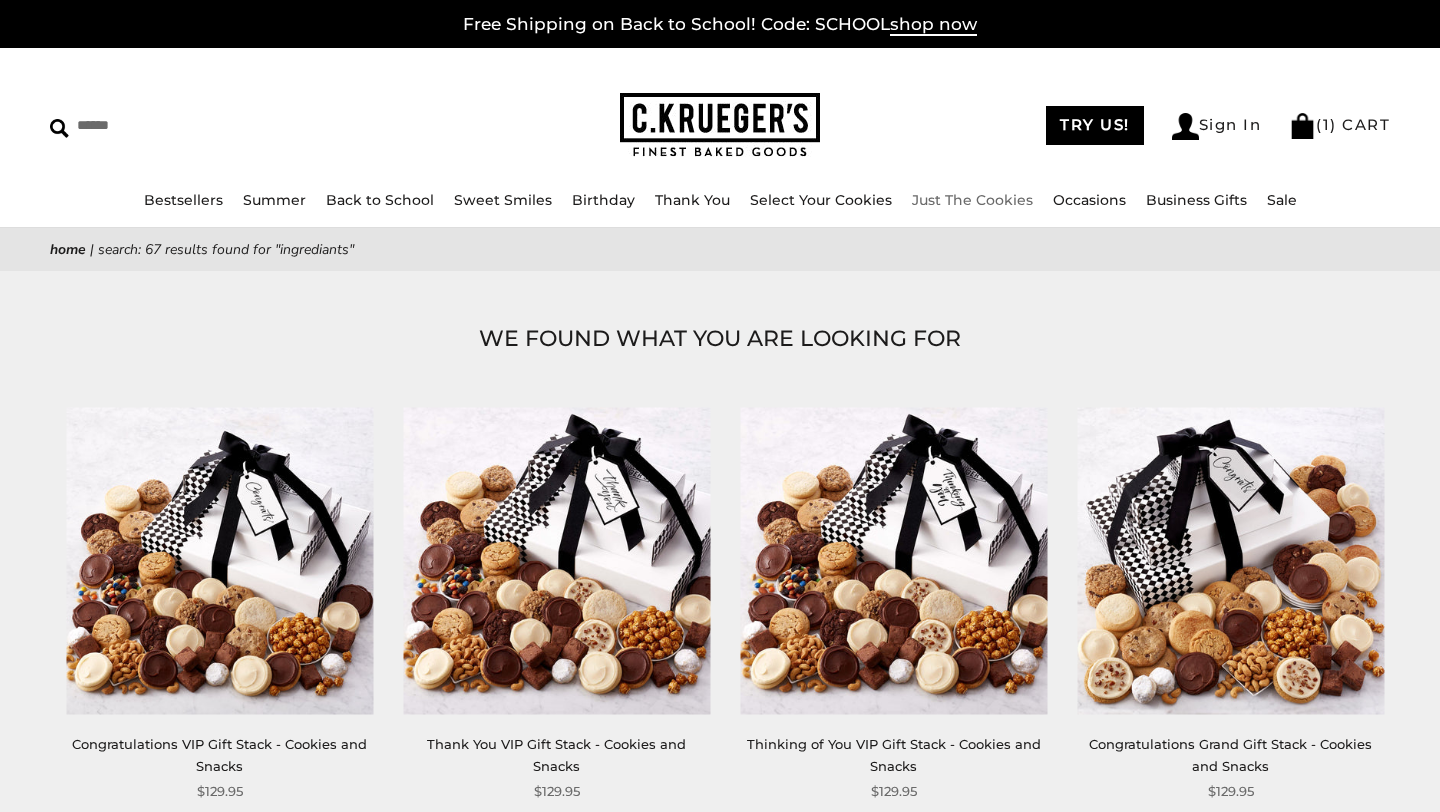 click on "Just The Cookies" at bounding box center (972, 200) 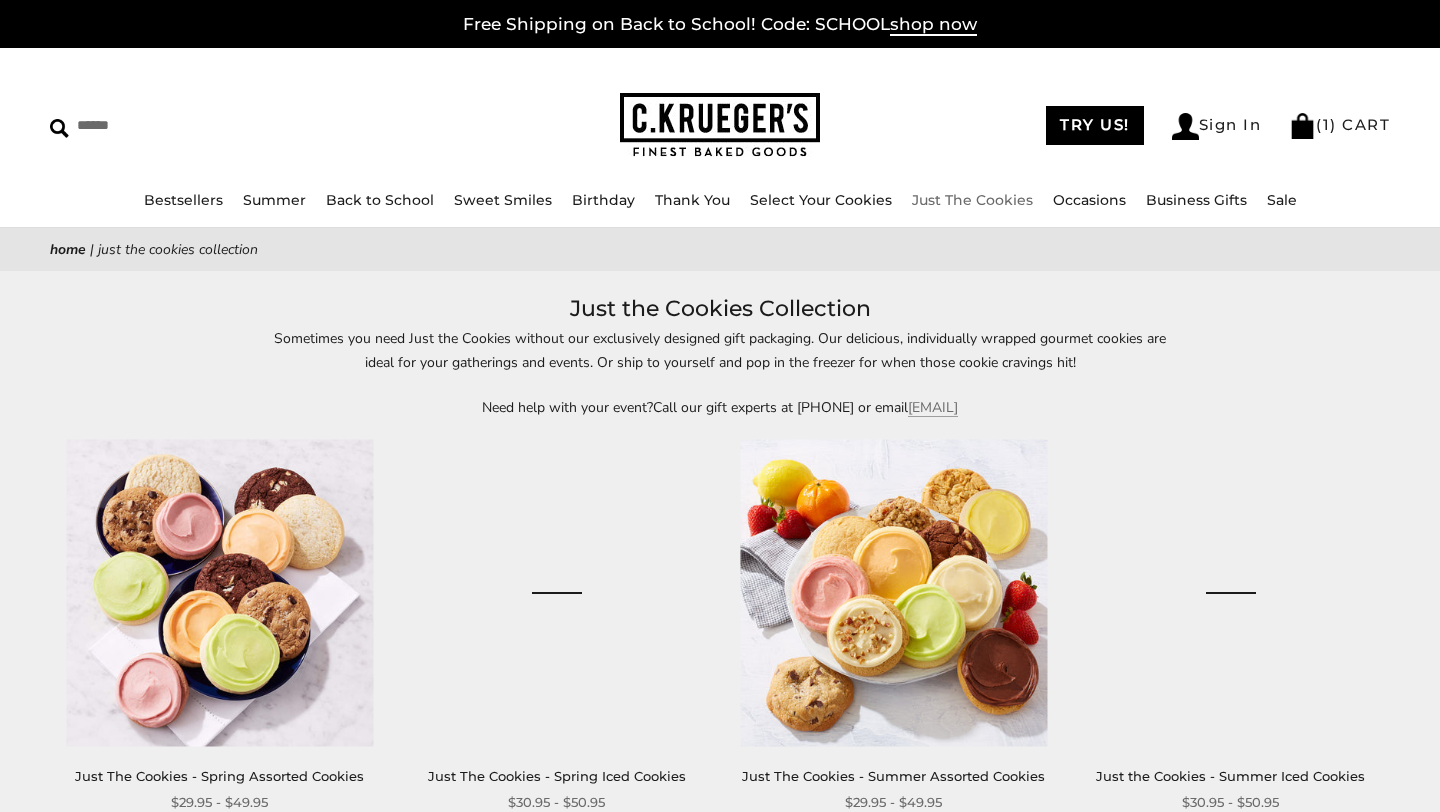 scroll, scrollTop: 0, scrollLeft: 0, axis: both 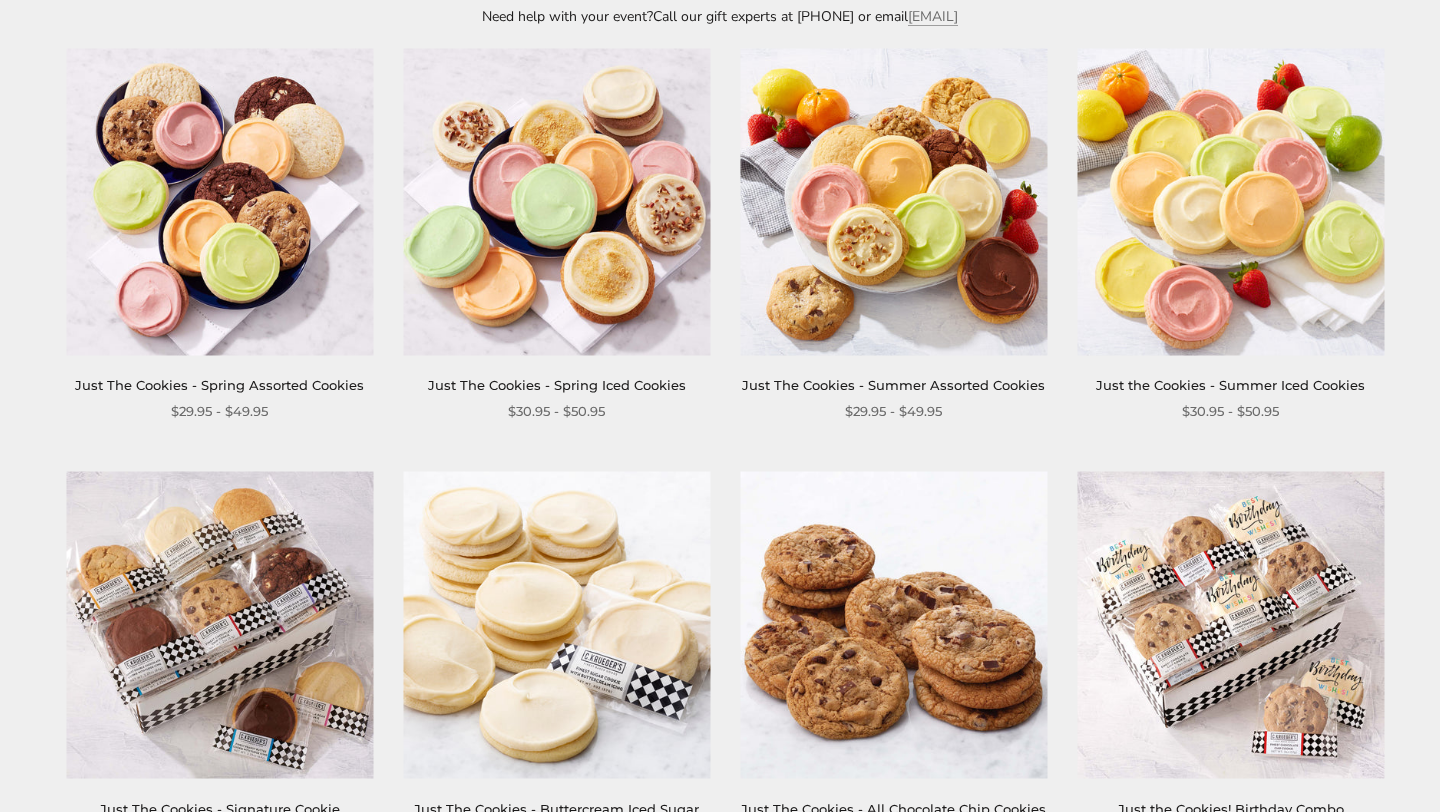 click on "Just The Cookies - Spring Assorted Cookies" at bounding box center [219, 385] 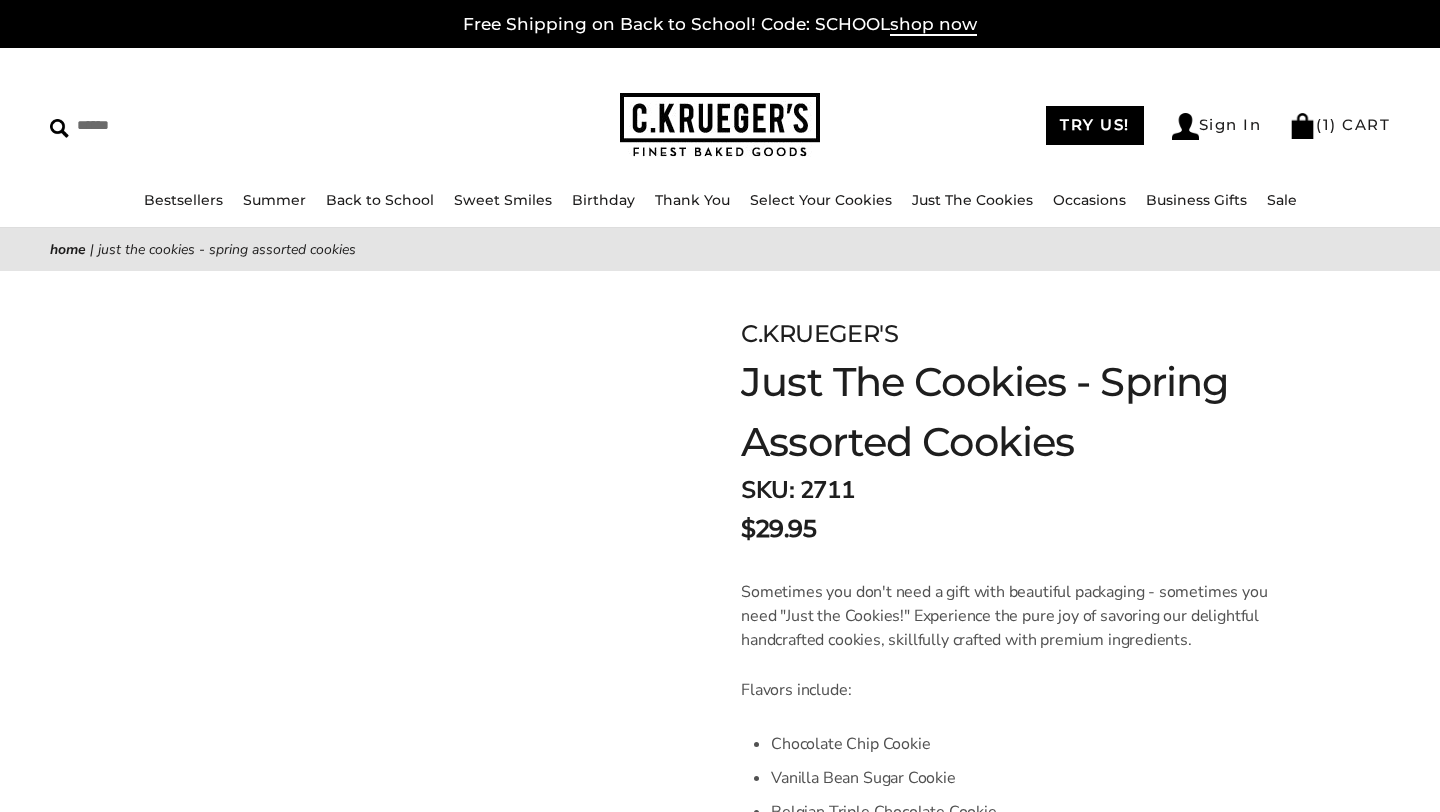 scroll, scrollTop: 0, scrollLeft: 0, axis: both 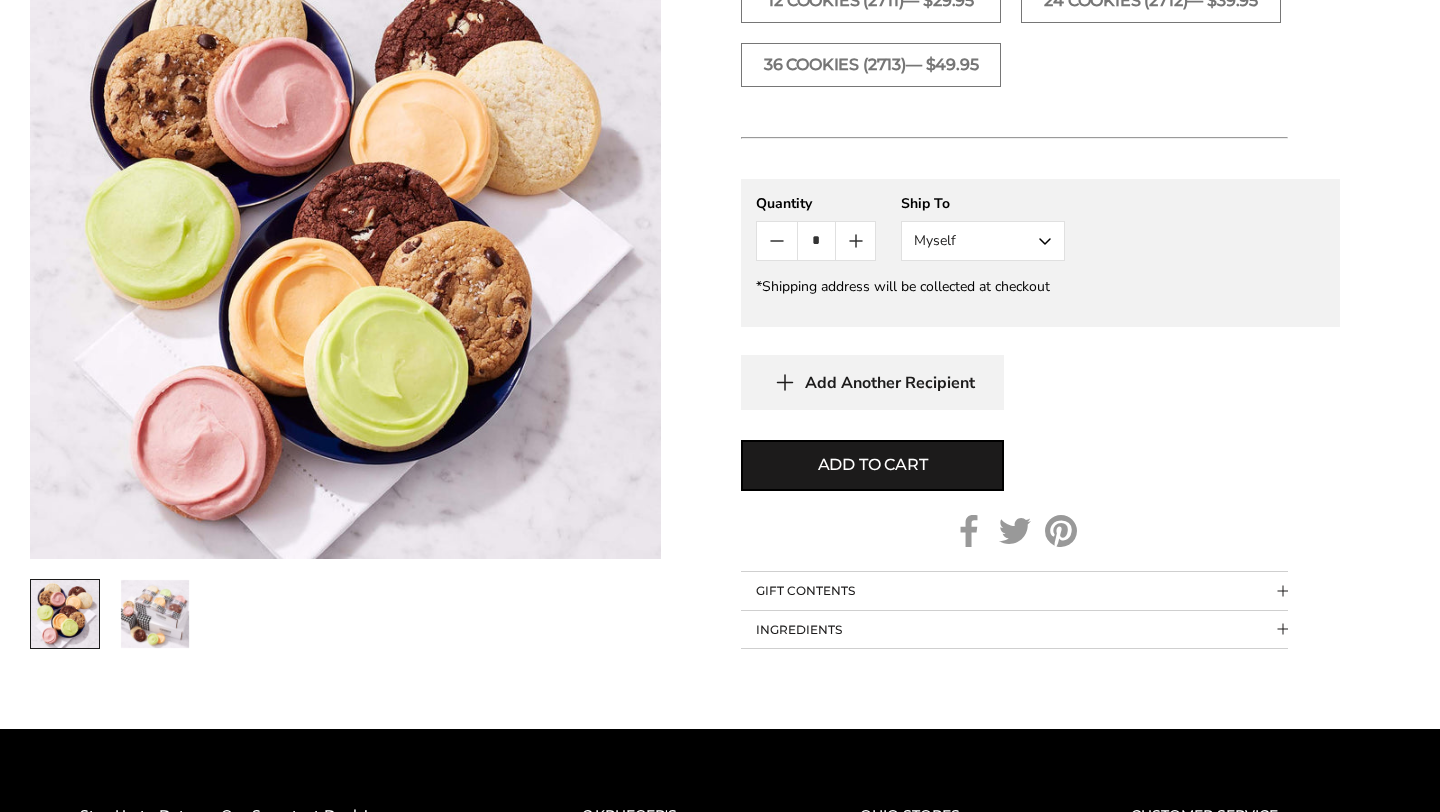 click on "INGREDIENTS" at bounding box center [1014, 630] 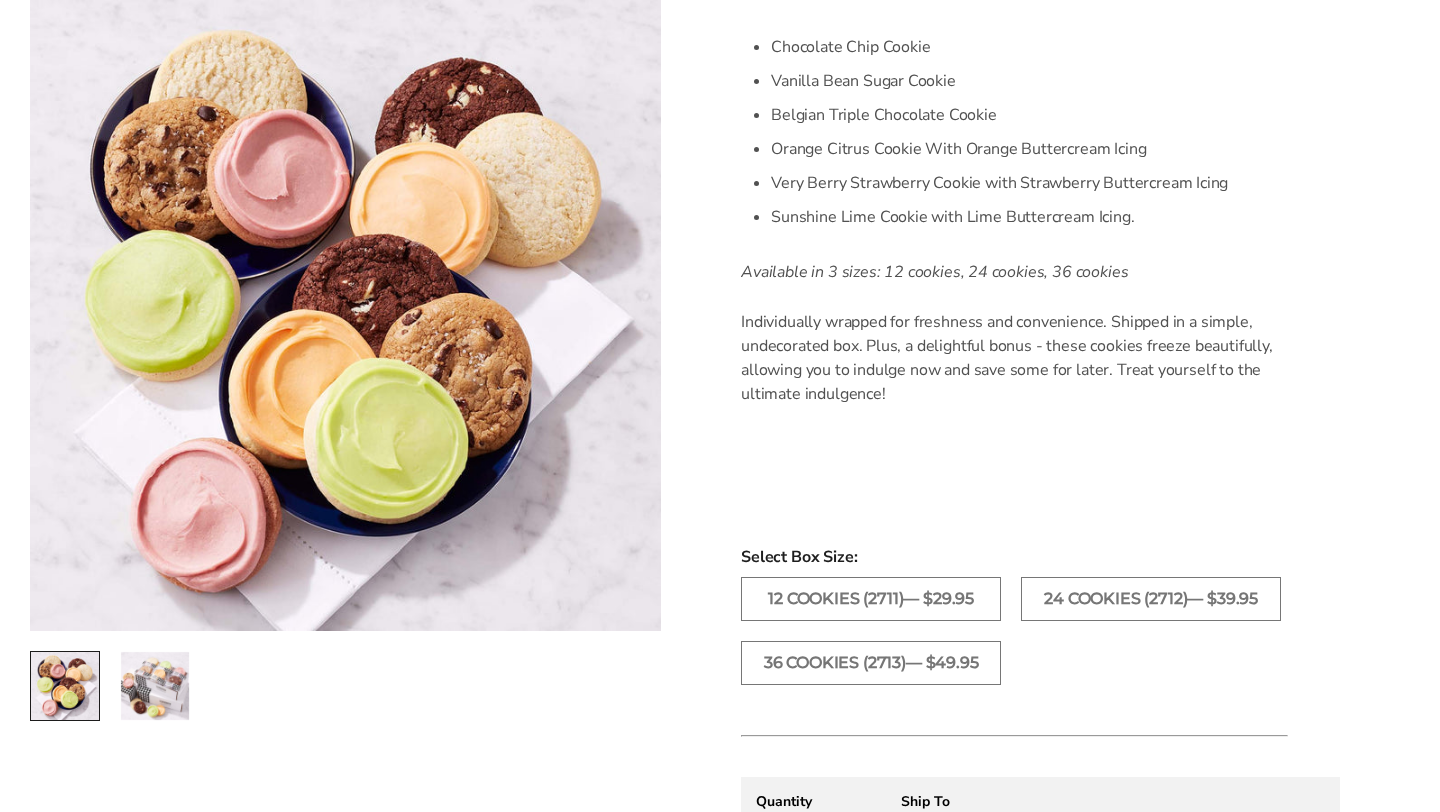 scroll, scrollTop: 0, scrollLeft: 0, axis: both 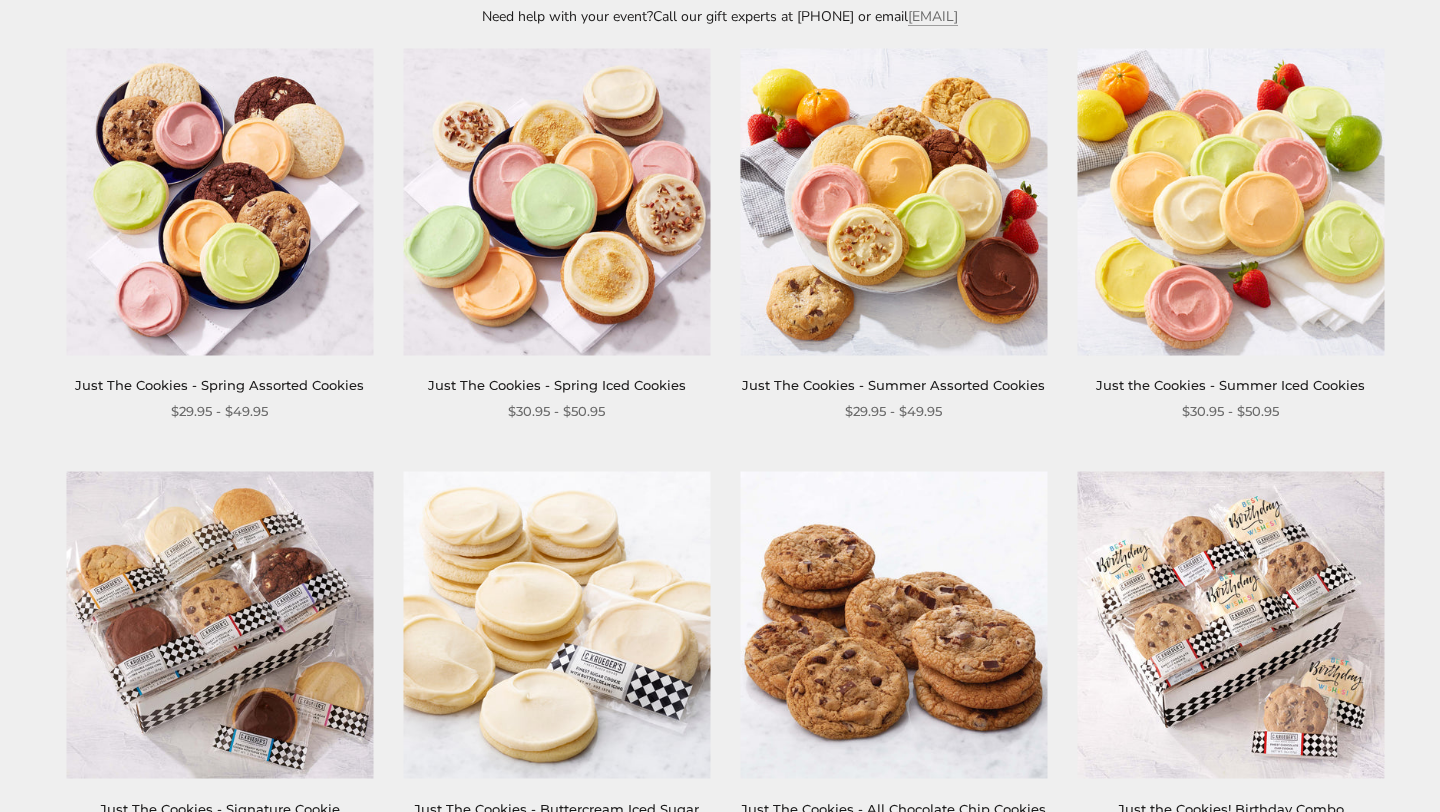 click on "Just The Cookies - Spring Iced Cookies" at bounding box center [557, 385] 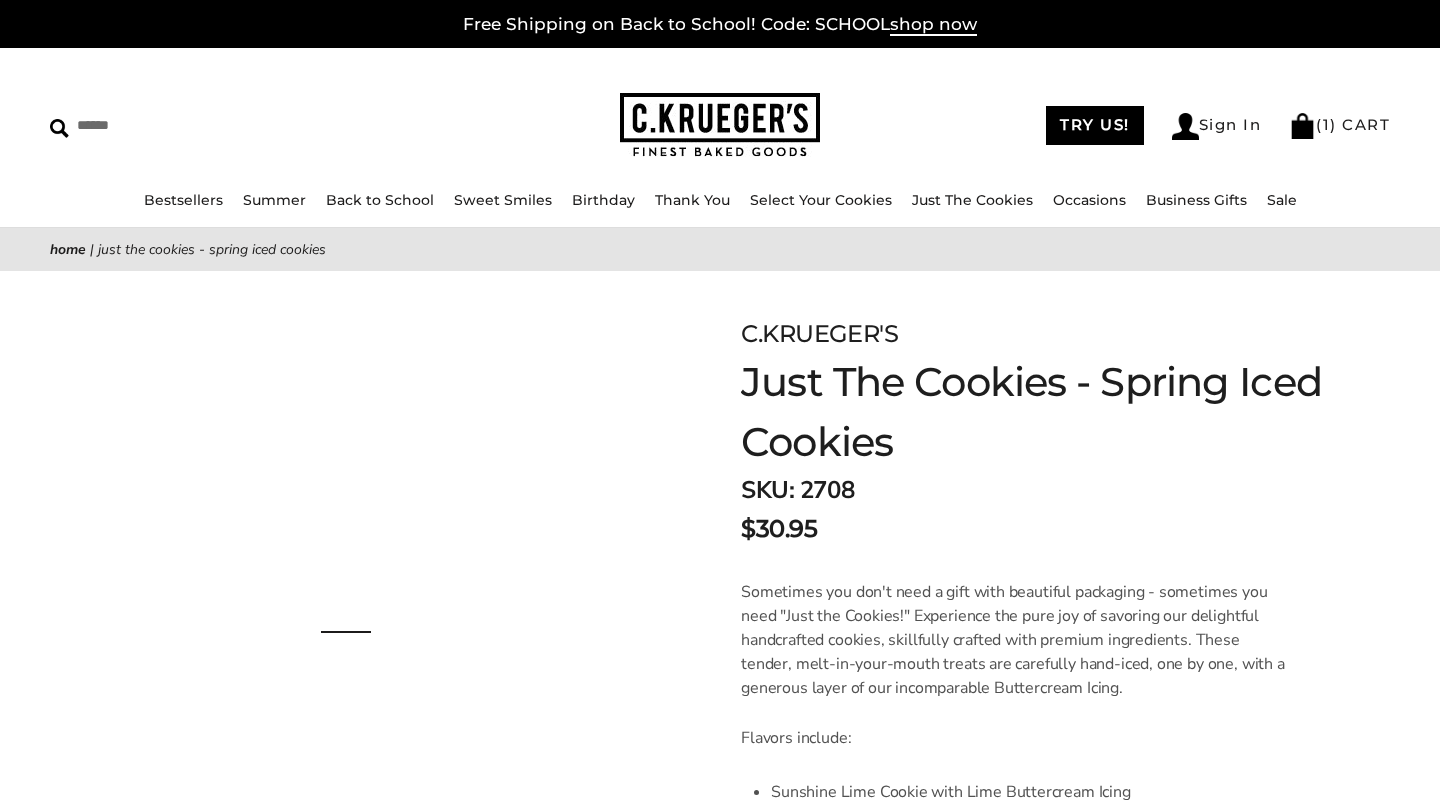 scroll, scrollTop: 0, scrollLeft: 0, axis: both 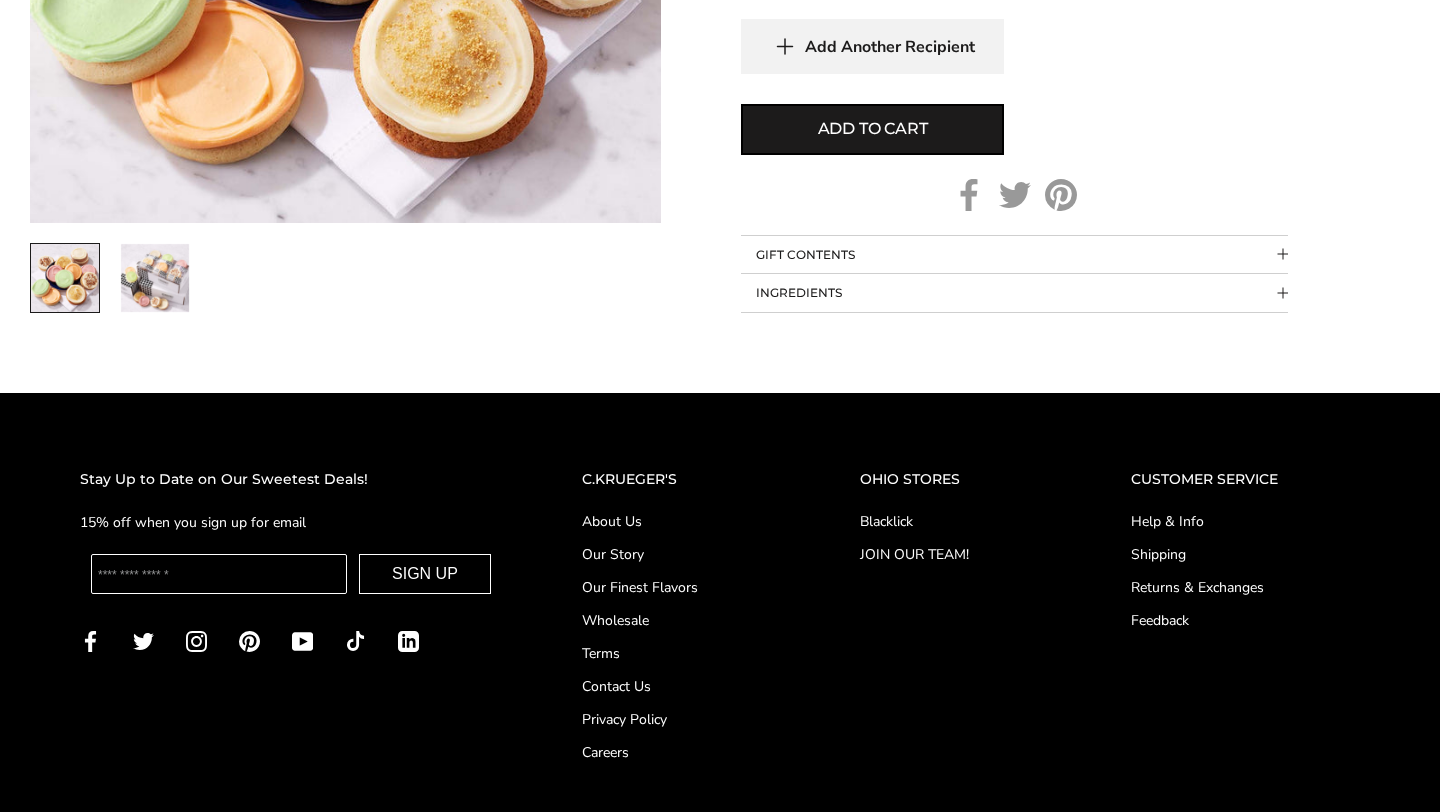 click on "INGREDIENTS" at bounding box center (1014, 293) 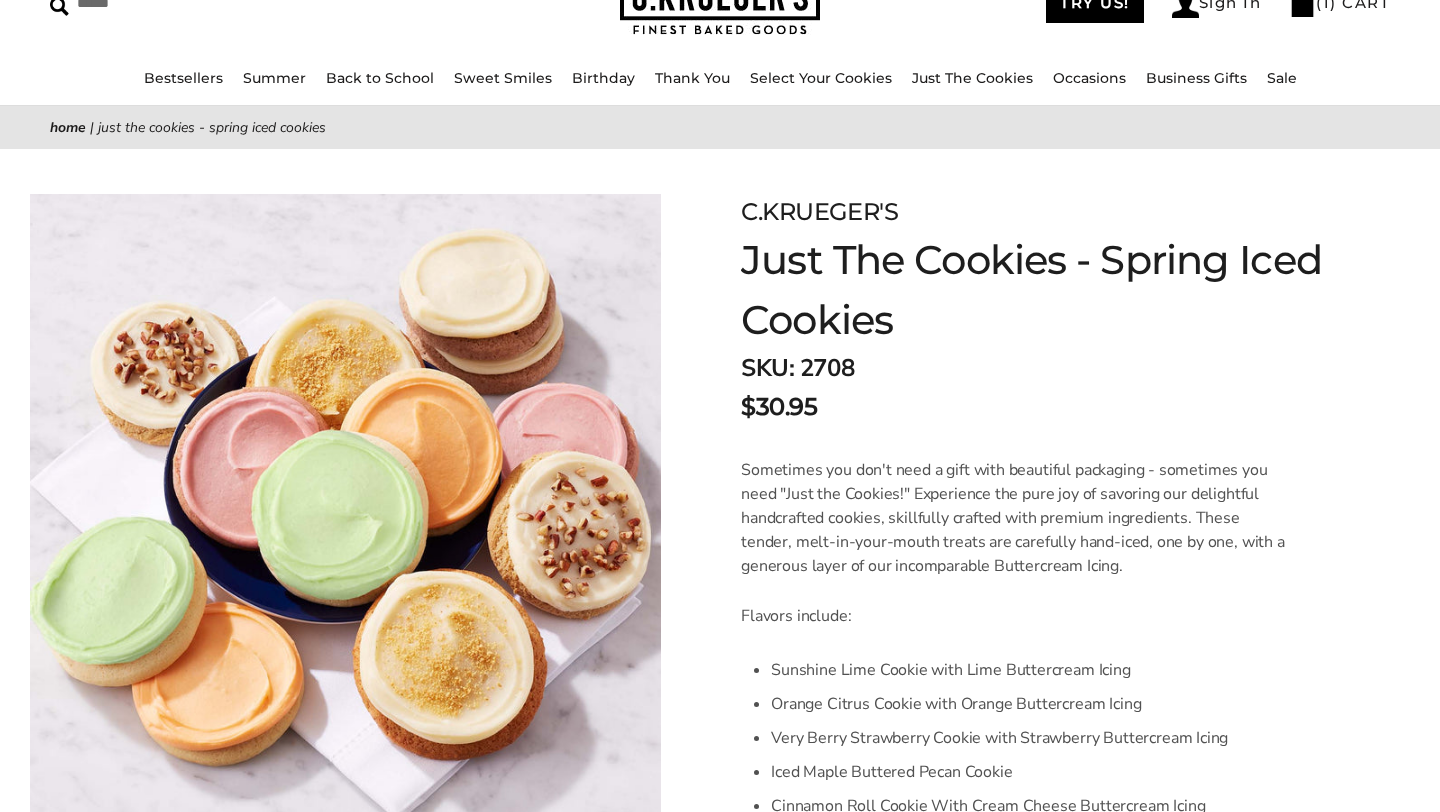 scroll, scrollTop: 0, scrollLeft: 0, axis: both 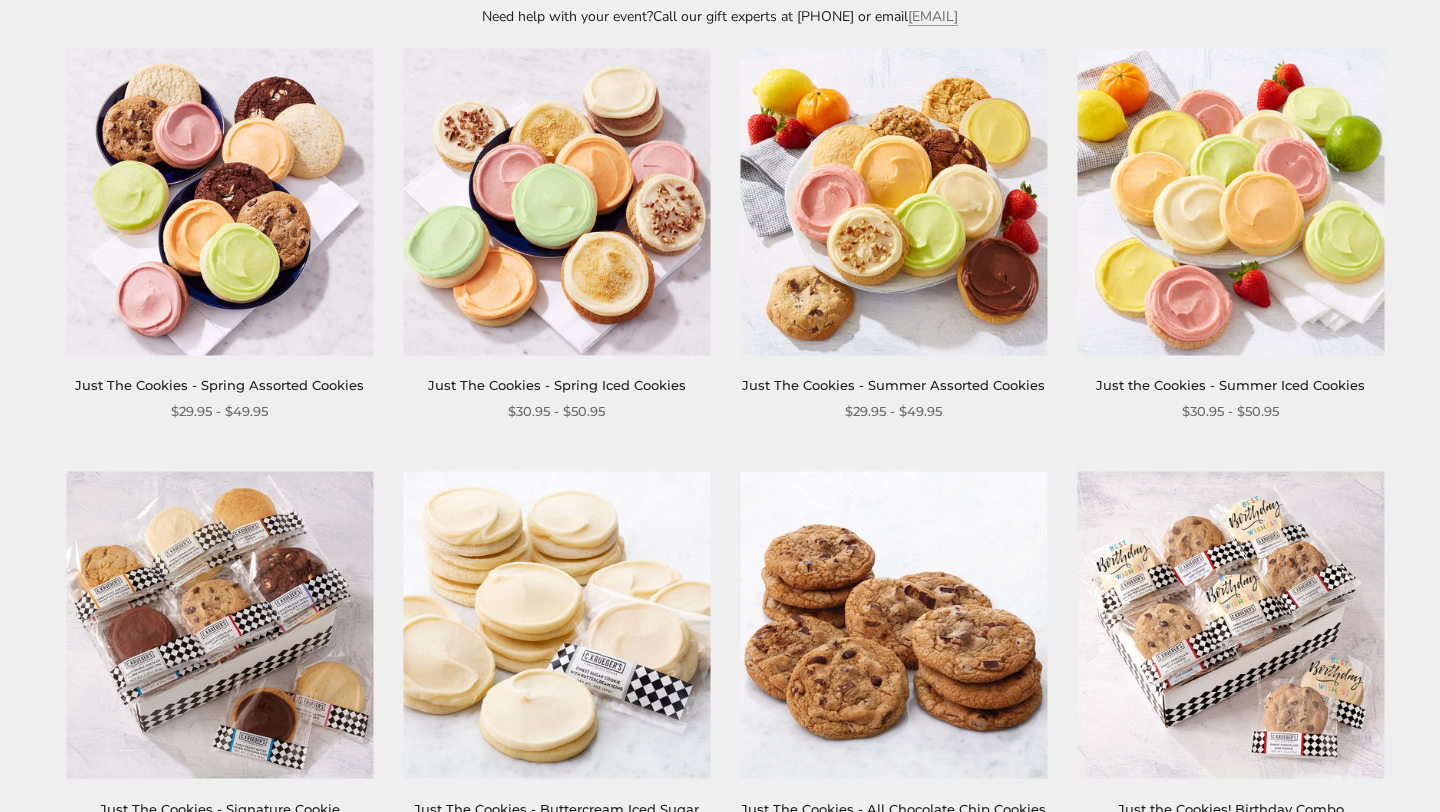 click on "Just the Cookies  - Summer Iced Cookies" at bounding box center [1230, 385] 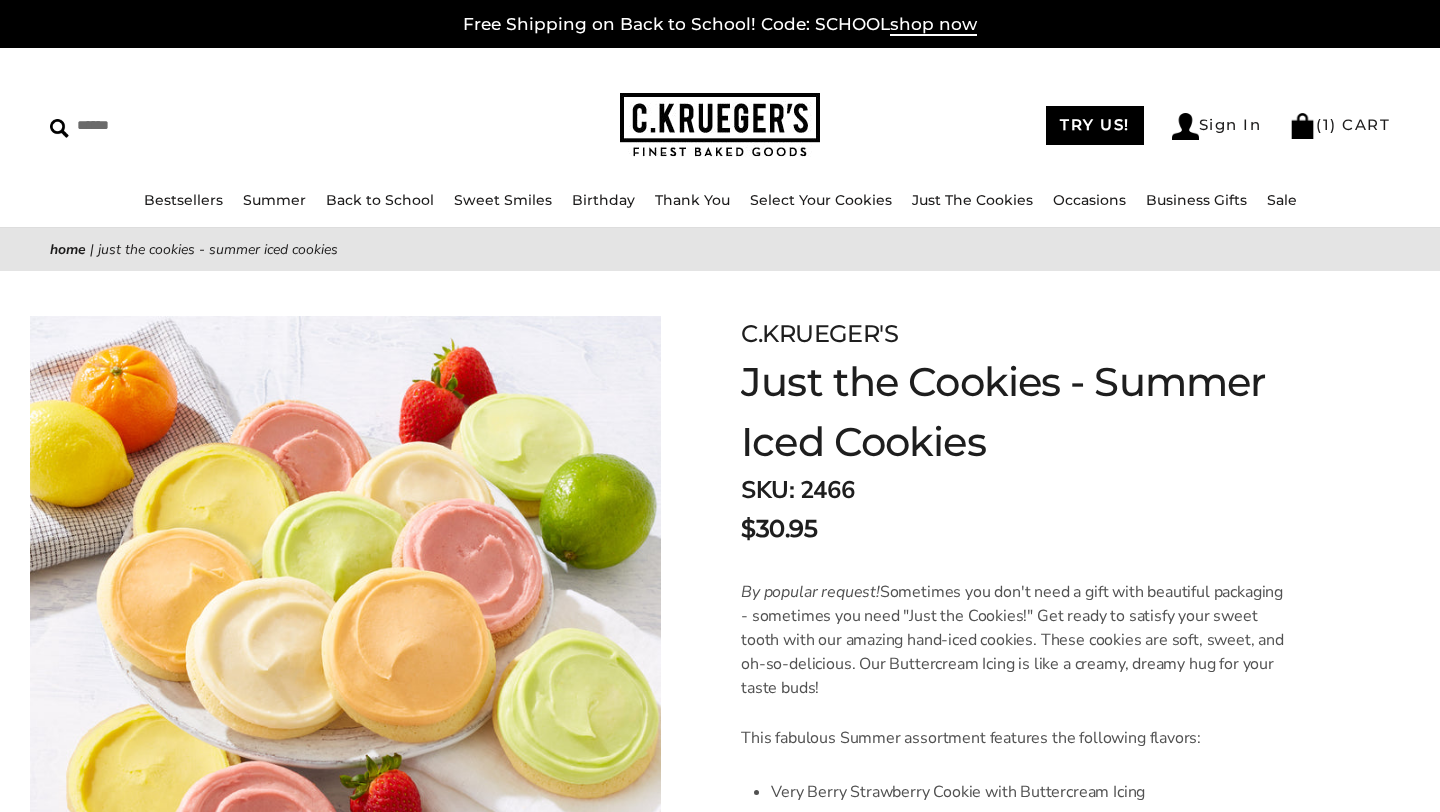 scroll, scrollTop: 0, scrollLeft: 0, axis: both 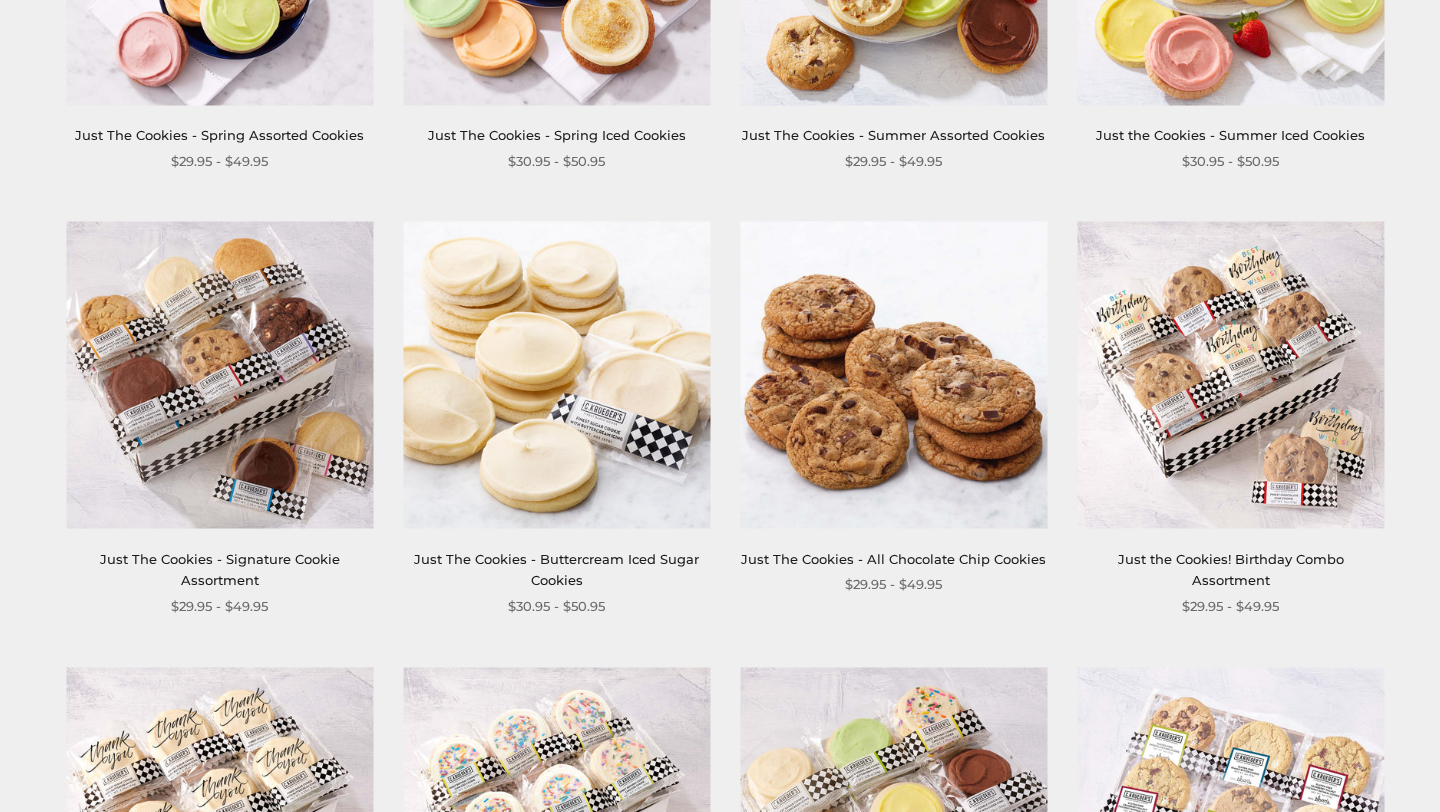 click on "Just The Cookies - Buttercream Iced Sugar Cookies" at bounding box center (556, 569) 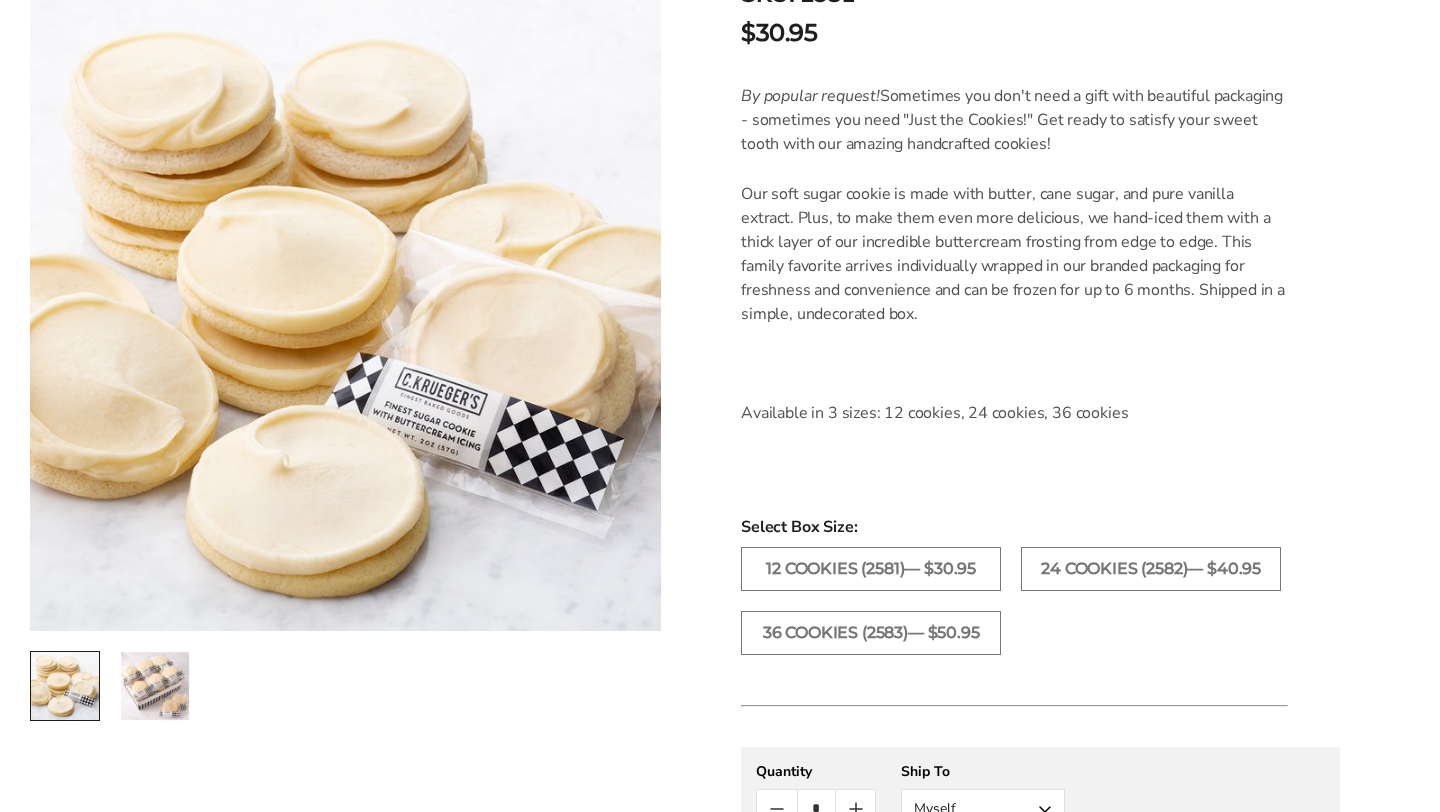 scroll, scrollTop: 784, scrollLeft: 0, axis: vertical 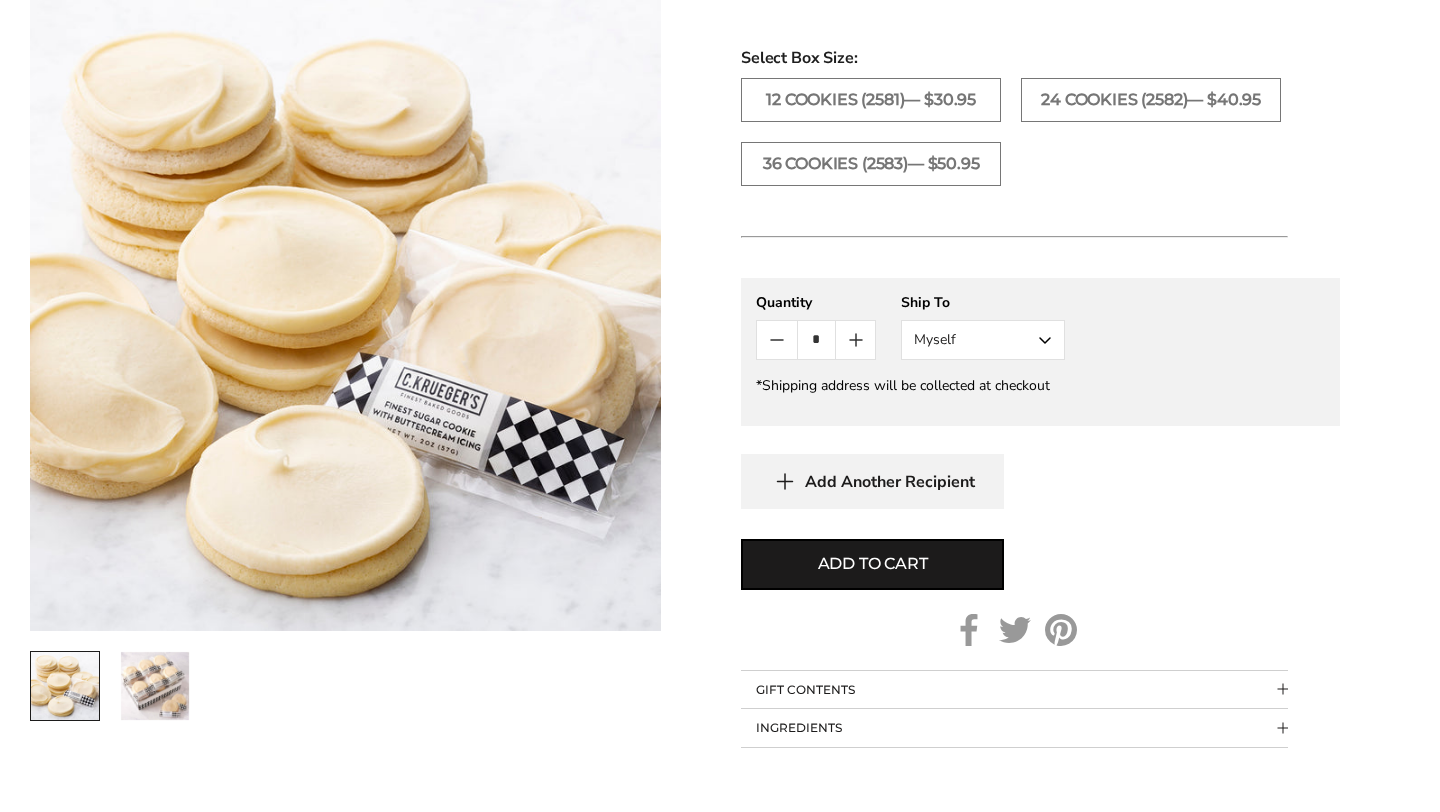 click on "INGREDIENTS" at bounding box center (1014, 728) 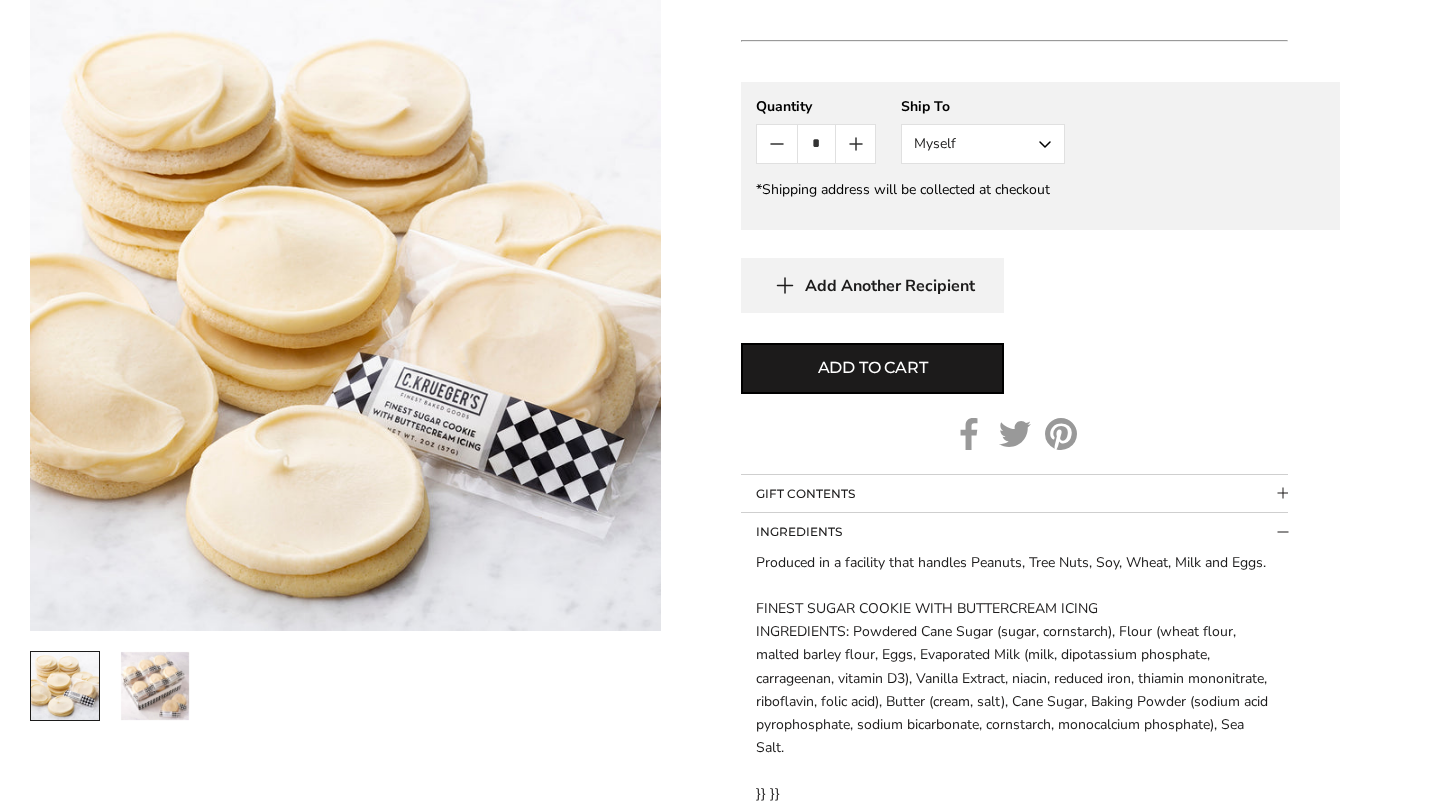 scroll, scrollTop: 1233, scrollLeft: 0, axis: vertical 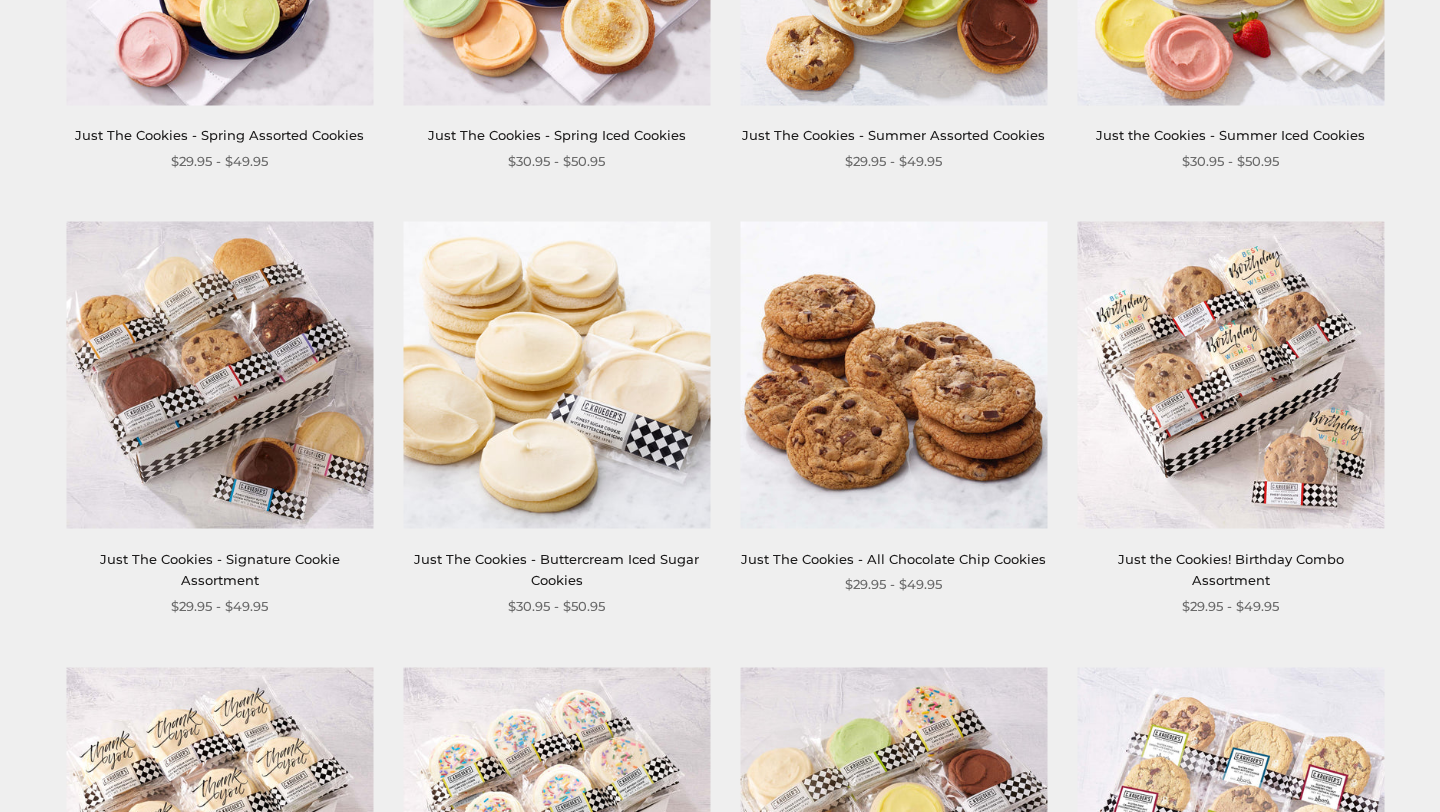click on "Just The Cookies - Signature Cookie Assortment
$29.95 - $49.95" at bounding box center [219, 419] 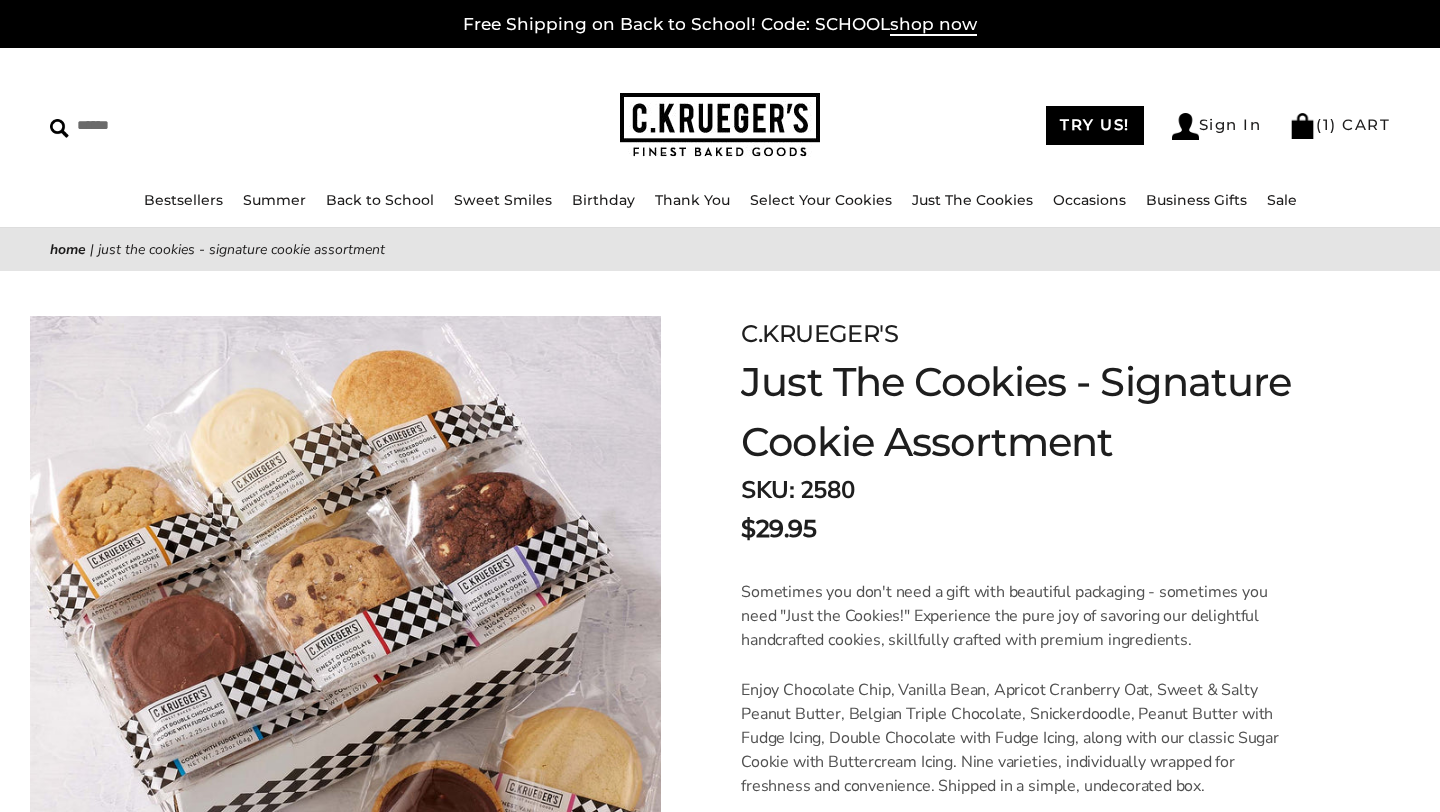 scroll, scrollTop: 0, scrollLeft: 0, axis: both 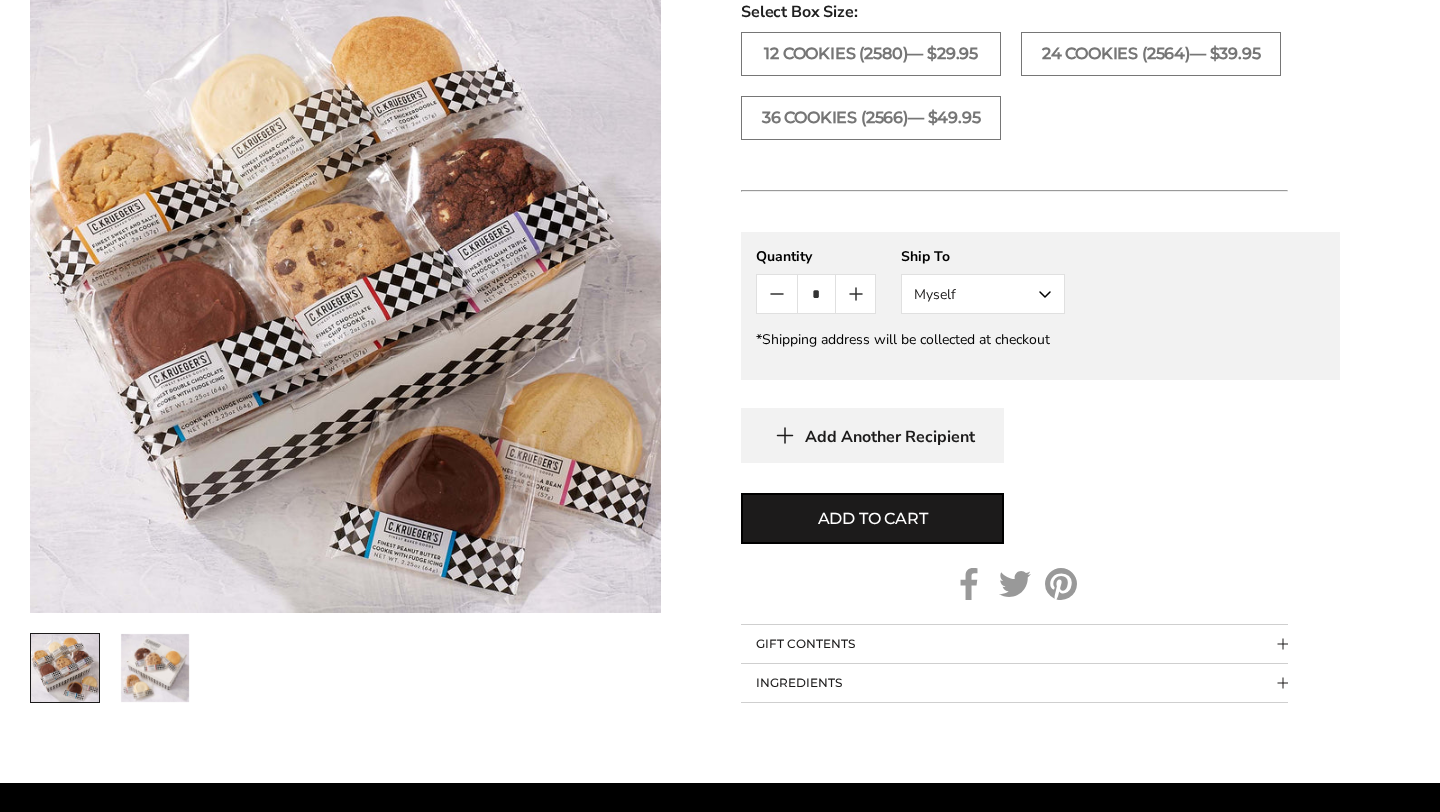 click on "INGREDIENTS" at bounding box center (1014, 683) 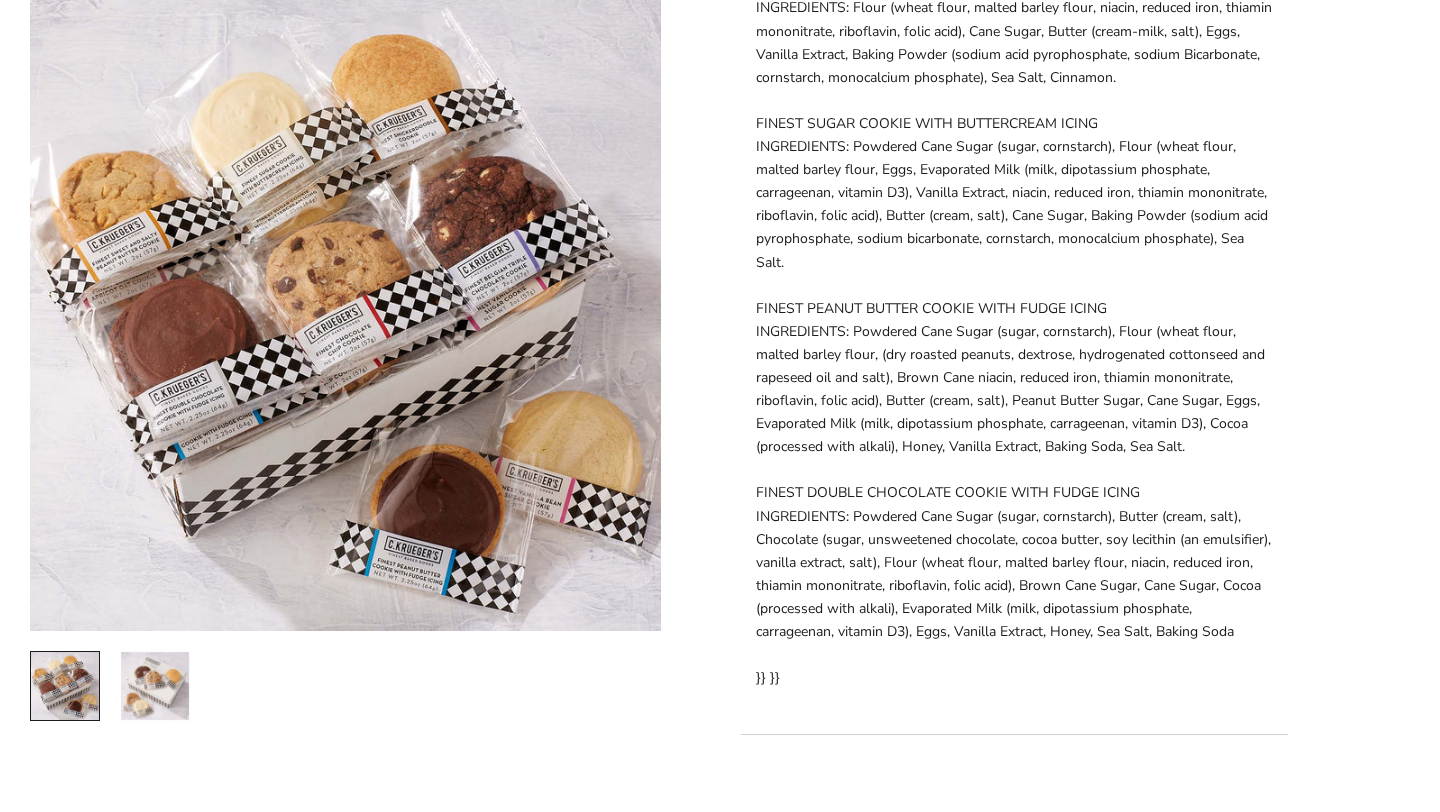 scroll, scrollTop: 2509, scrollLeft: 0, axis: vertical 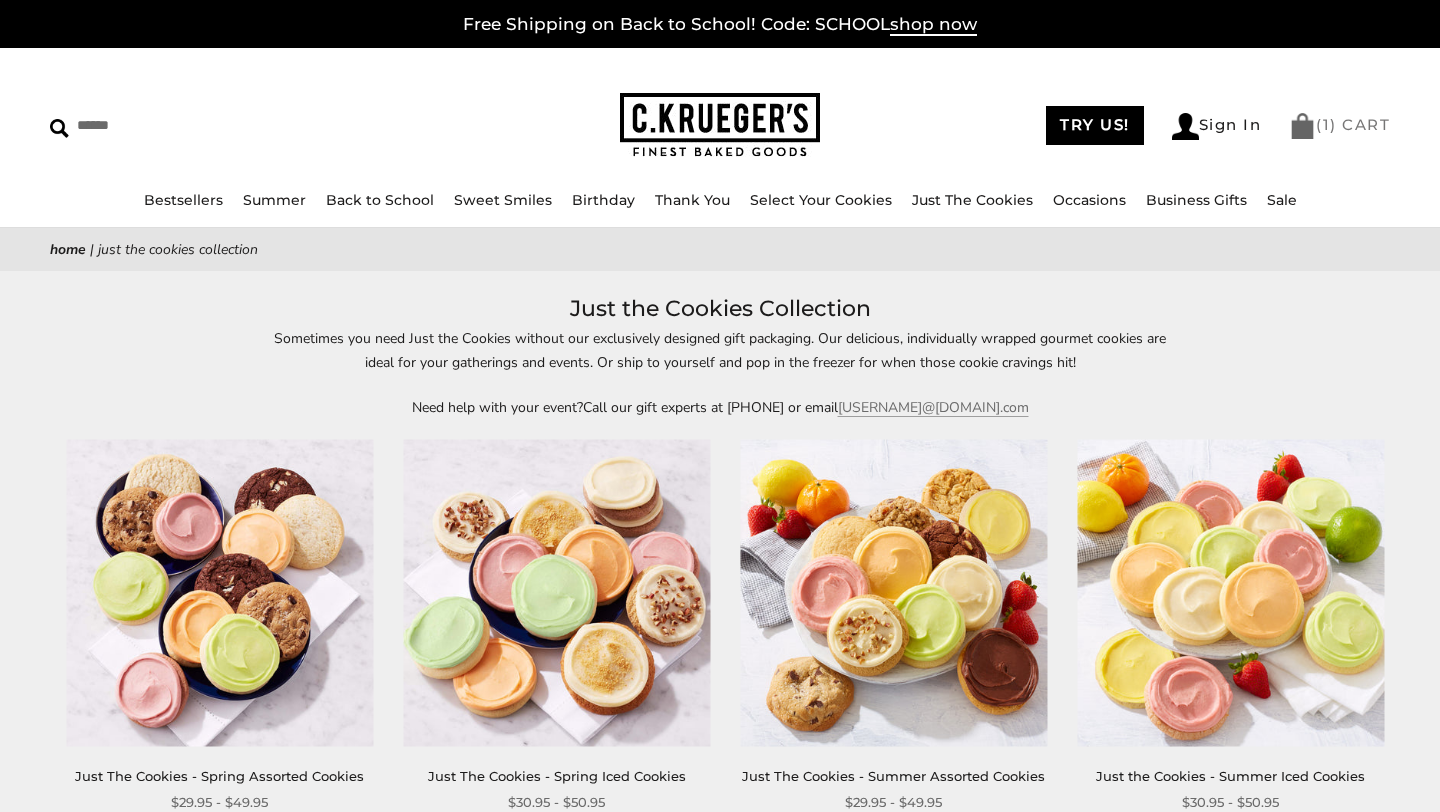 click on "( 1 )  CART" at bounding box center (1339, 124) 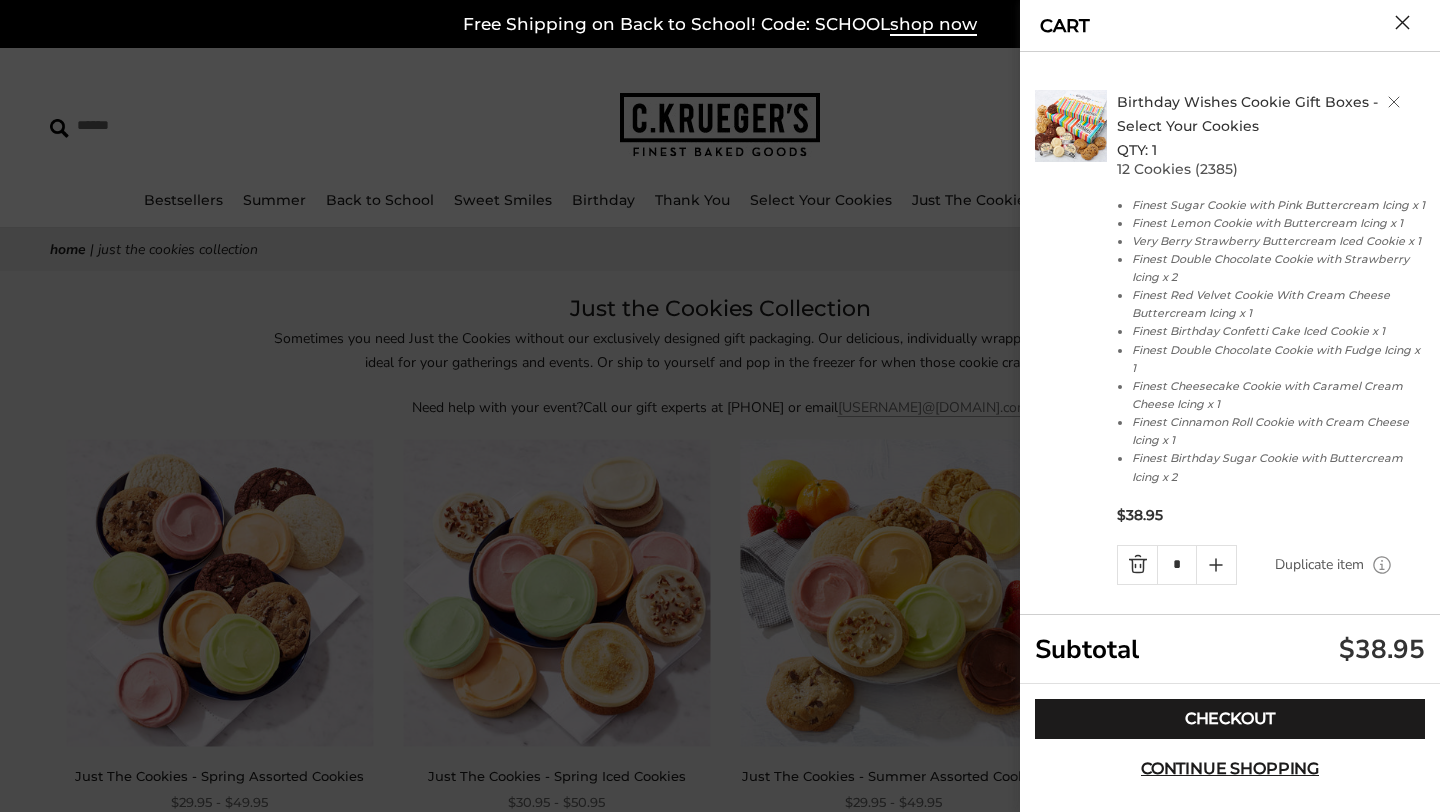 click on "Birthday Wishes Cookie Gift Boxes - Select Your Cookies" at bounding box center (1247, 114) 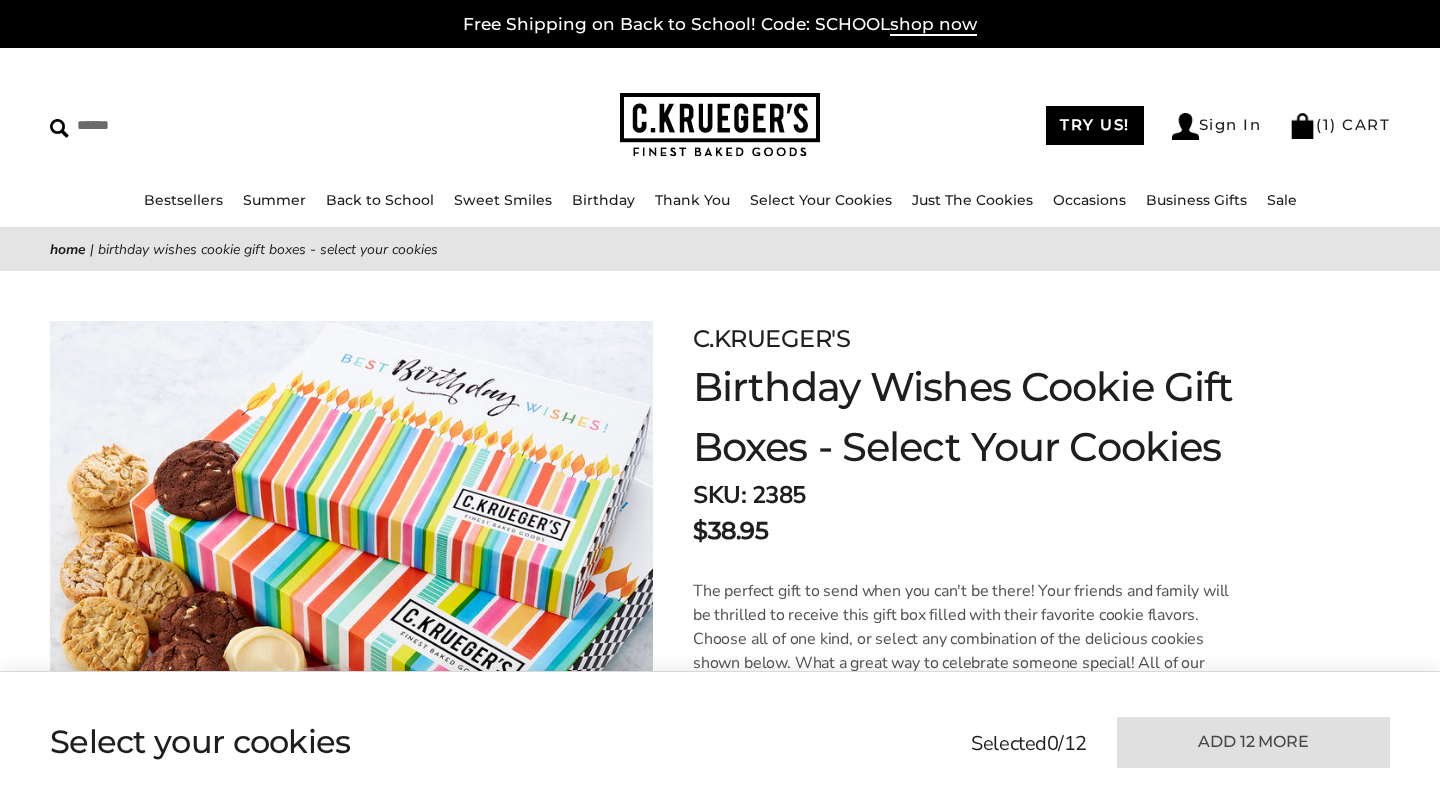 scroll, scrollTop: 0, scrollLeft: 0, axis: both 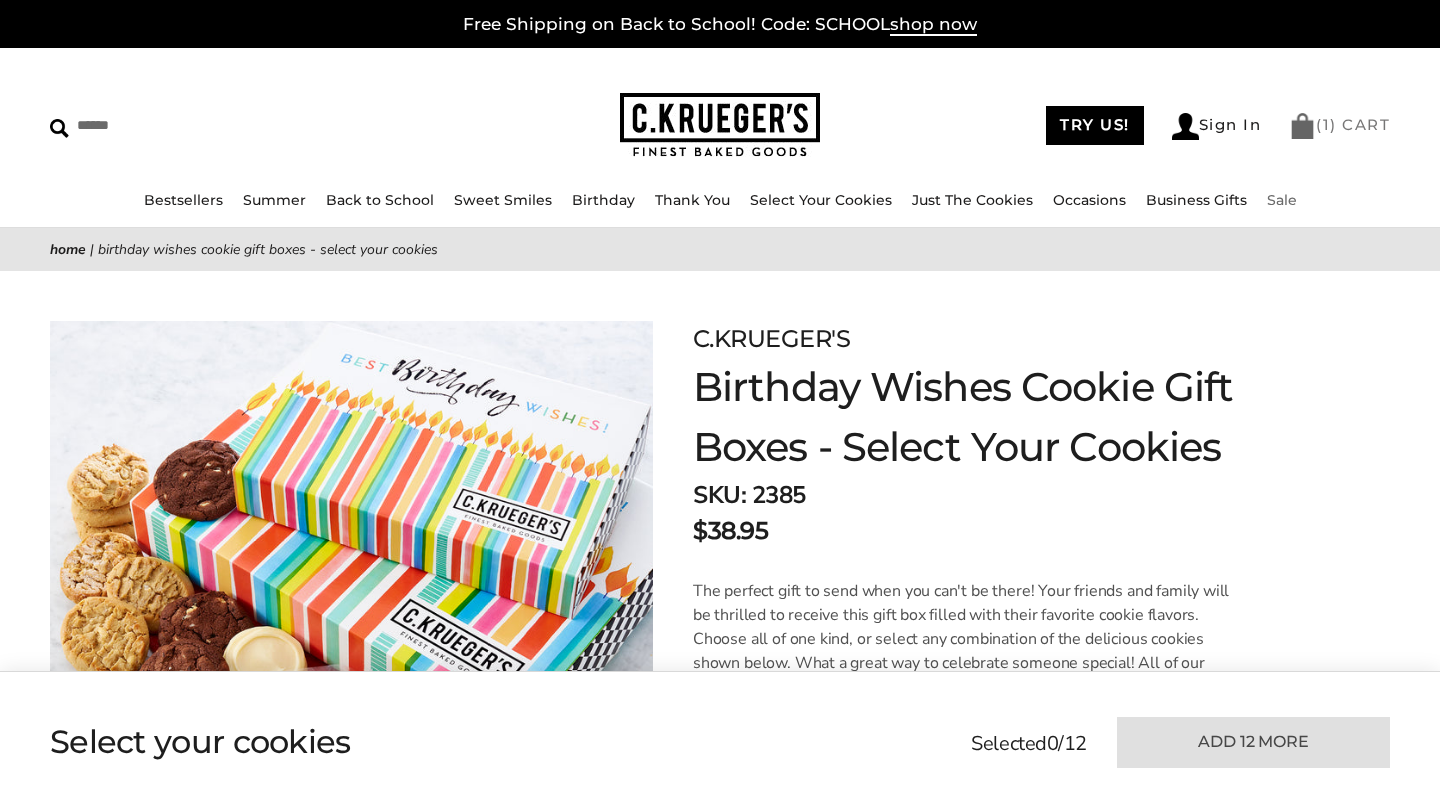 click on "( 1 )  CART" at bounding box center [1339, 124] 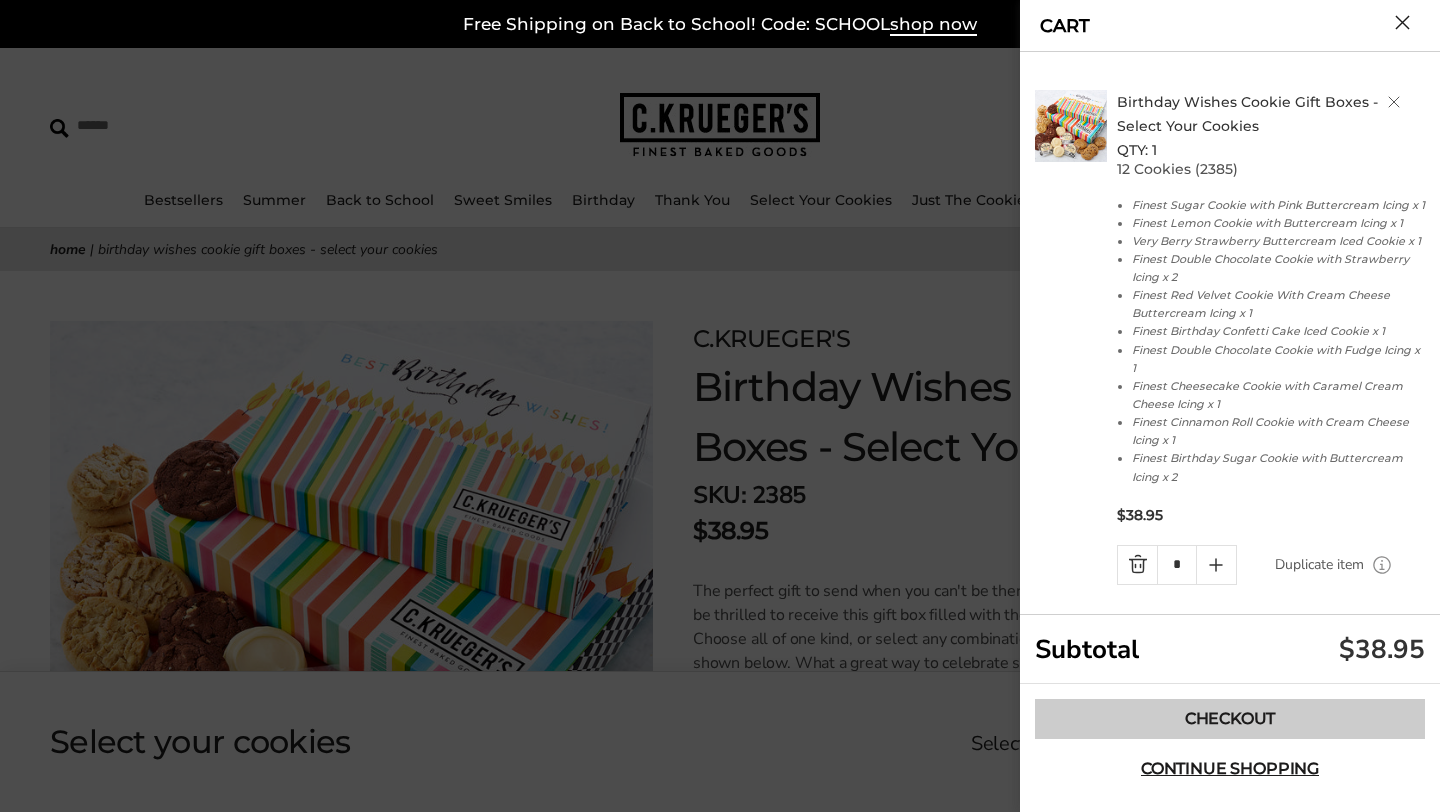 click on "Checkout" at bounding box center [1230, 719] 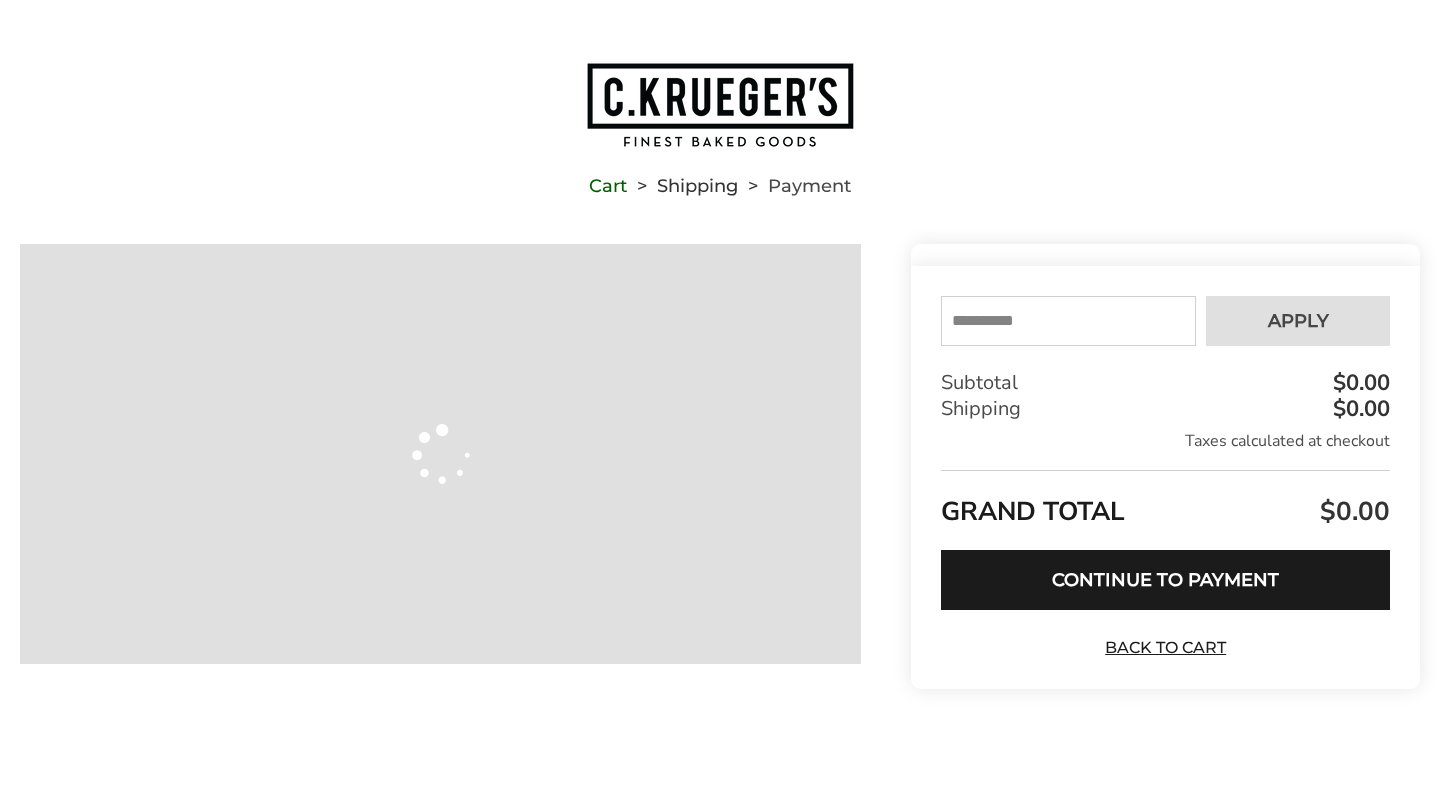 scroll, scrollTop: 0, scrollLeft: 0, axis: both 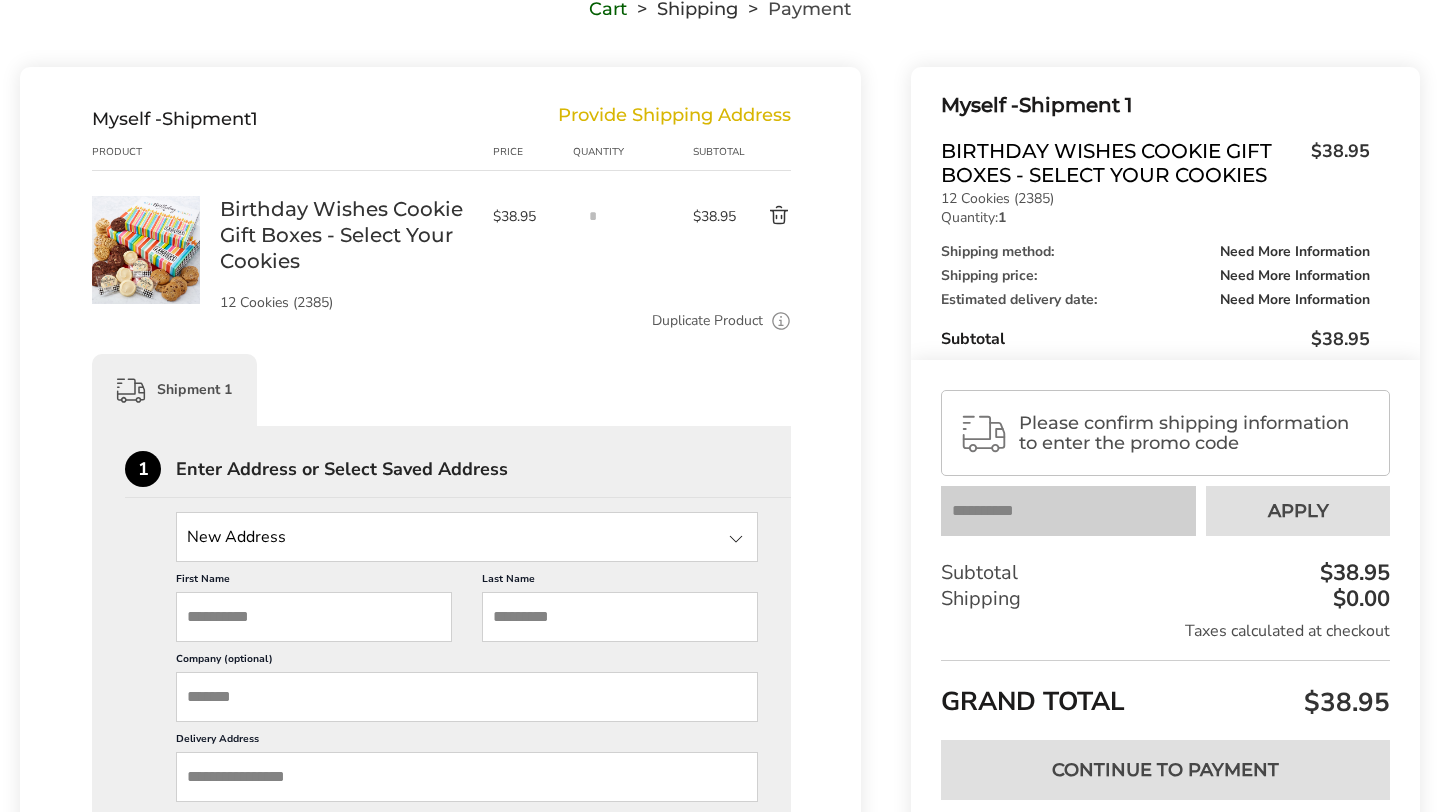 click at bounding box center [467, 537] 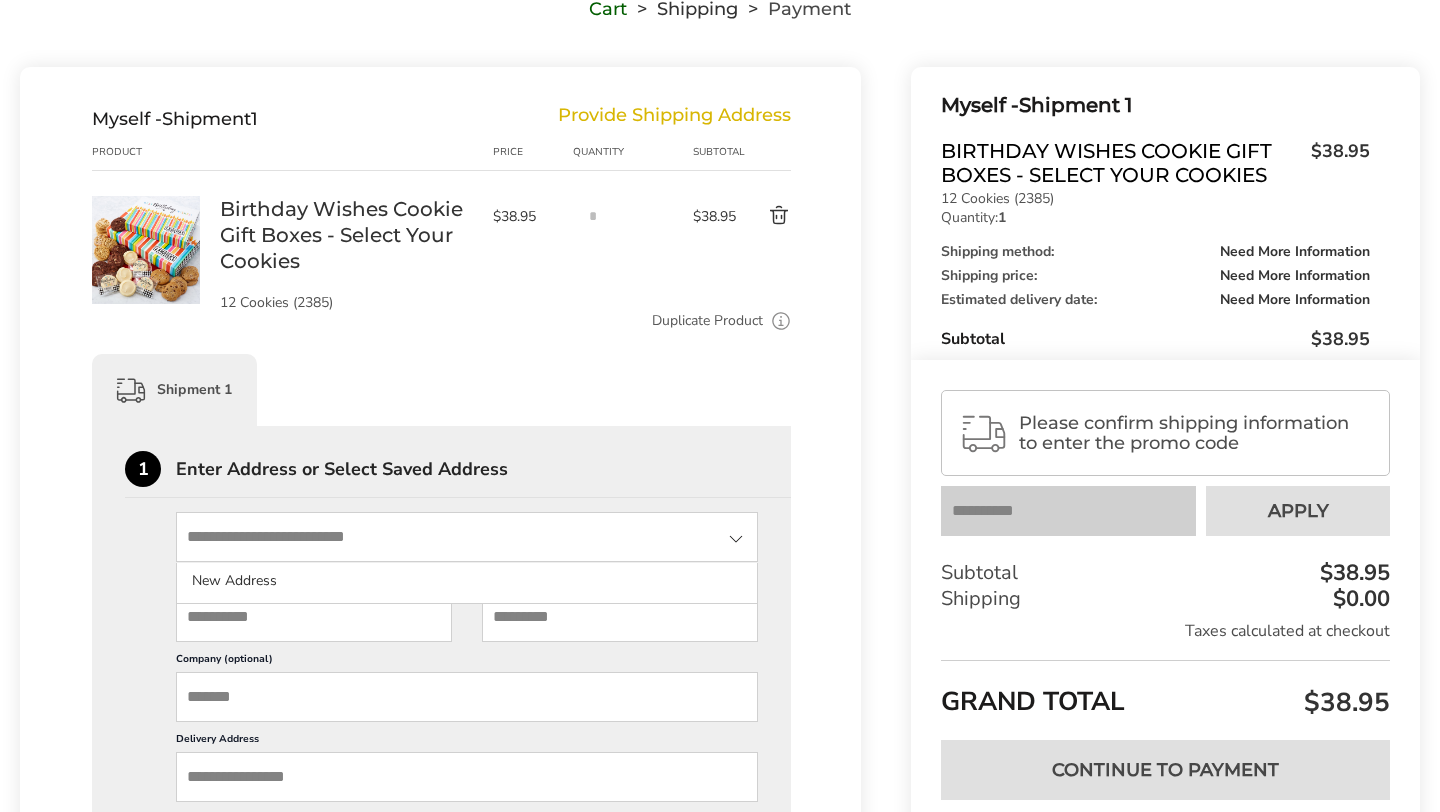 click on "Shipment 1" at bounding box center (441, 390) 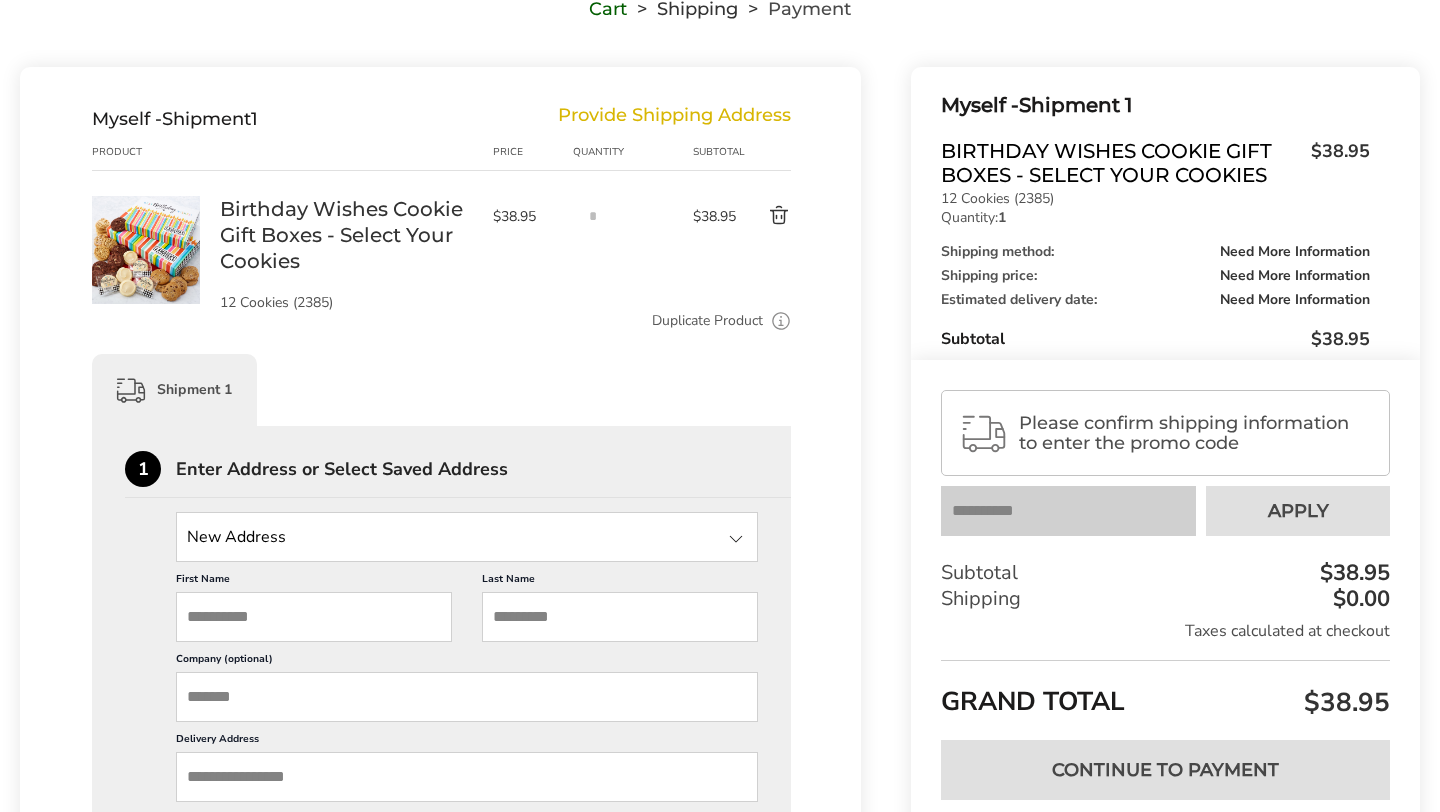 click on "First Name" at bounding box center [314, 617] 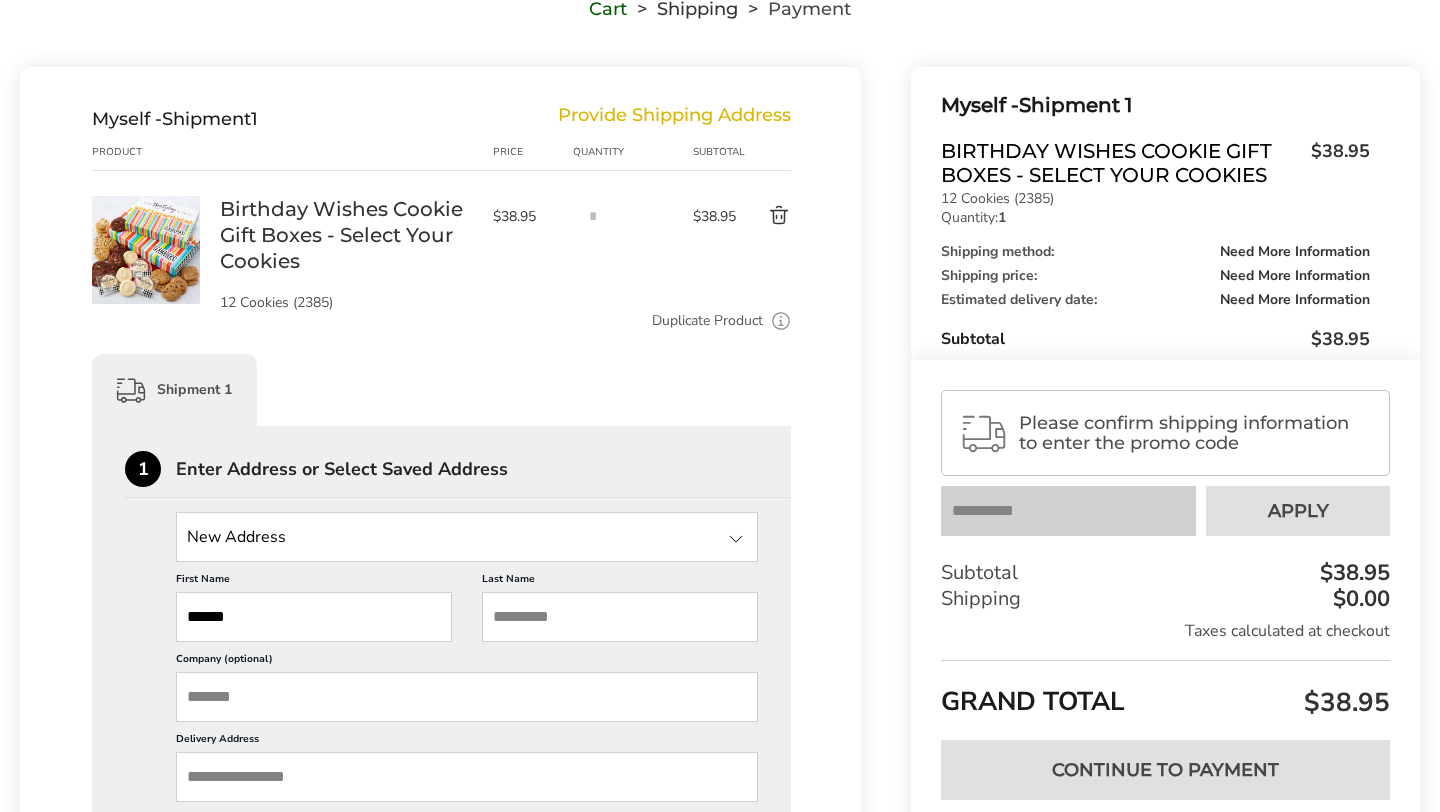 type on "******" 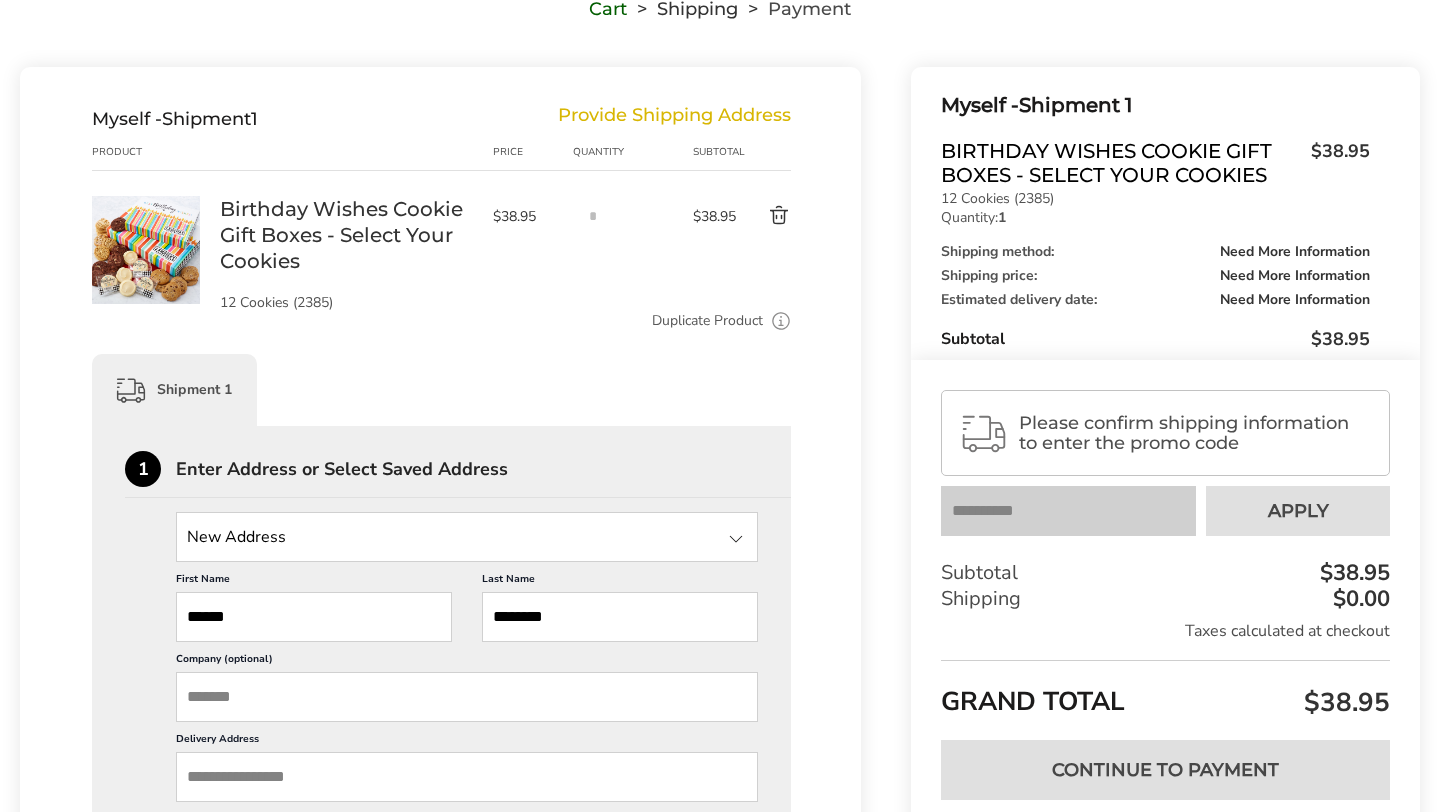 type on "********" 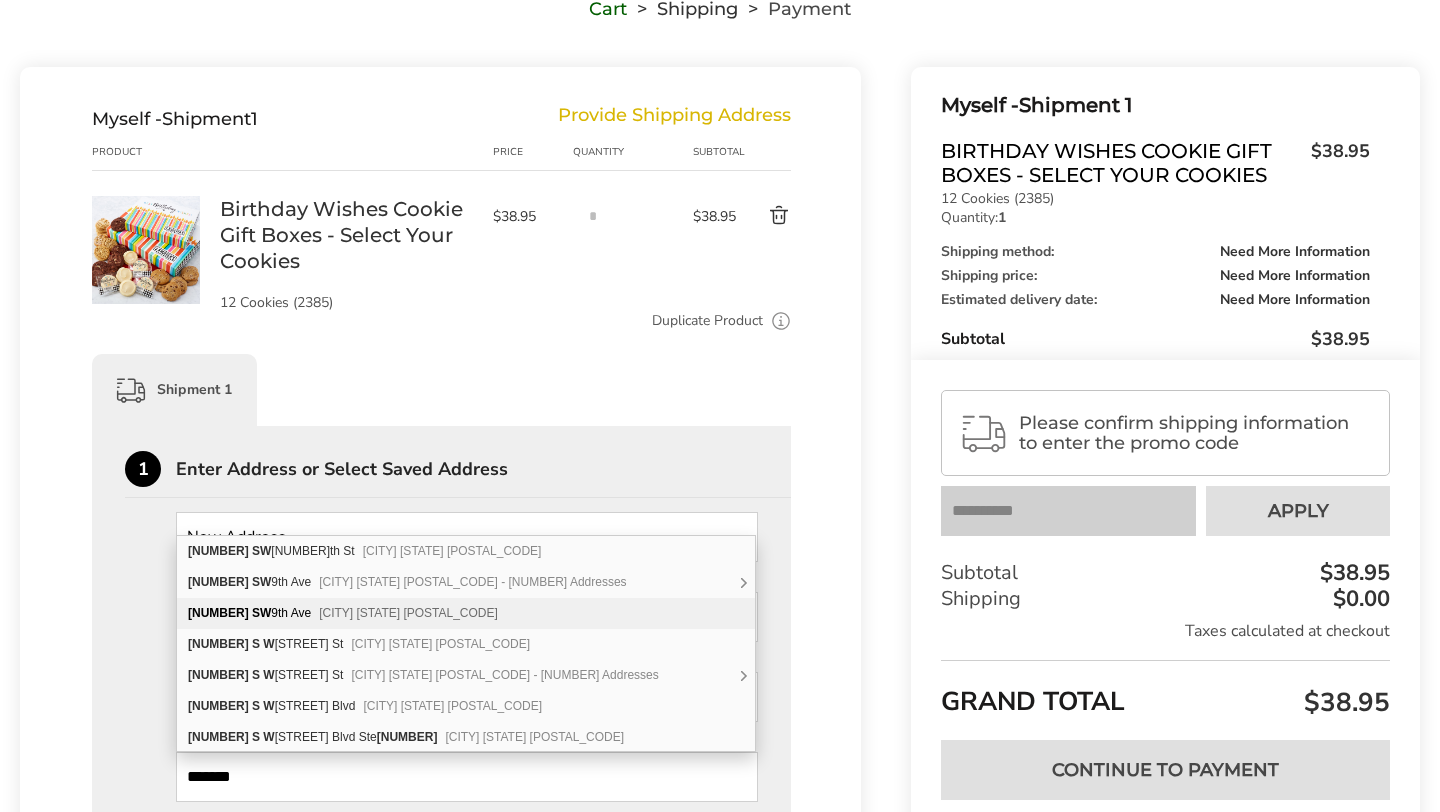 click on "[NUMBER]   [STREET] [STREET] [CITY] [STATE] [POSTAL_CODE]" at bounding box center [466, 613] 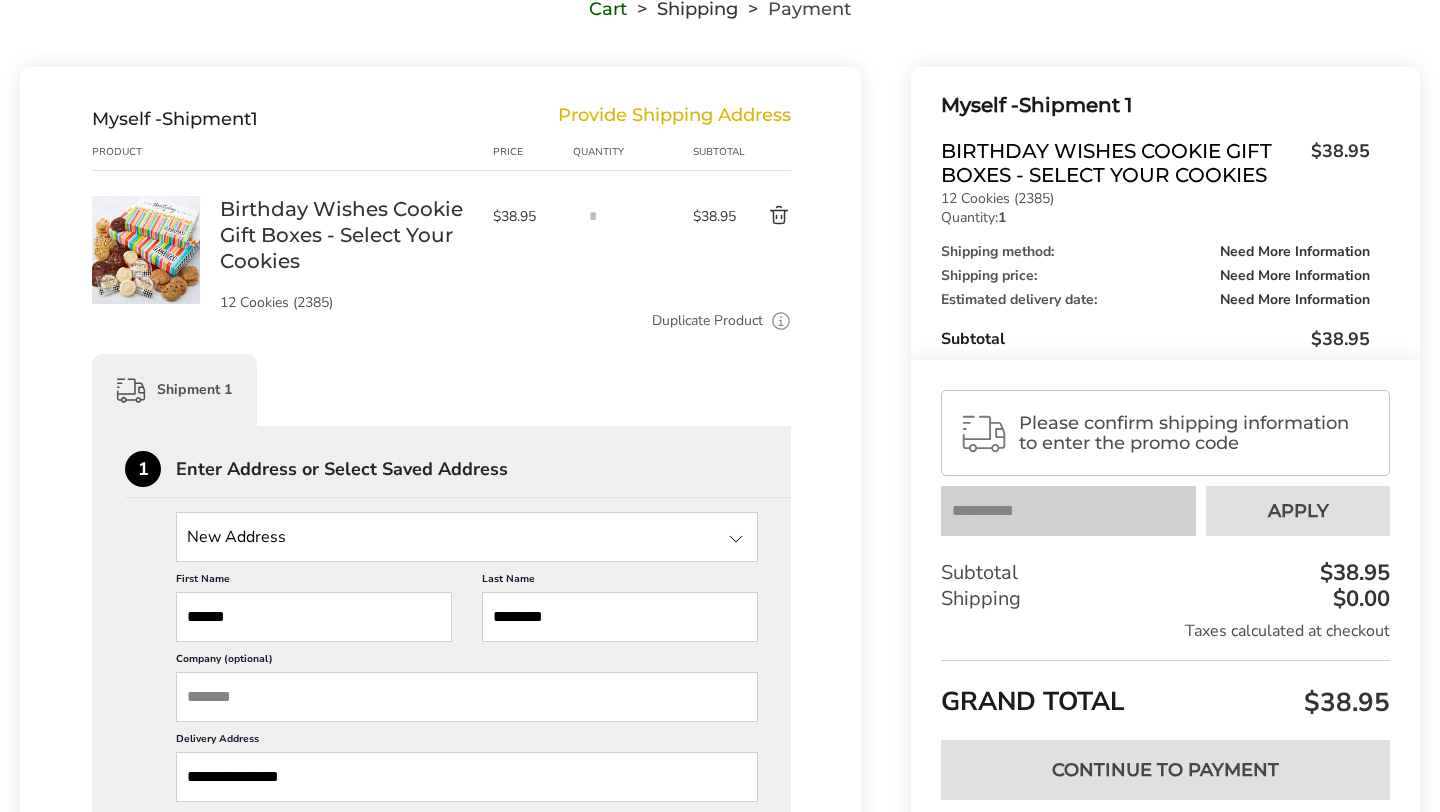 scroll, scrollTop: 1, scrollLeft: 0, axis: vertical 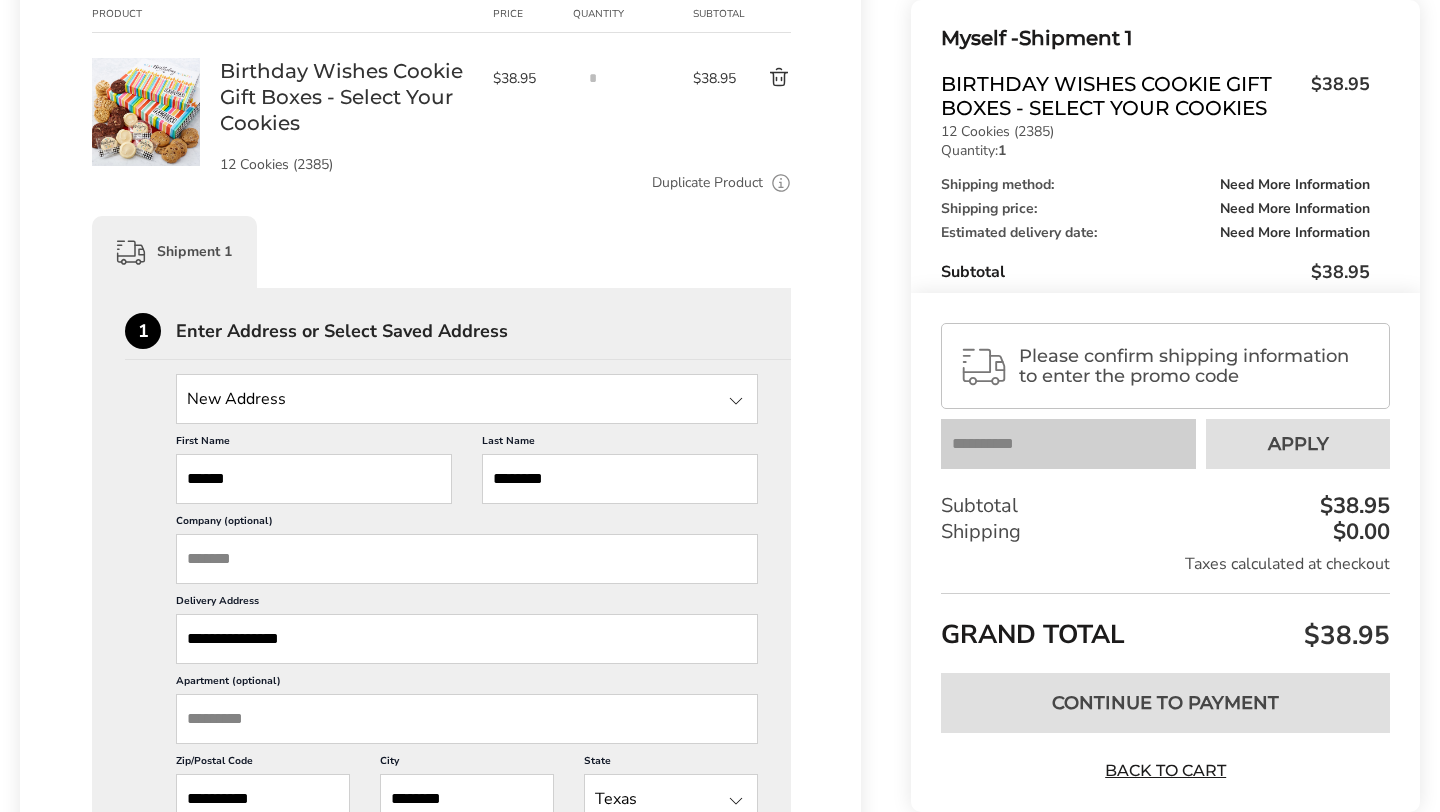 click on "Apartment (optional)" at bounding box center [467, 719] 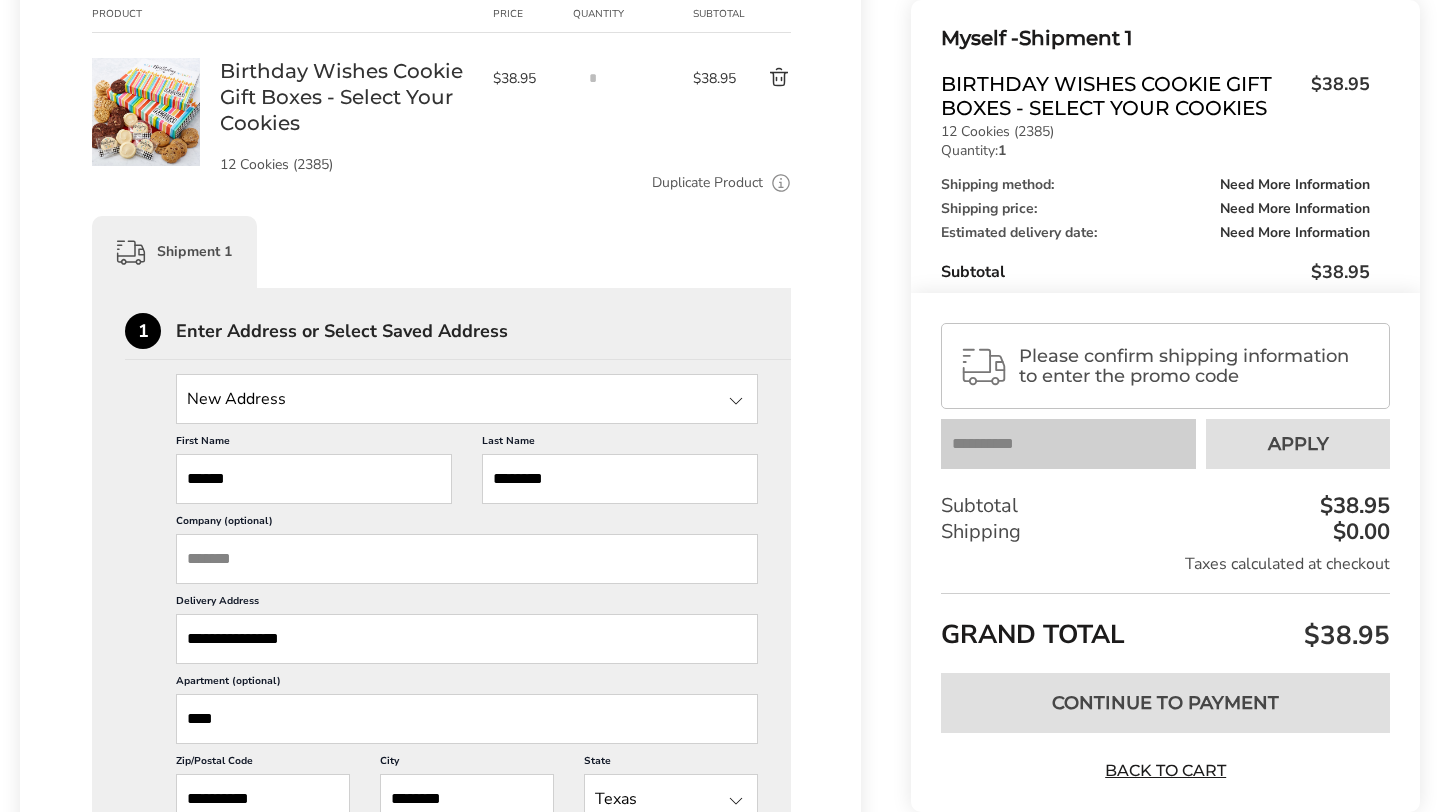 scroll, scrollTop: 1, scrollLeft: 0, axis: vertical 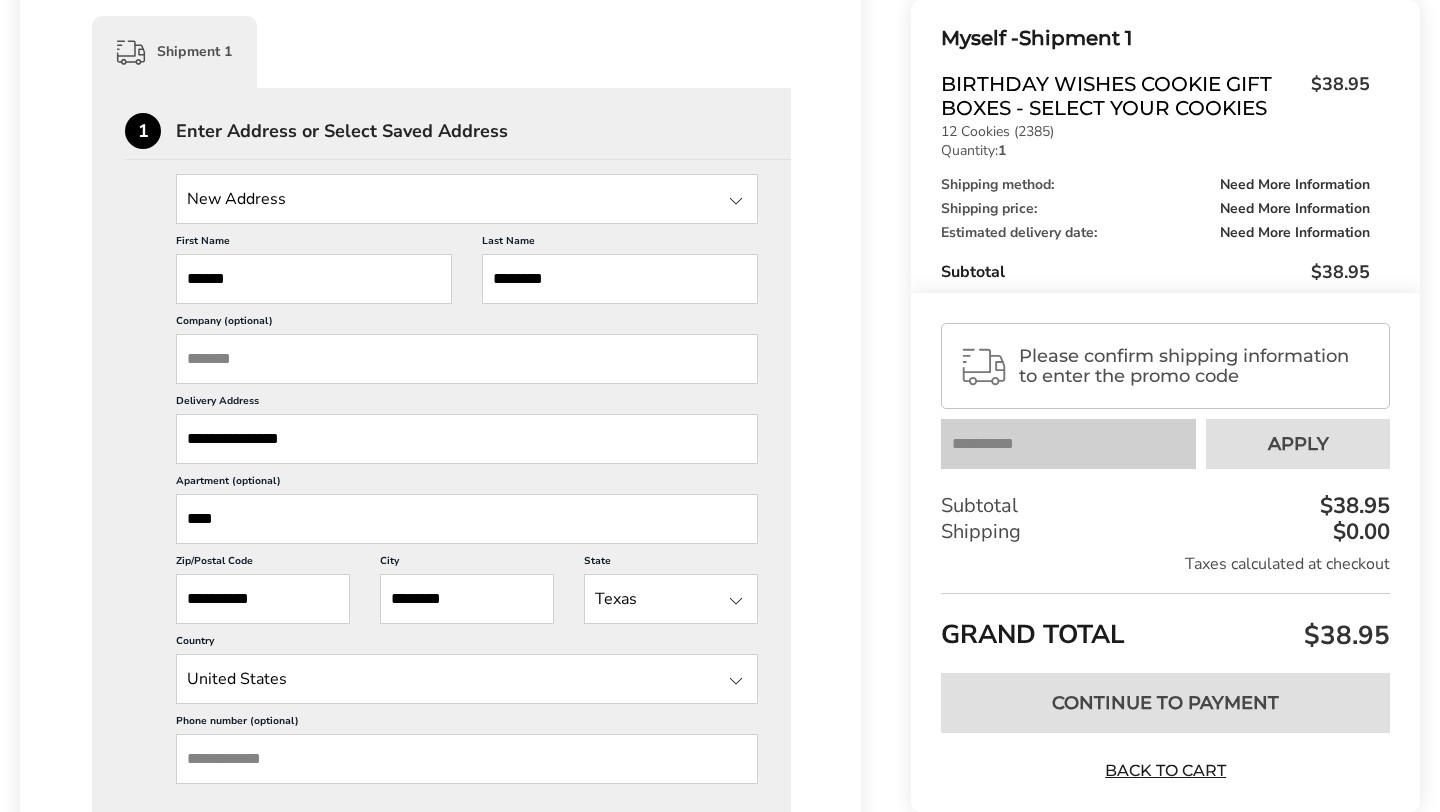 type on "****" 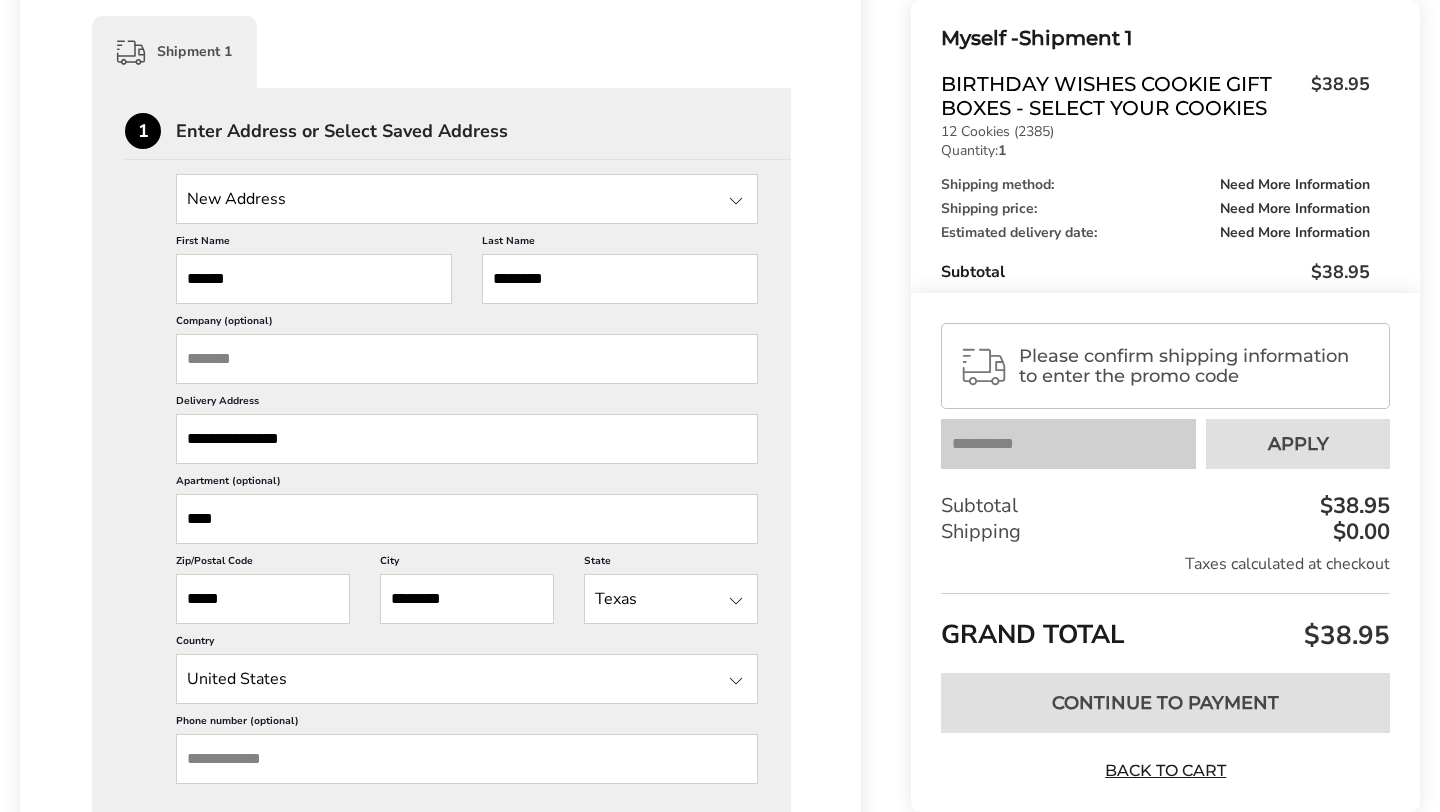 scroll, scrollTop: 1, scrollLeft: 0, axis: vertical 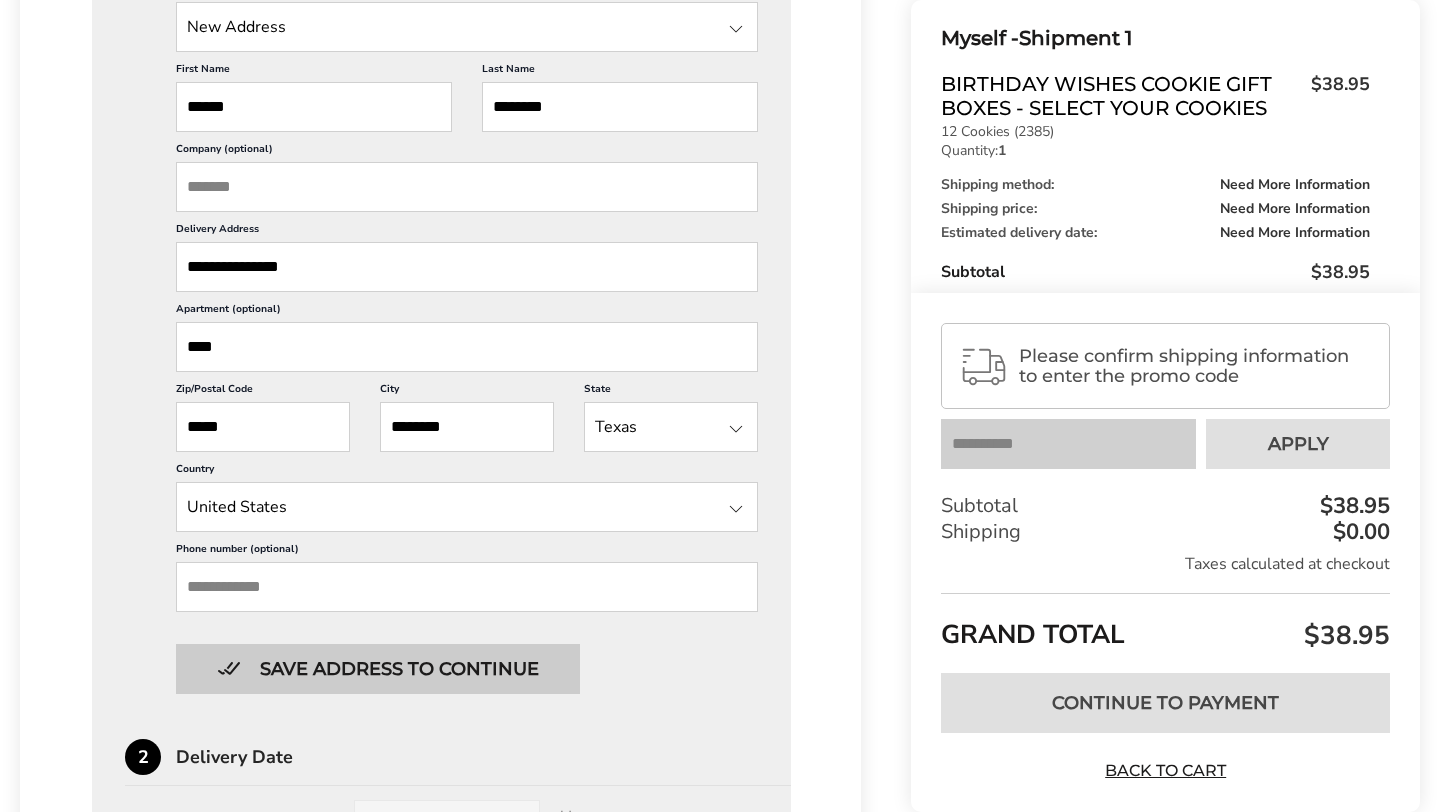 type on "*****" 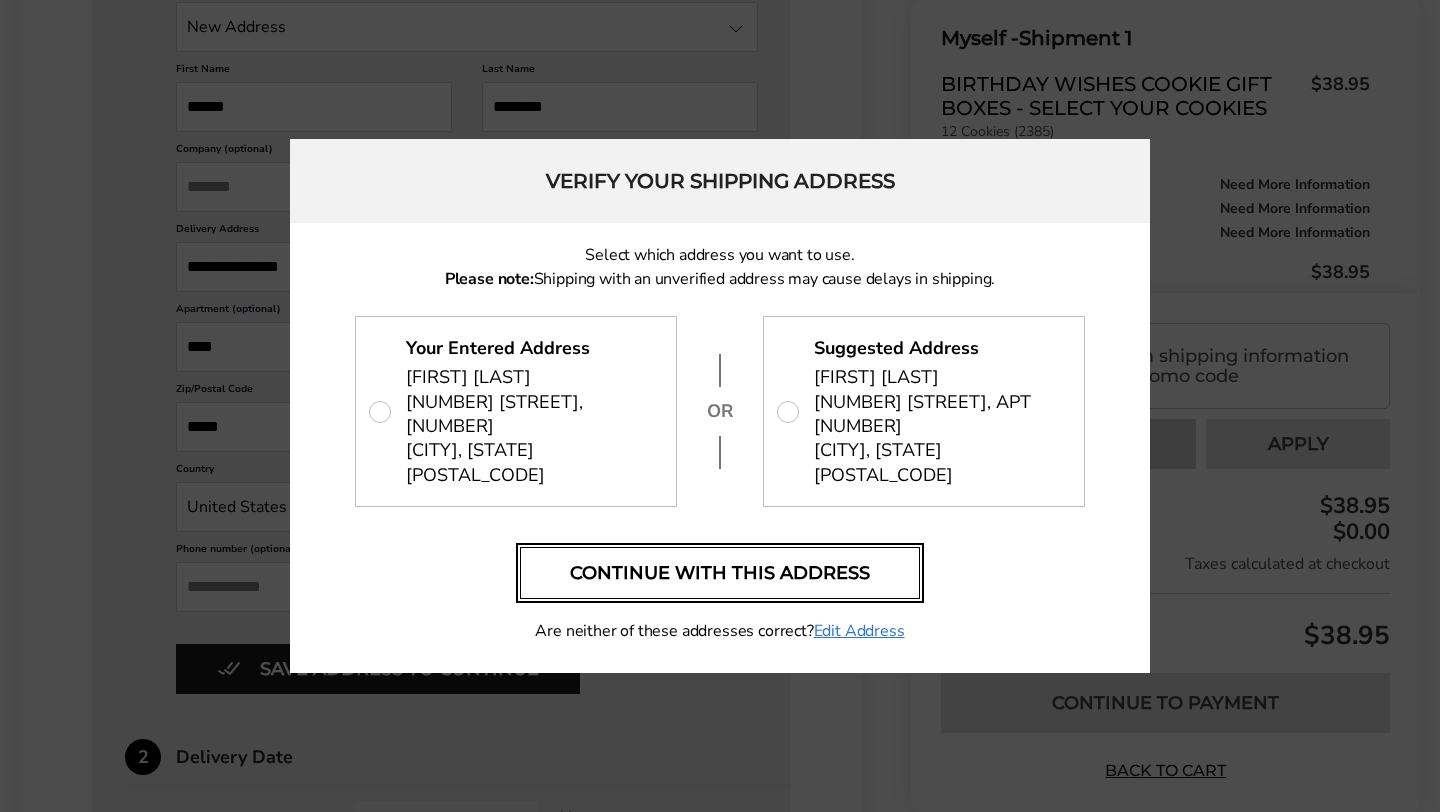 click on "Continue with this address" at bounding box center [720, 573] 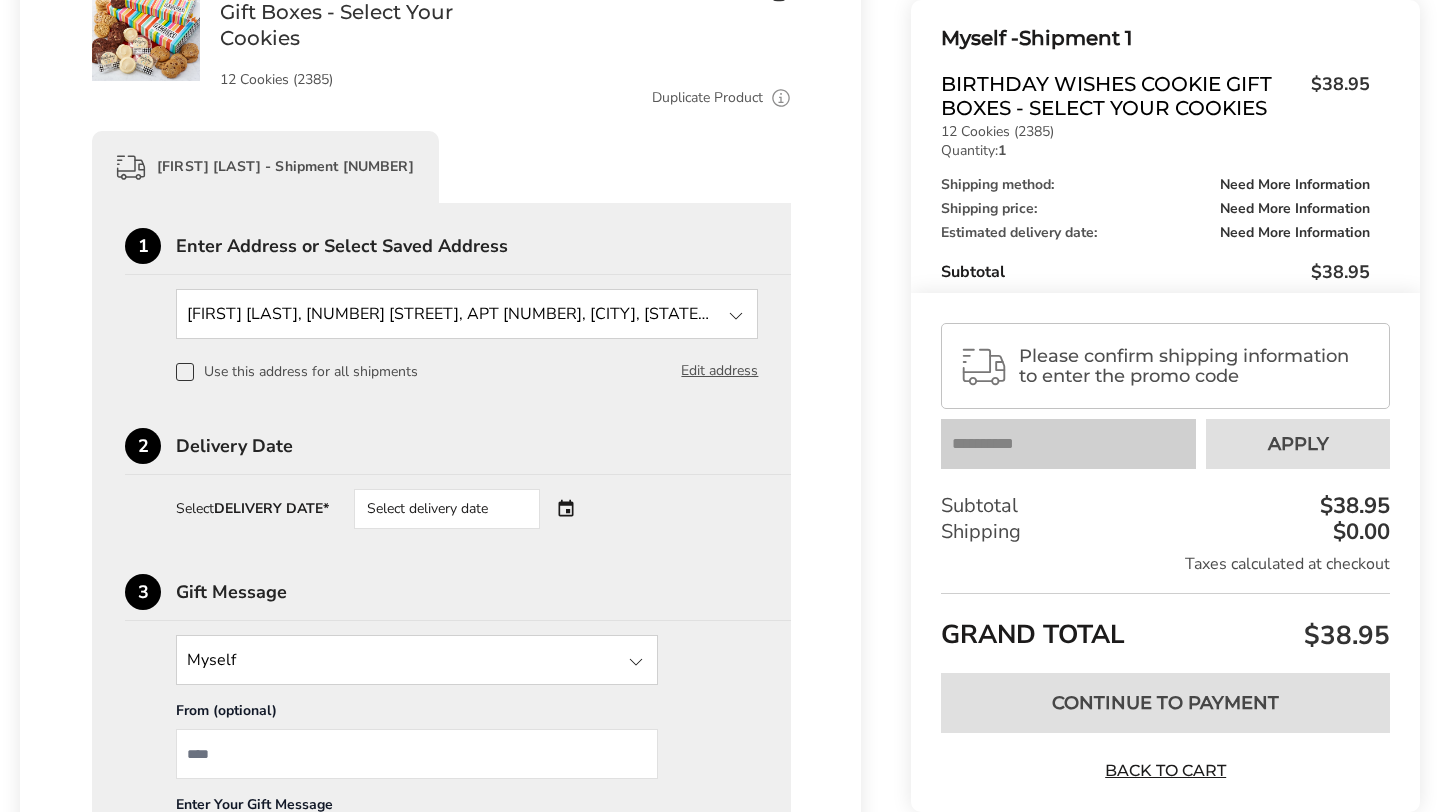 scroll, scrollTop: 241, scrollLeft: 0, axis: vertical 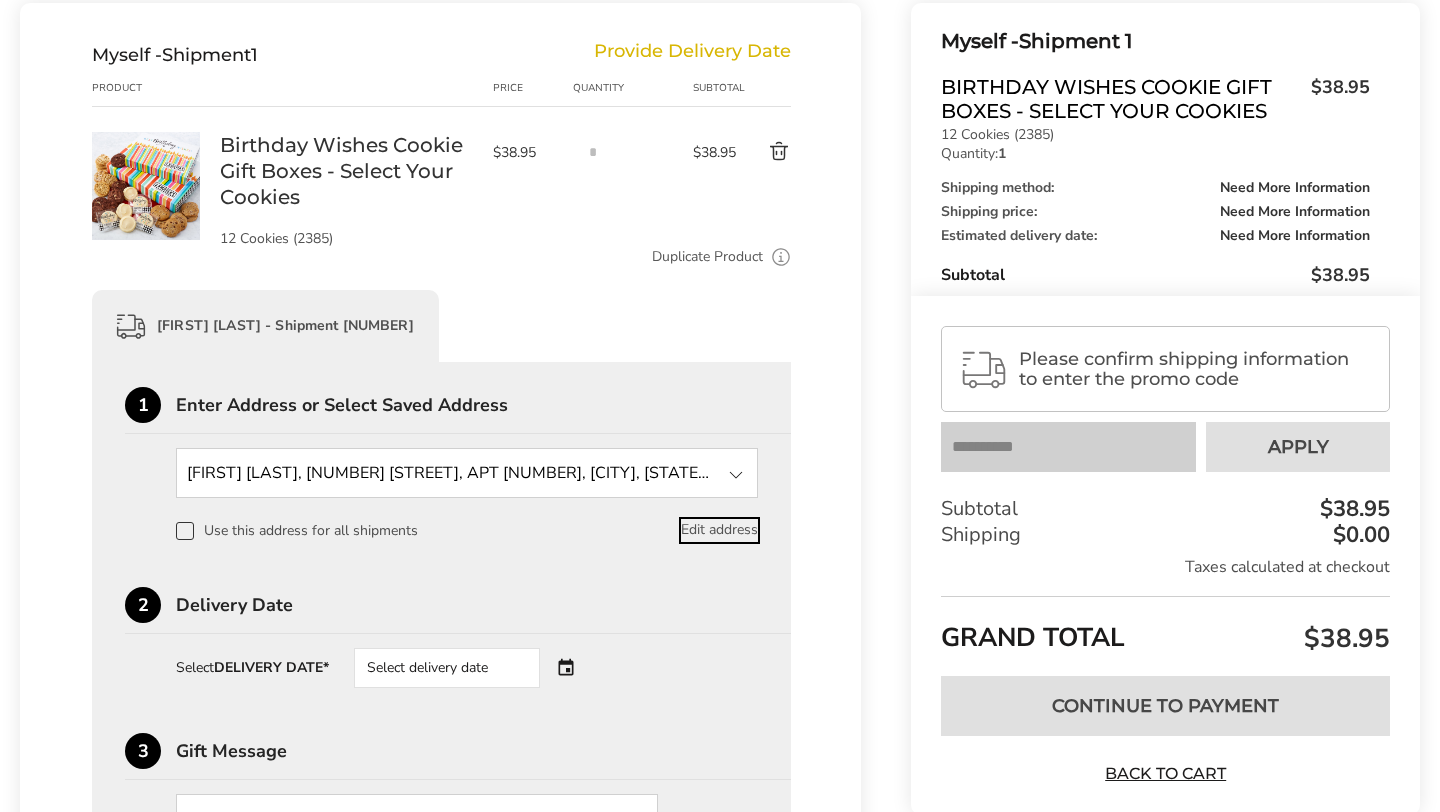 click on "Edit address" at bounding box center [719, 530] 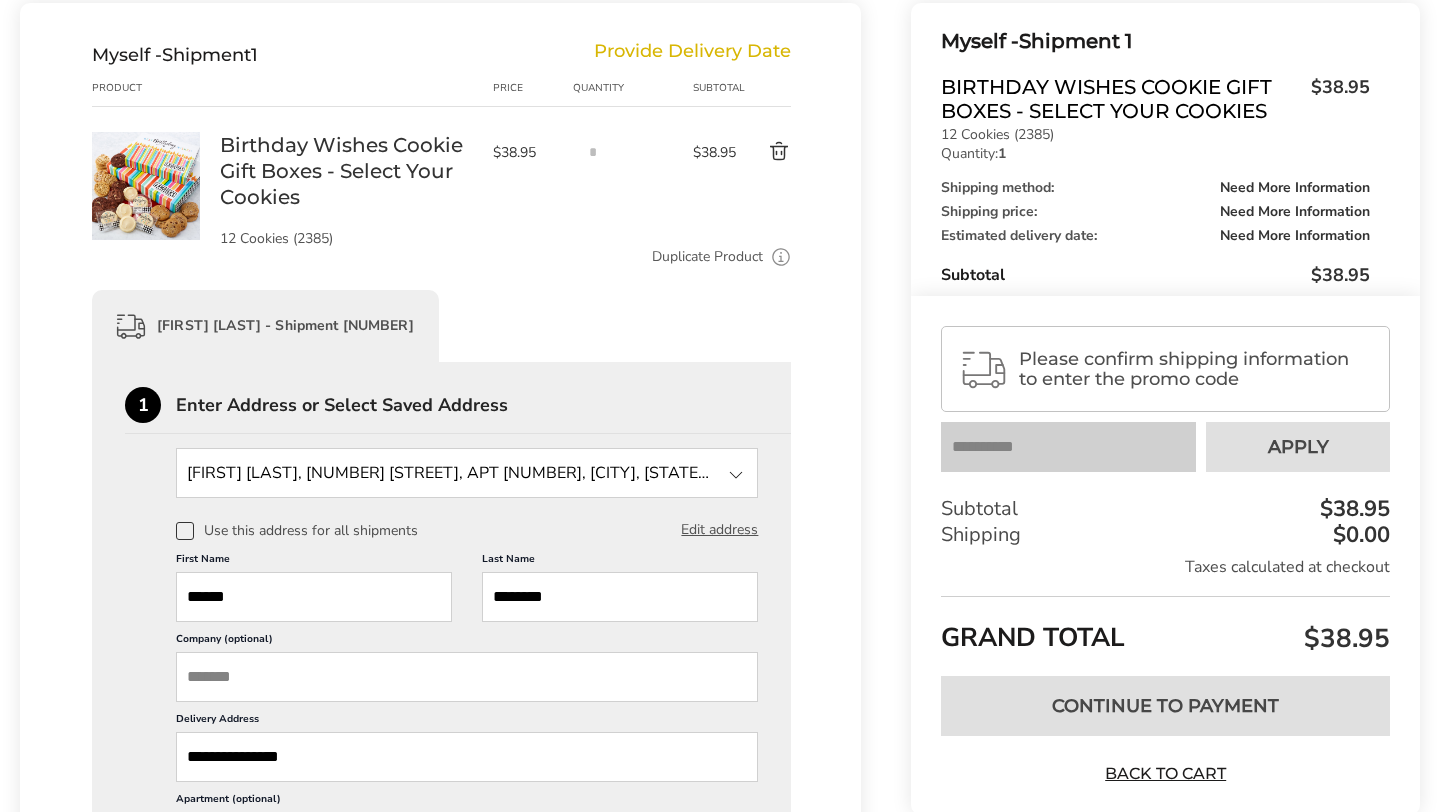 click on "**********" at bounding box center (467, 757) 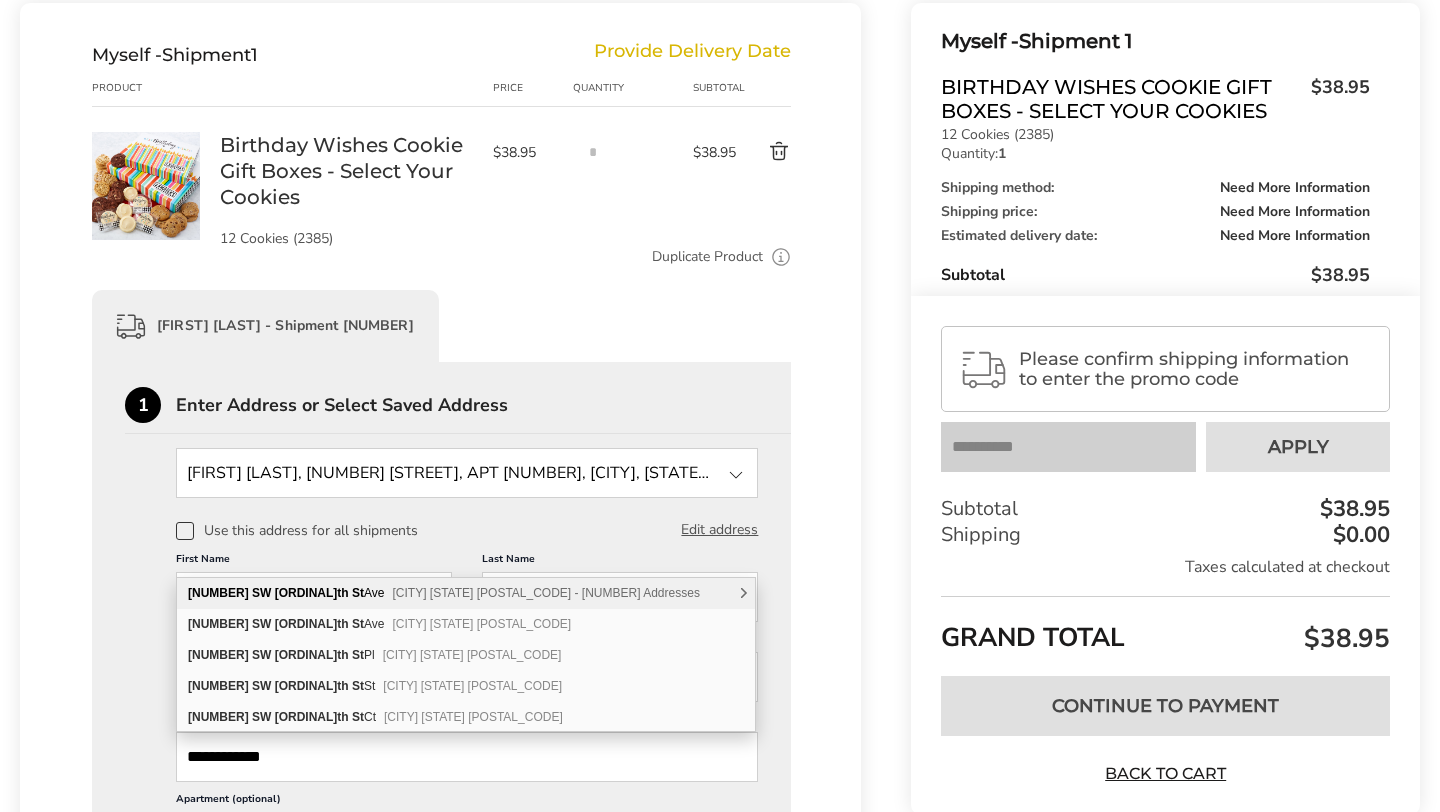 click on "[CITY] [STATE] [POSTAL_CODE] - [NUMBER] Addresses" at bounding box center [545, 593] 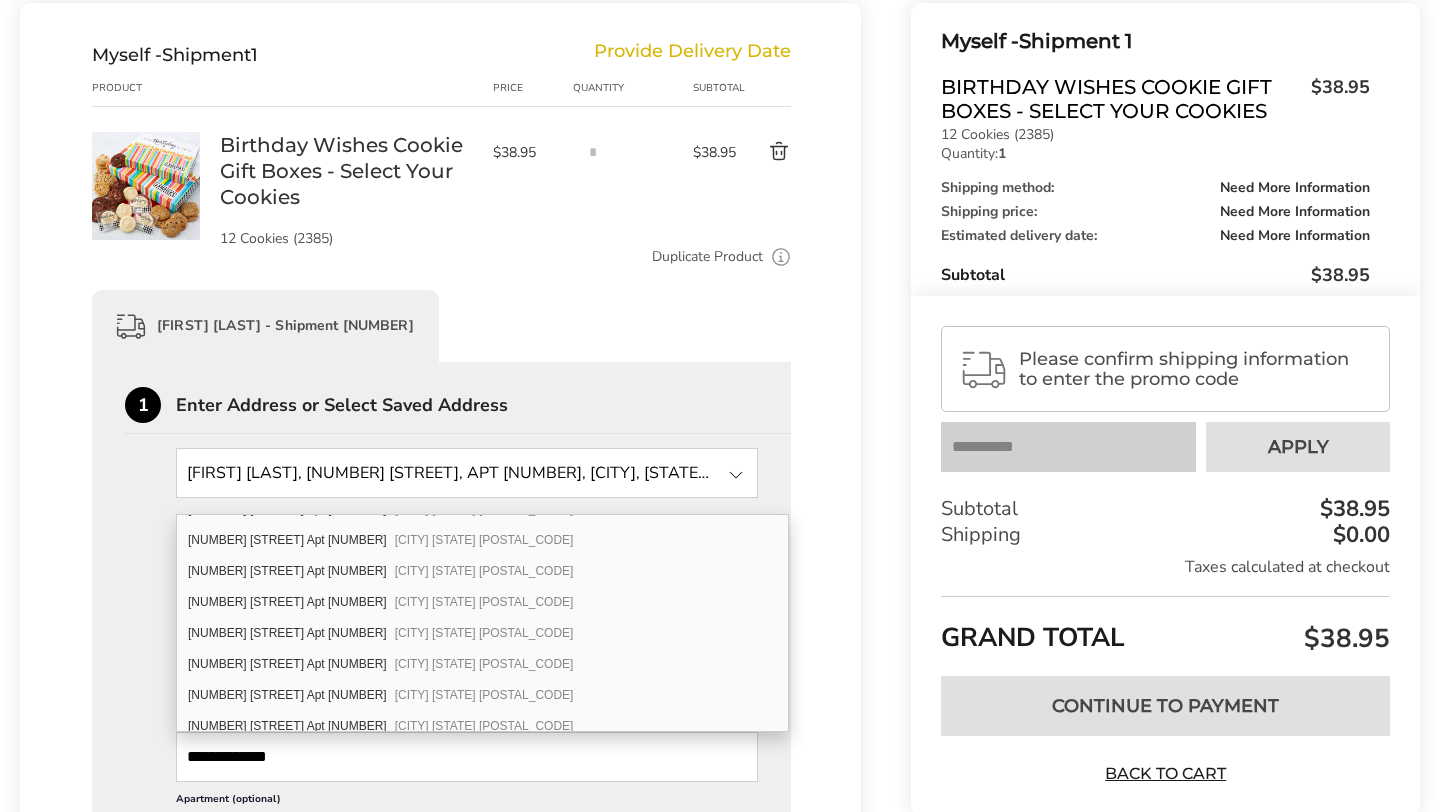 scroll, scrollTop: 2945, scrollLeft: 0, axis: vertical 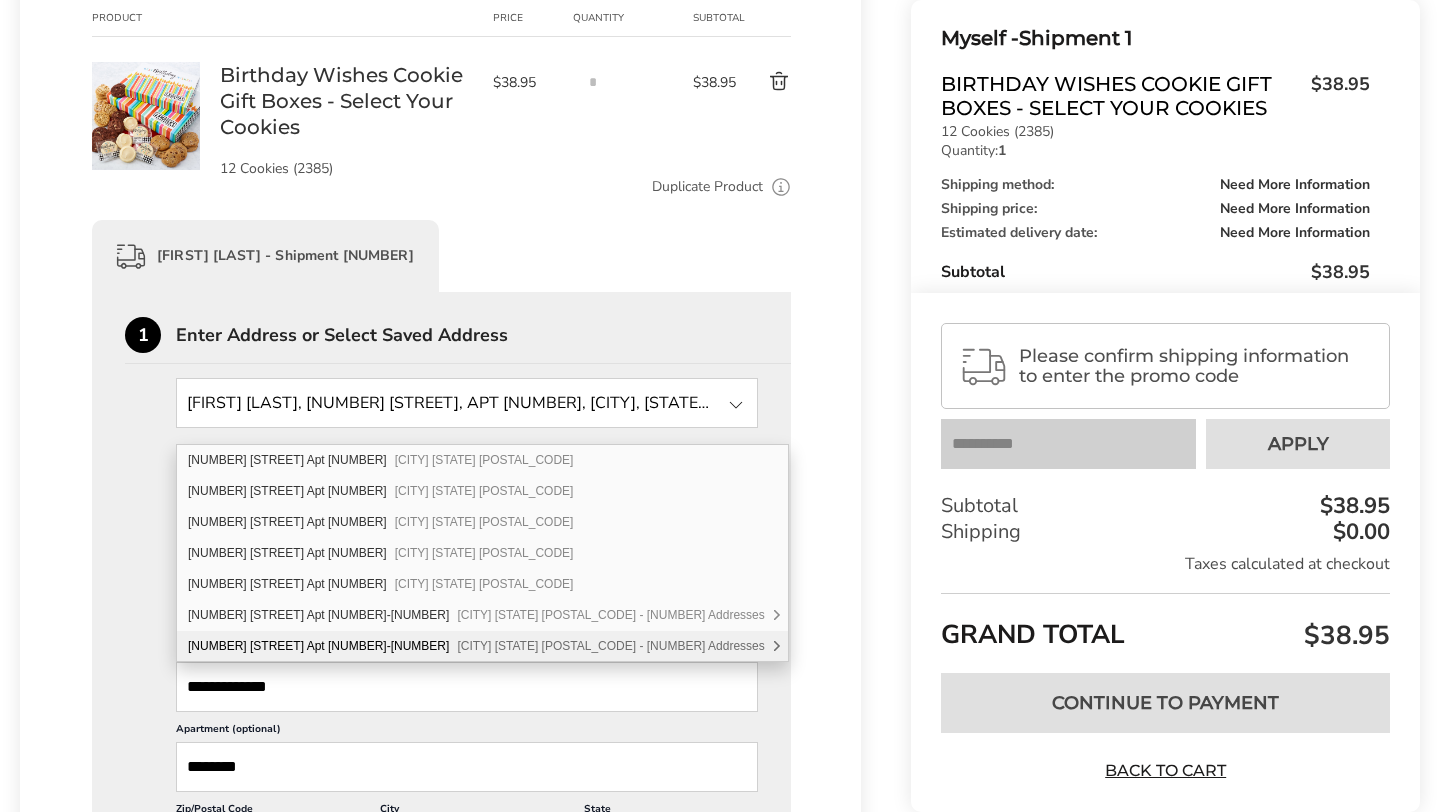 click on "[NUMBER] [STREET] Apt [NUMBER]-[NUMBER] [CITY] [STATE] [POSTAL_CODE] - [NUMBER] Addresses" at bounding box center [482, 646] 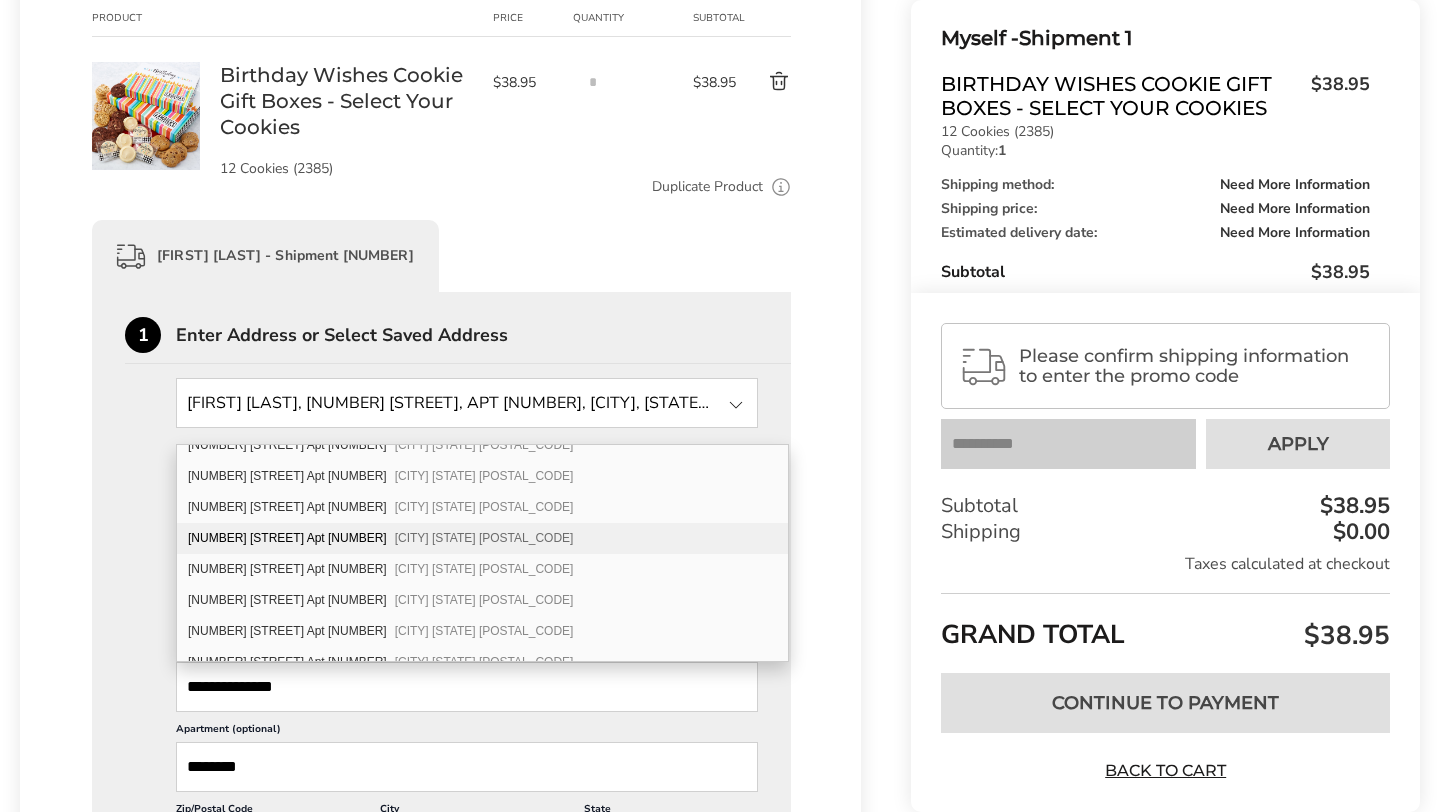scroll, scrollTop: 112, scrollLeft: 0, axis: vertical 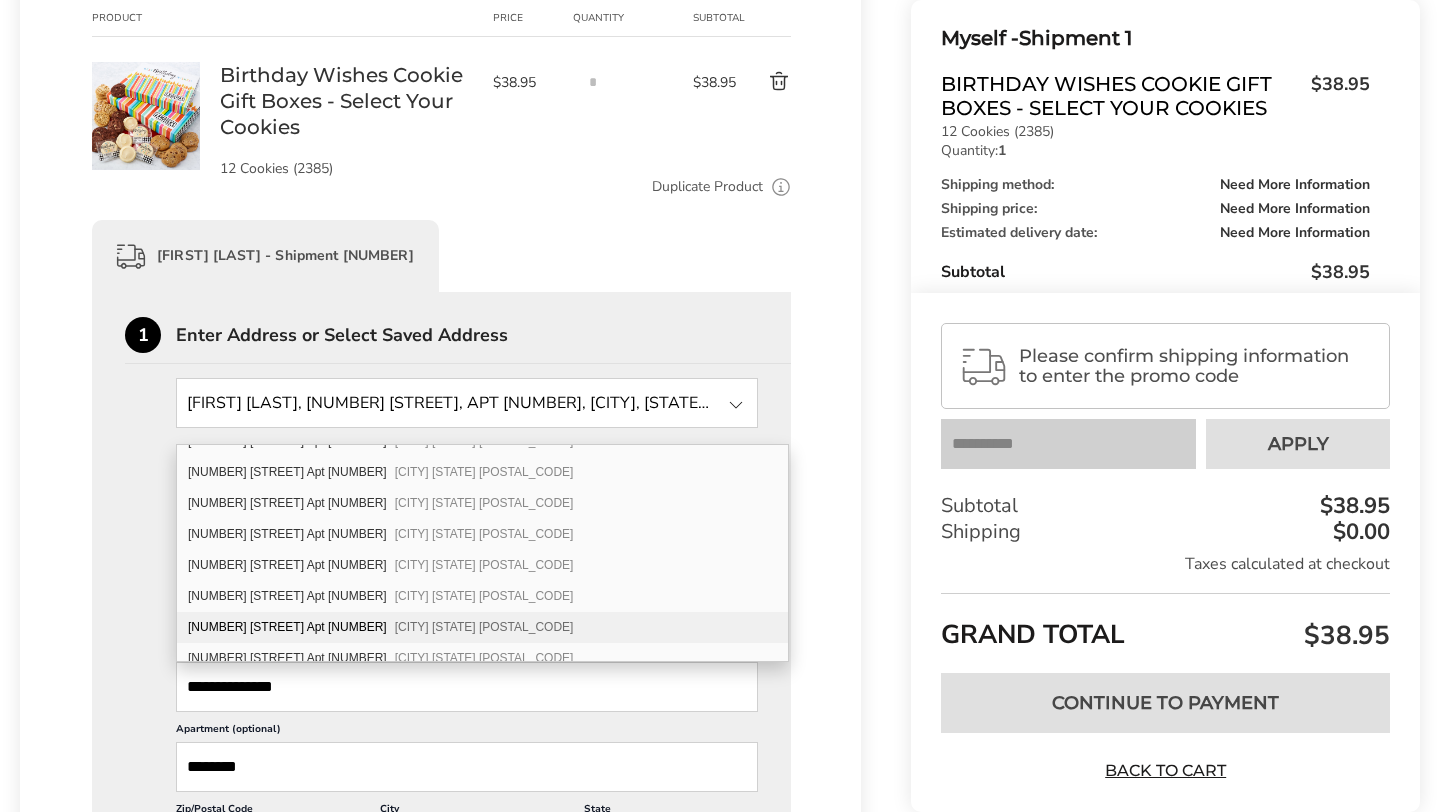 click on "[NUMBER] [STREET] Apt [NUMBER] [CITY] [STATE] [POSTAL_CODE]" at bounding box center (482, 627) 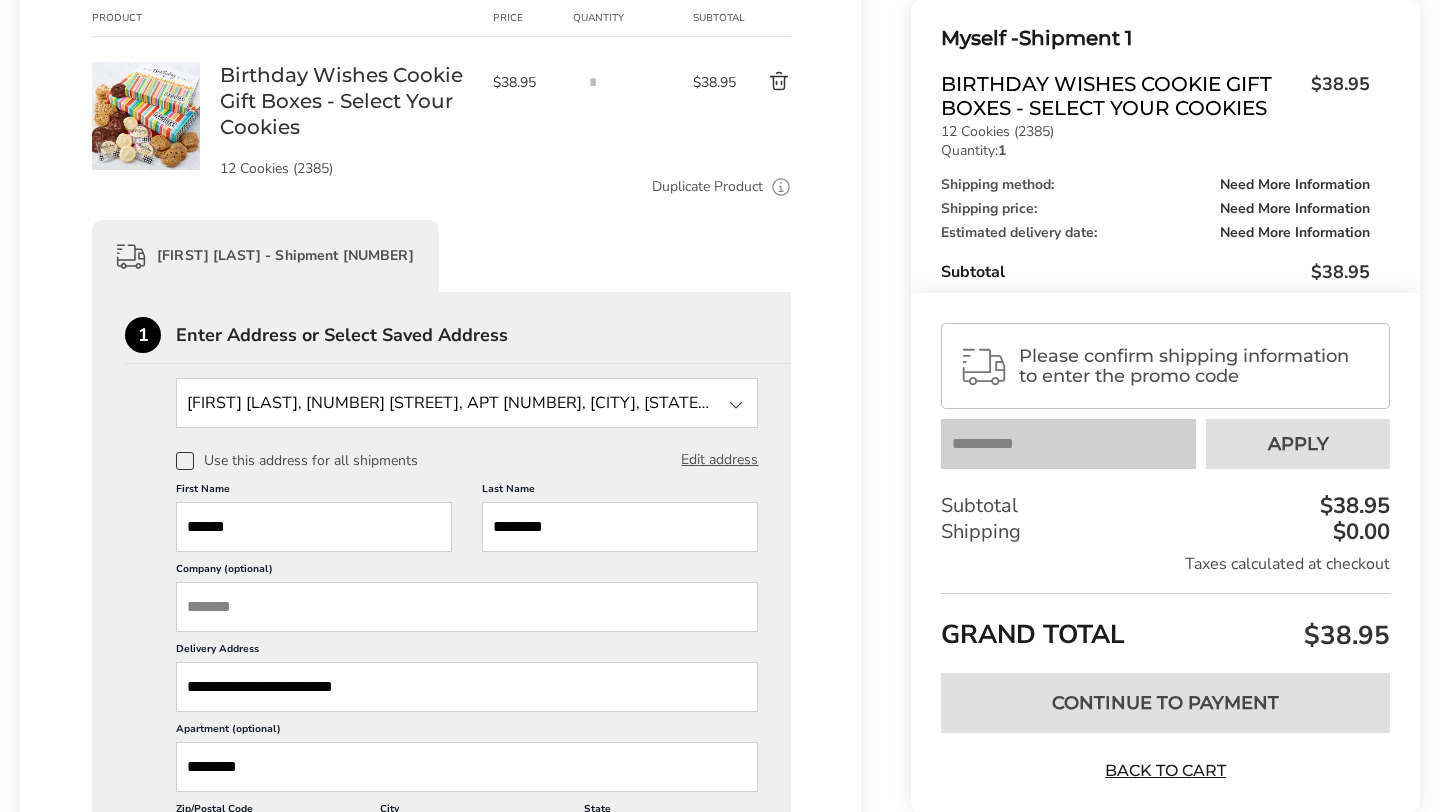 click on "********" at bounding box center (467, 767) 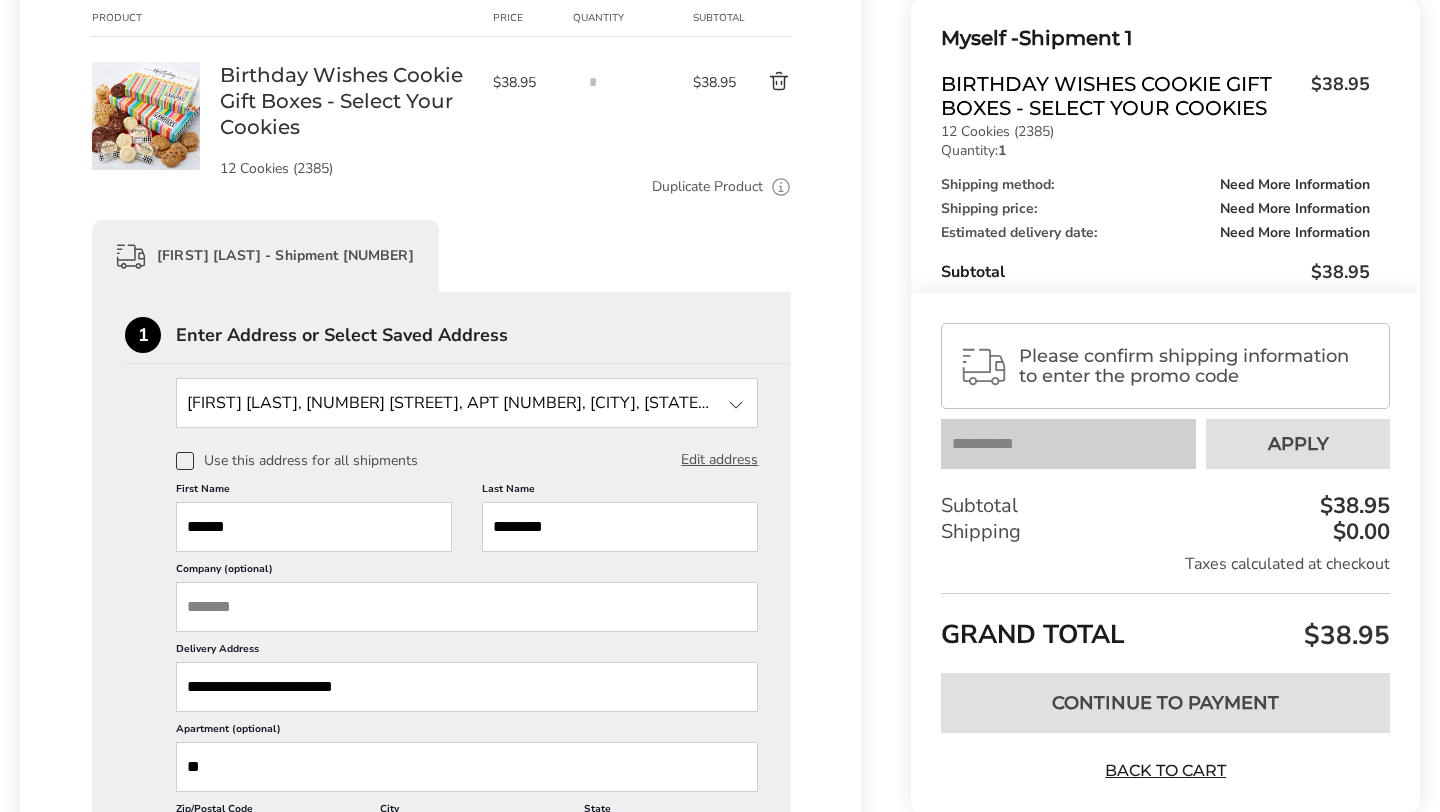 type on "*" 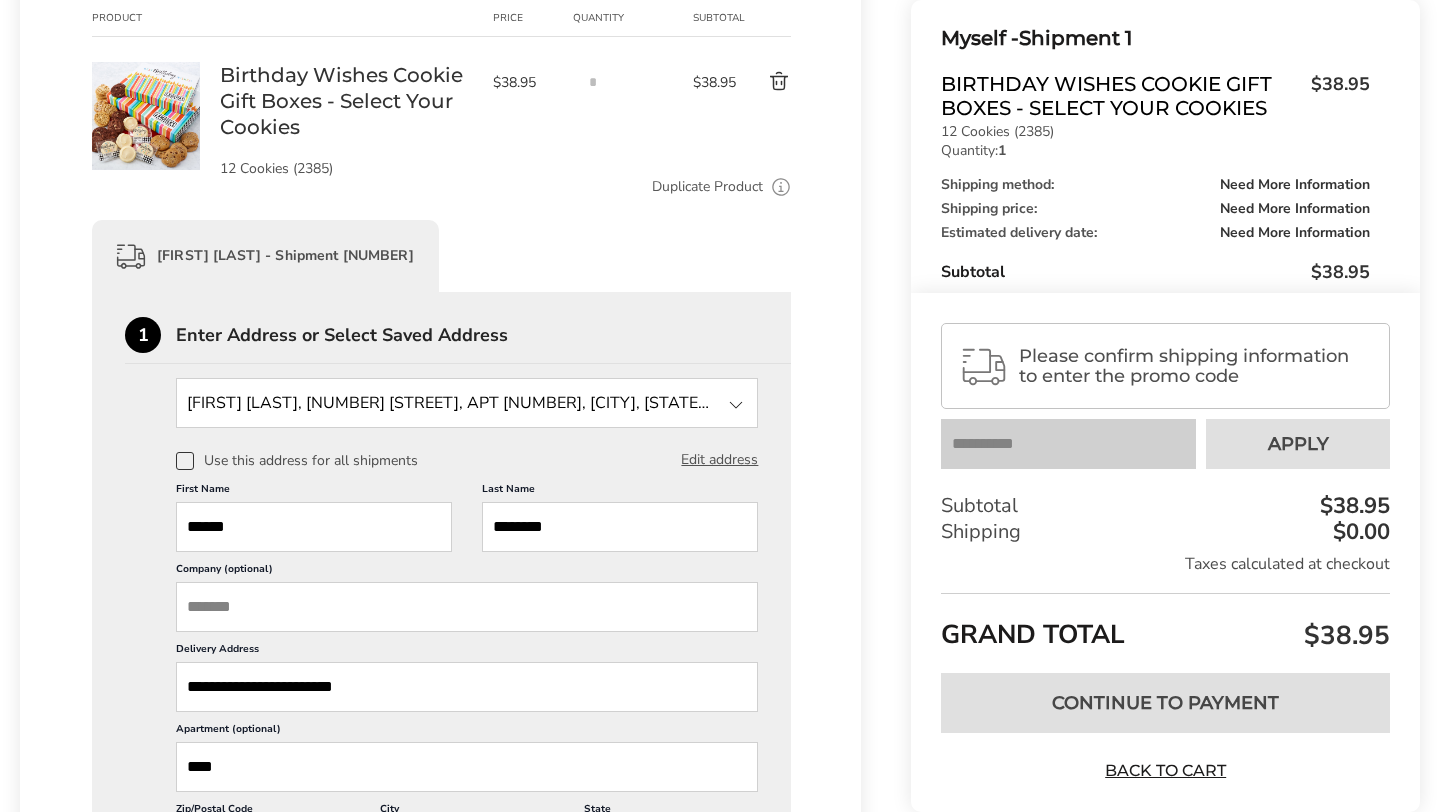 scroll, scrollTop: 1, scrollLeft: 0, axis: vertical 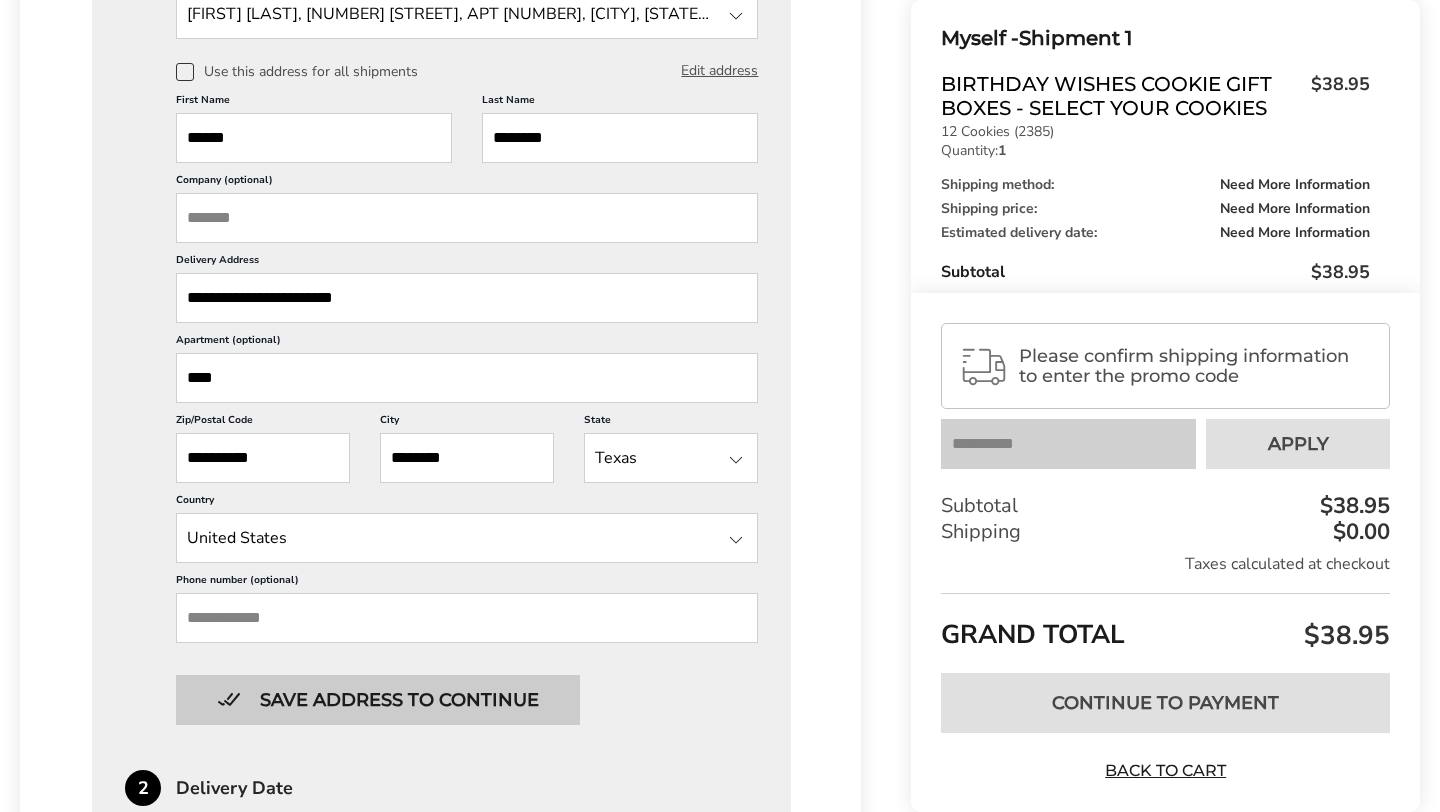 type on "****" 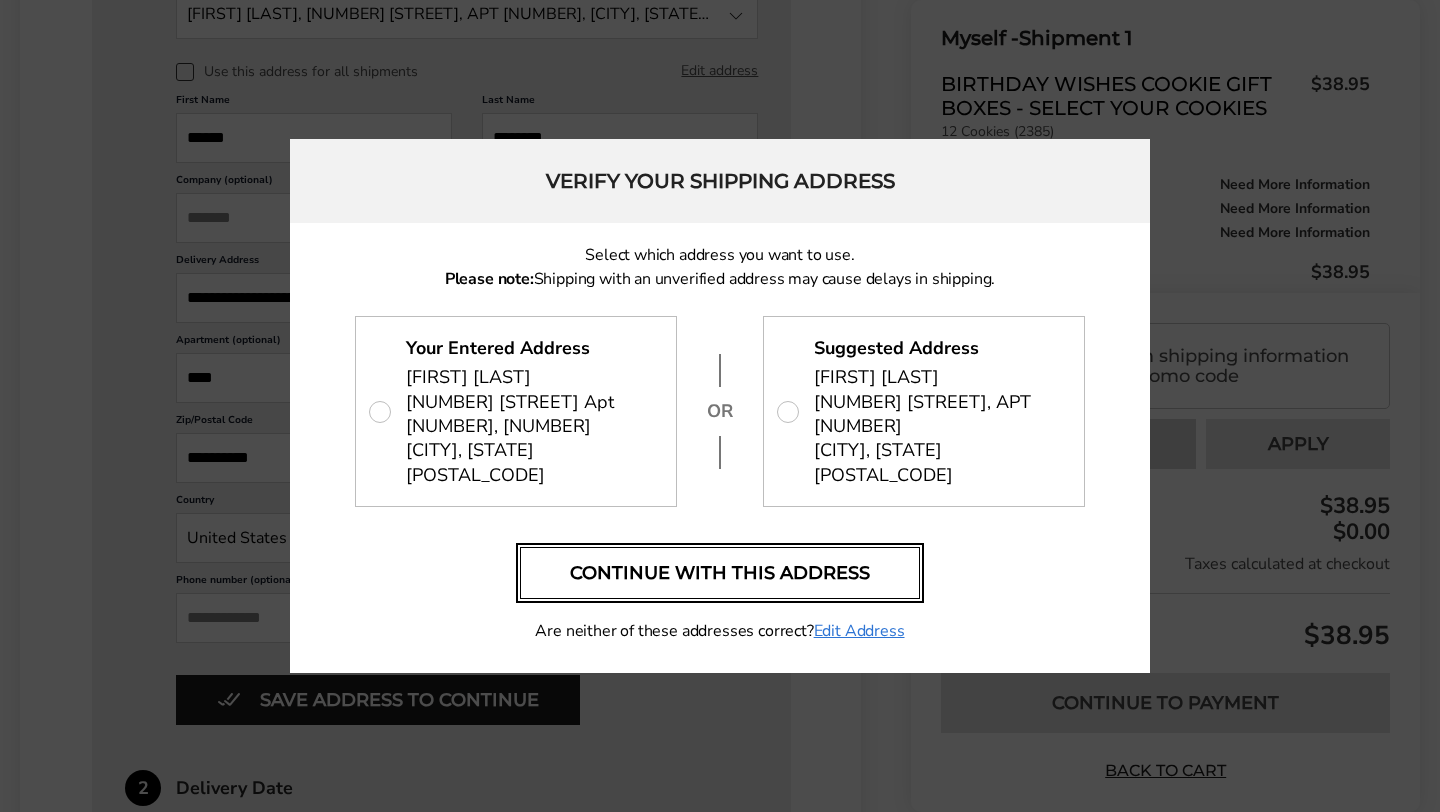 click on "Continue with this address" at bounding box center [720, 573] 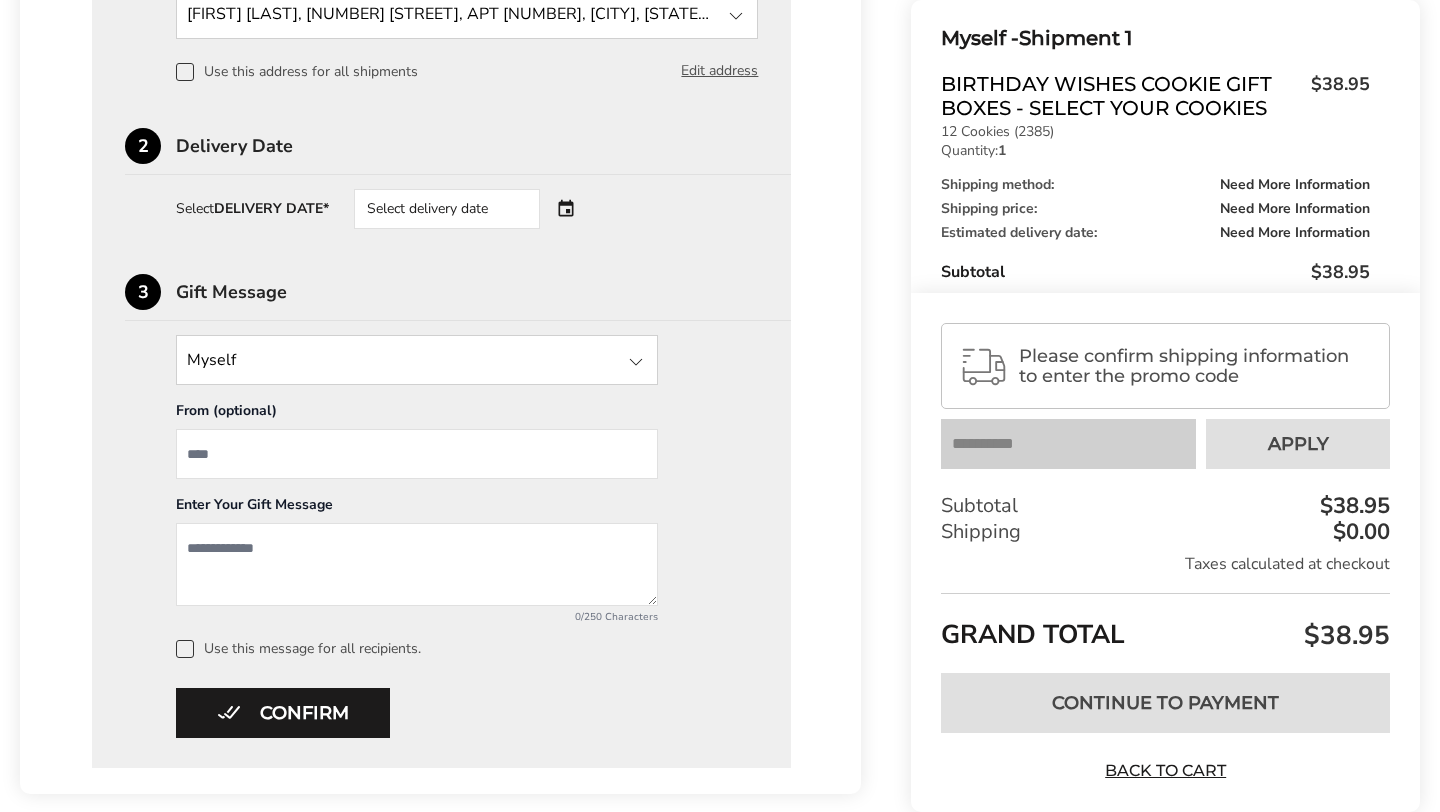 click on "Select delivery date" at bounding box center (447, 209) 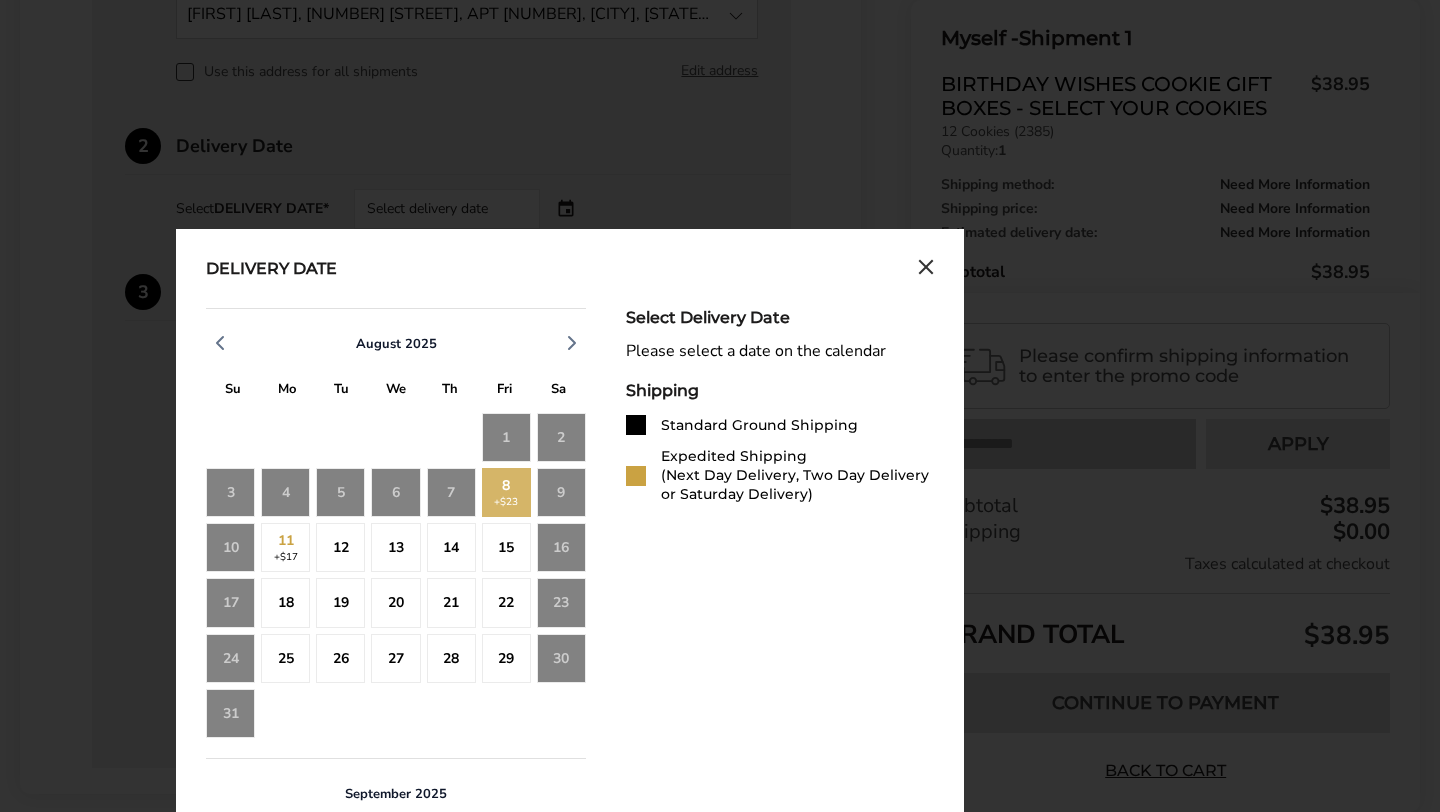 click on "8  +$23" 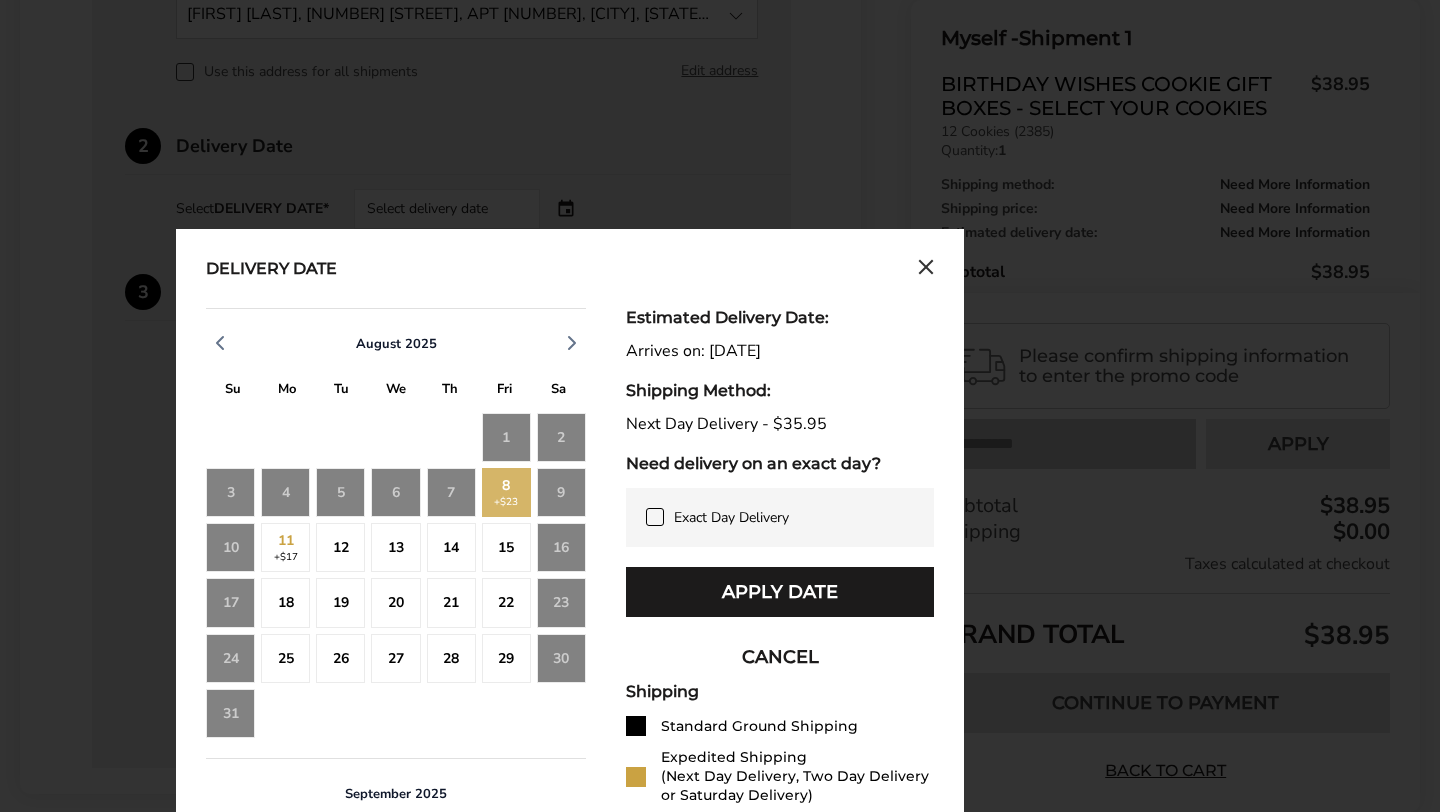 click on "7" 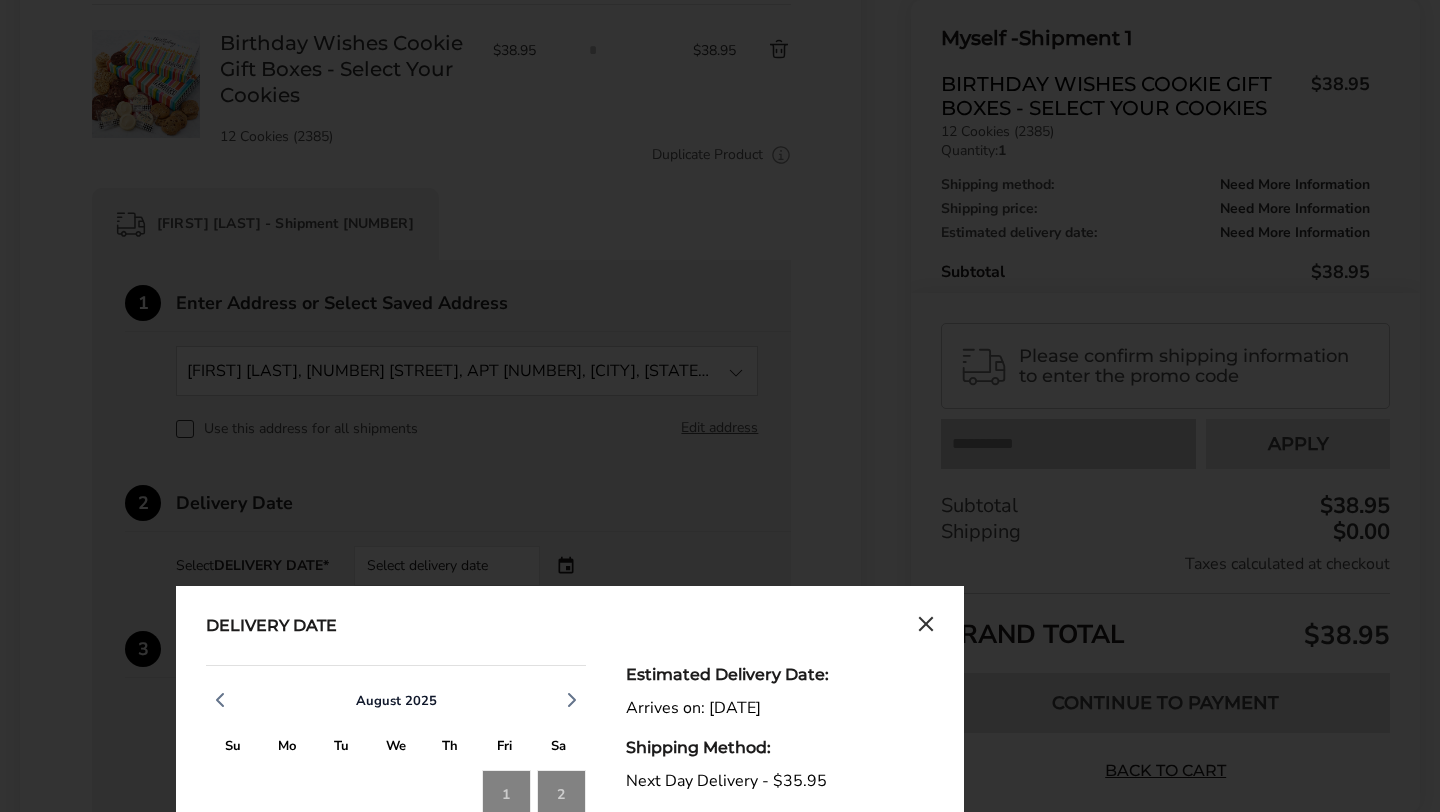 scroll, scrollTop: 338, scrollLeft: 0, axis: vertical 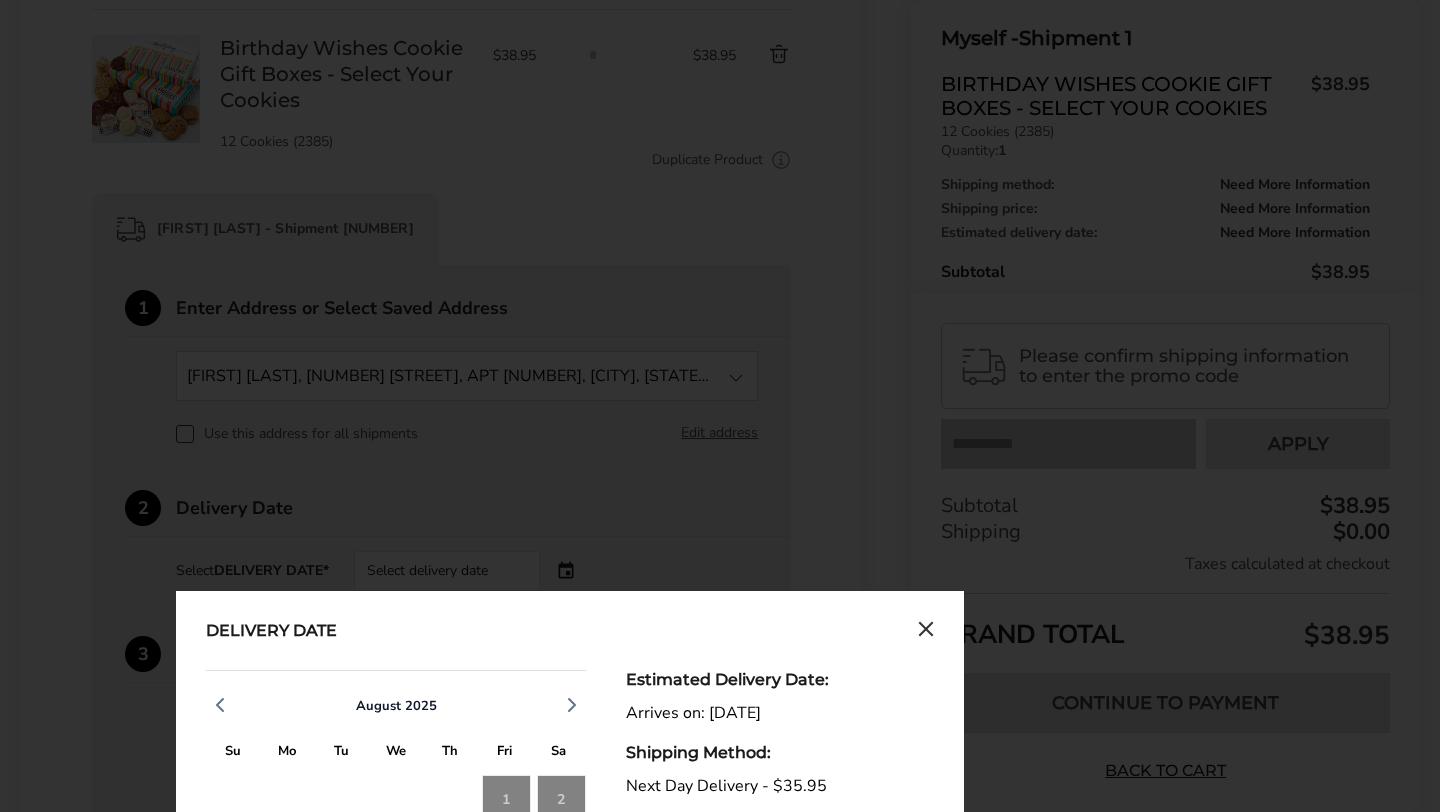 click 